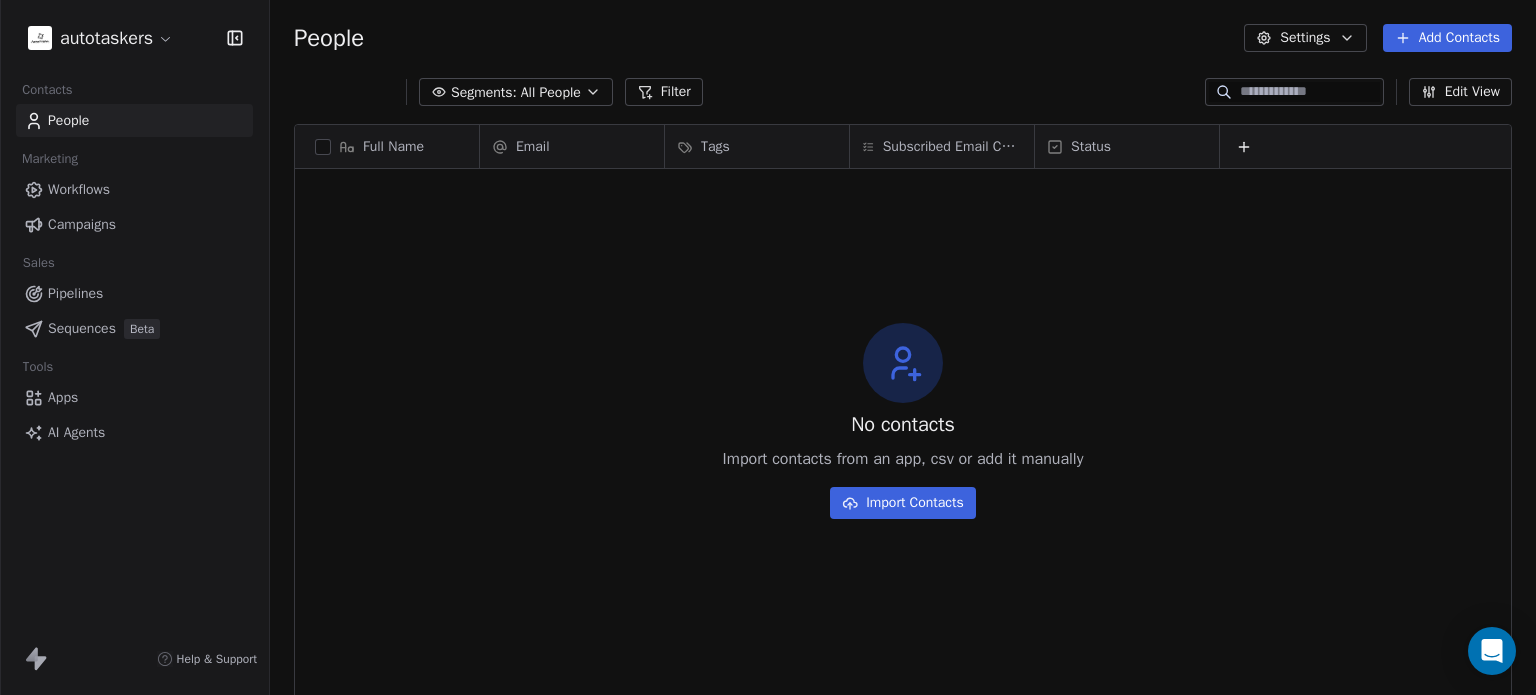scroll, scrollTop: 0, scrollLeft: 0, axis: both 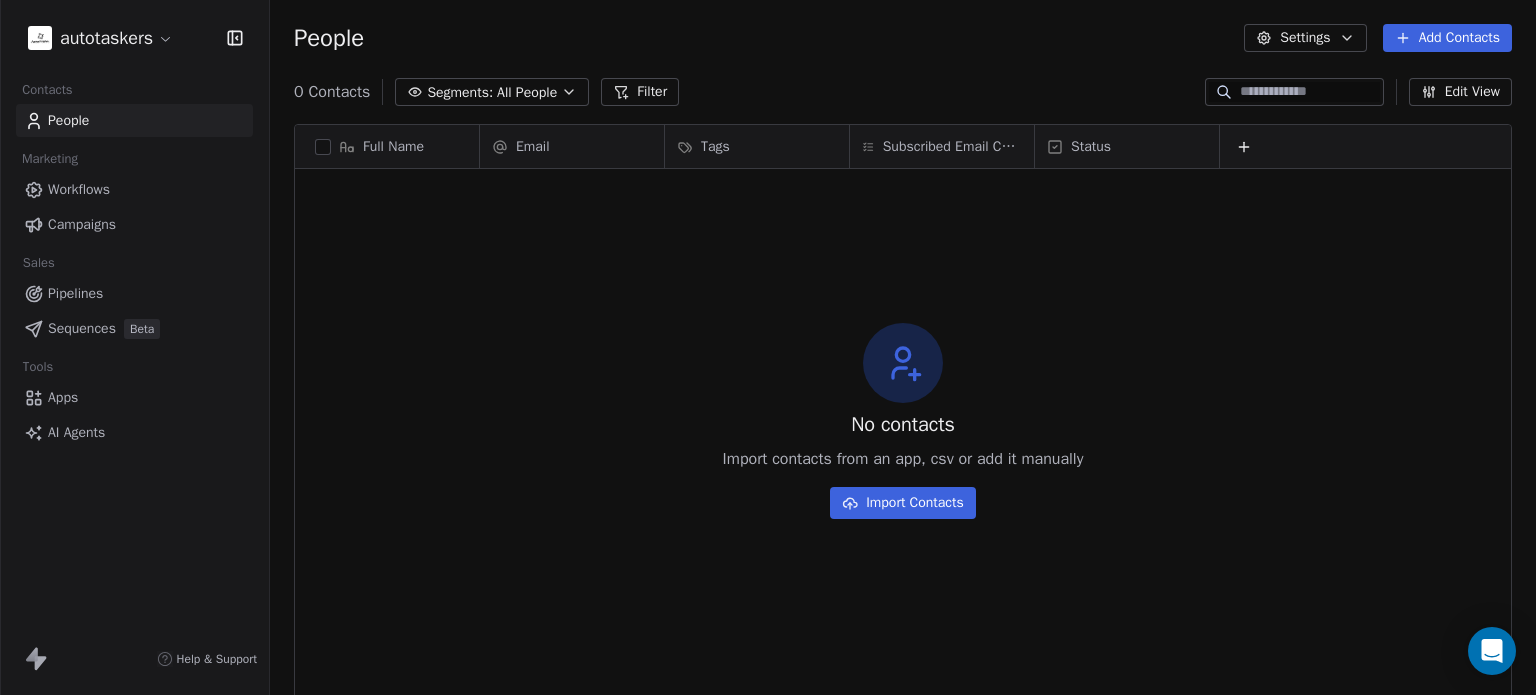 click on "autotaskers Contacts People Marketing Workflows Campaigns Sales Pipelines Sequences Beta Tools Apps AI Agents Help & Support People Settings  Add Contacts 0 Contacts Segments: All People Filter  Edit View Tag Add to Sequence Export Full Name Email Tags Subscribed Email Categories Status
To pick up a draggable item, press the space bar.
While dragging, use the arrow keys to move the item.
Press space again to drop the item in its new position, or press escape to cancel.
No contacts Import contacts from an app, csv or add it manually   Import Contacts" at bounding box center (768, 347) 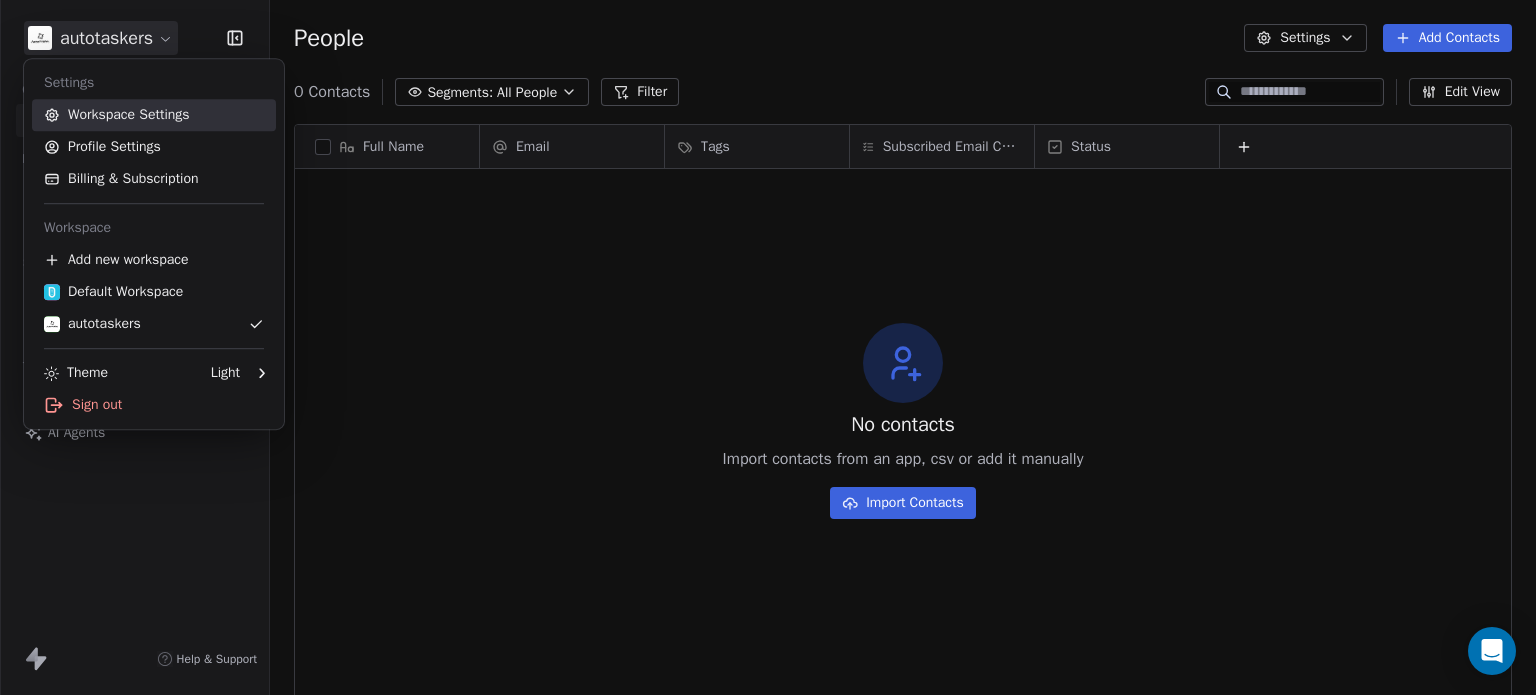 click on "Workspace Settings" at bounding box center [154, 115] 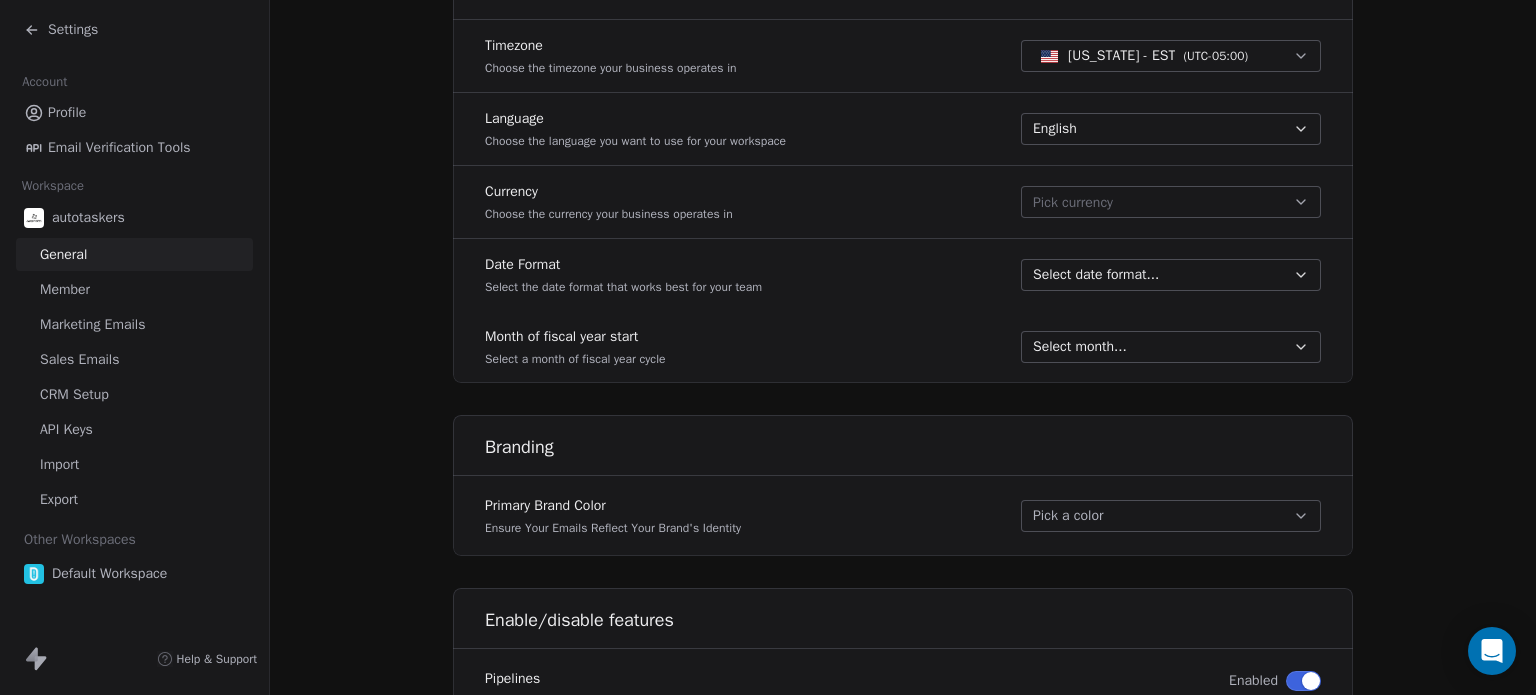 scroll, scrollTop: 900, scrollLeft: 0, axis: vertical 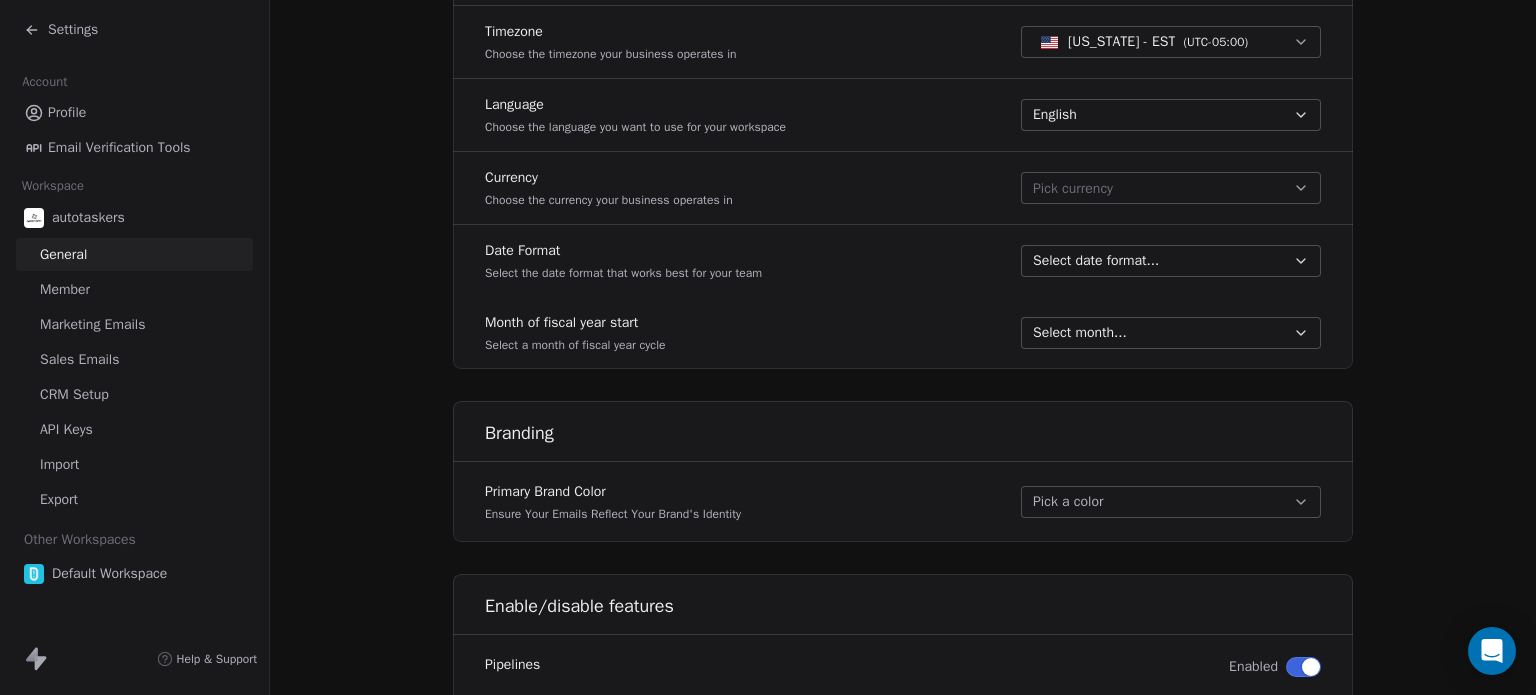 click on "Sales Emails" at bounding box center (134, 359) 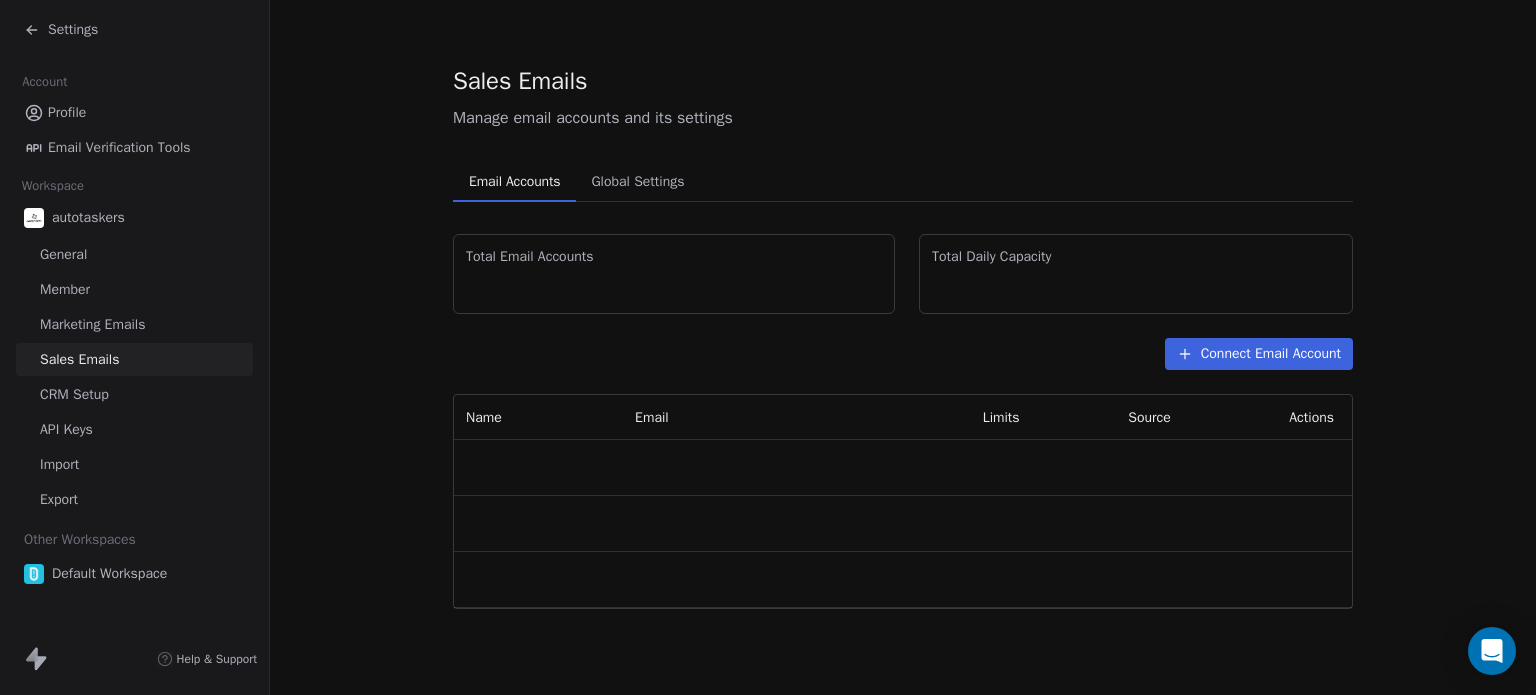 scroll, scrollTop: 0, scrollLeft: 0, axis: both 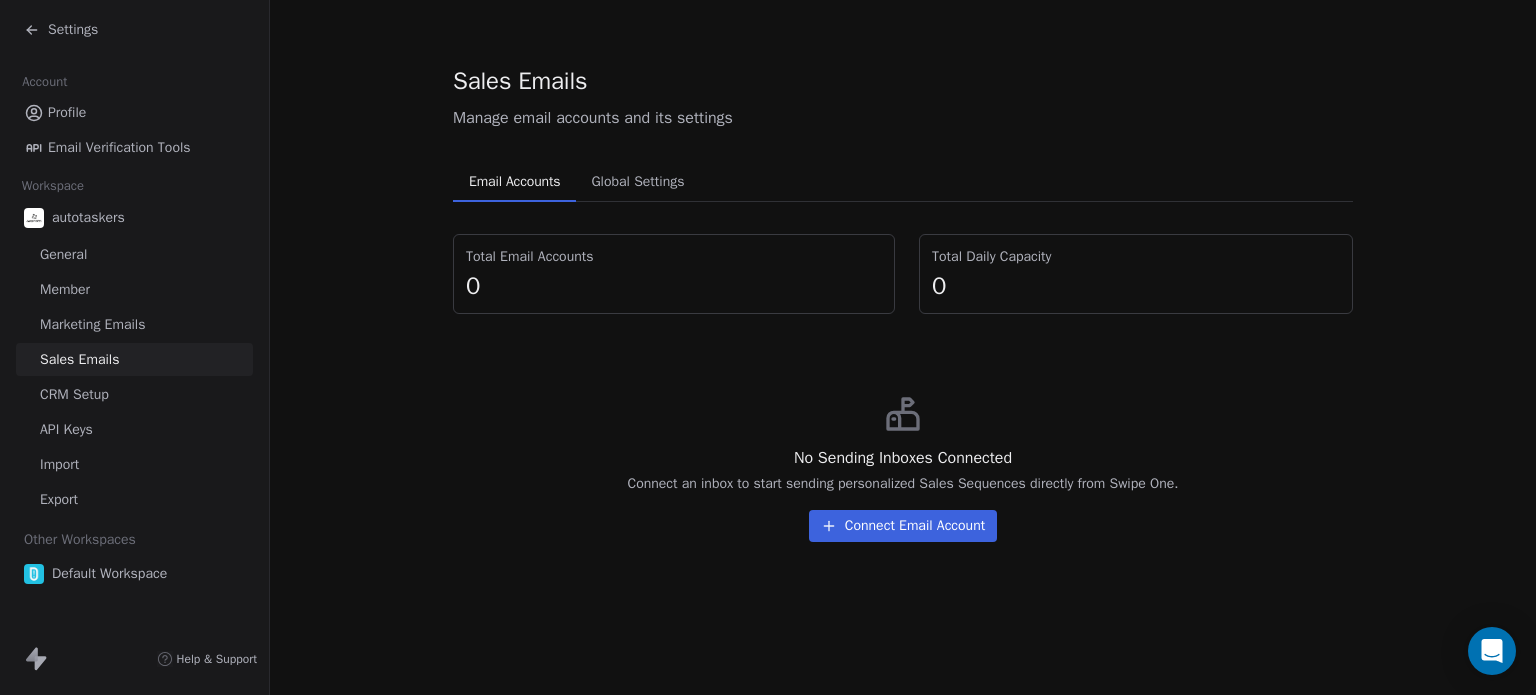 click on "Connect Email Account" at bounding box center (903, 526) 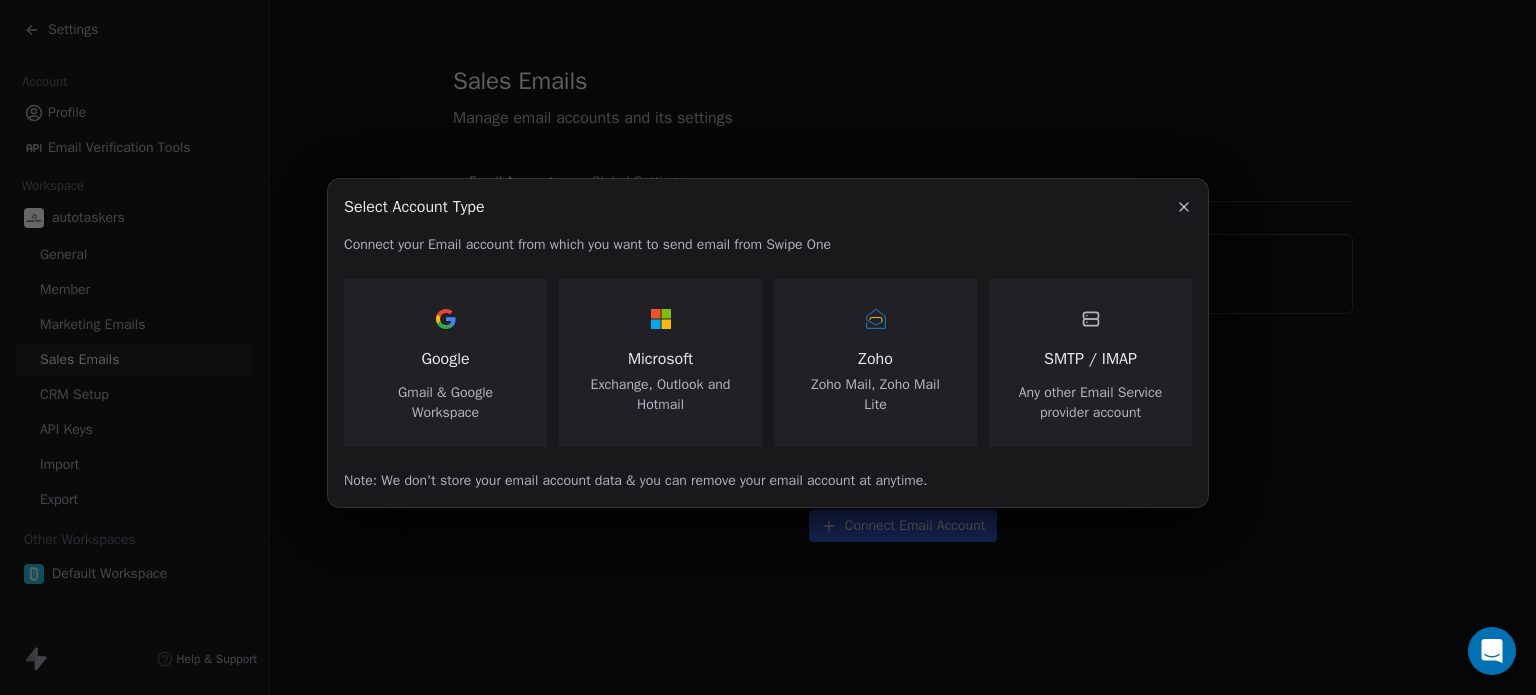 click on "Select Account Type Select Account Type Connect your Email account from which you want to send email from Swipe One Google Gmail & Google Workspace Microsoft Exchange, Outlook and Hotmail Zoho Zoho Mail, Zoho Mail Lite SMTP / IMAP Any other Email Service provider account Note: We don't store your email account data & you can remove your email account at anytime." at bounding box center [768, 343] 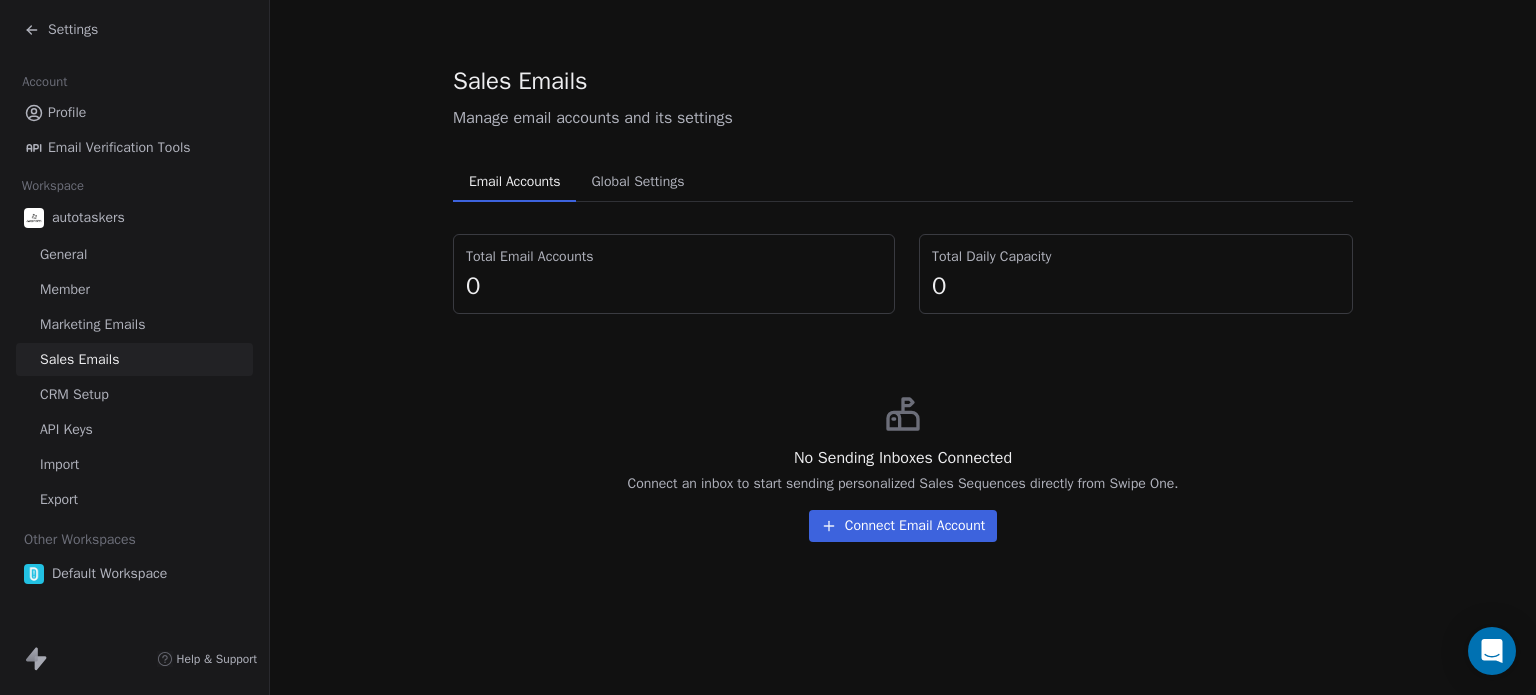click on "Settings" at bounding box center (73, 30) 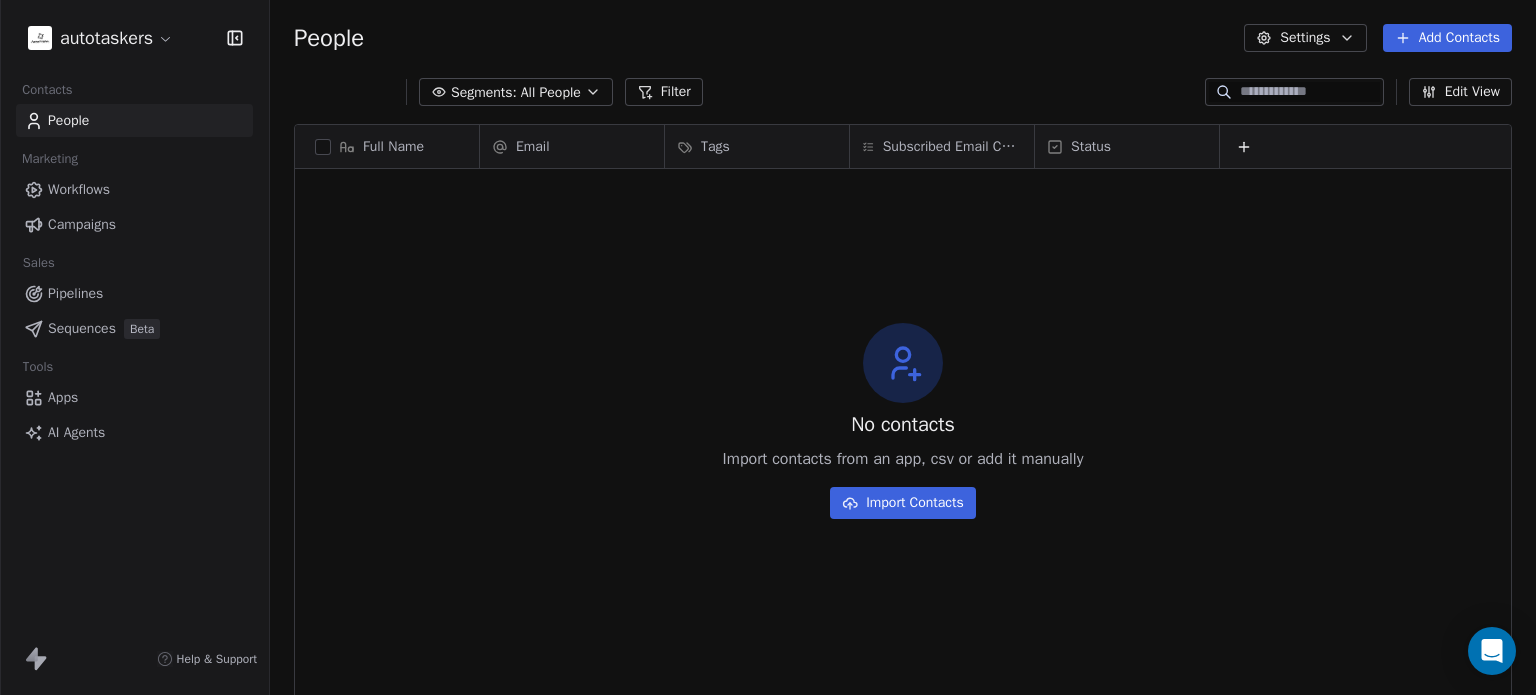 scroll, scrollTop: 16, scrollLeft: 16, axis: both 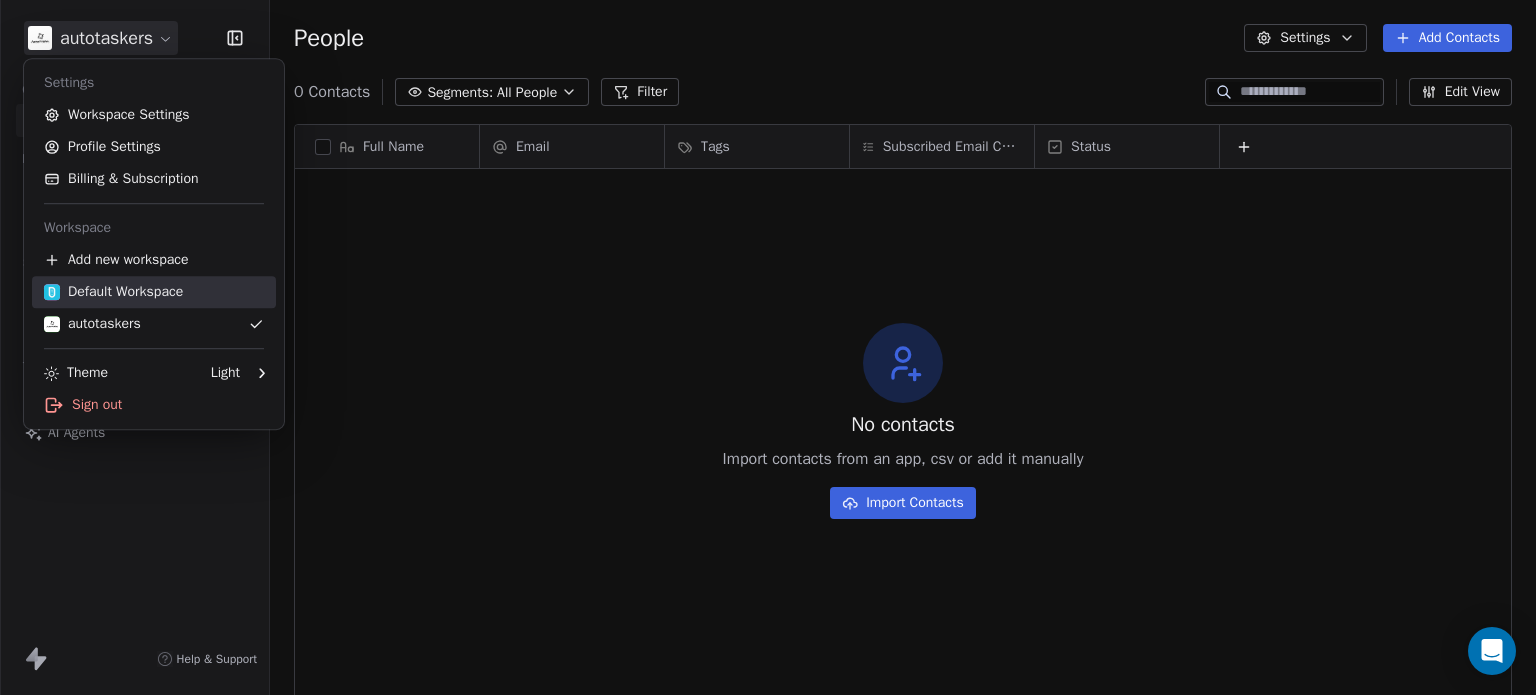 click on "Default Workspace" at bounding box center (154, 292) 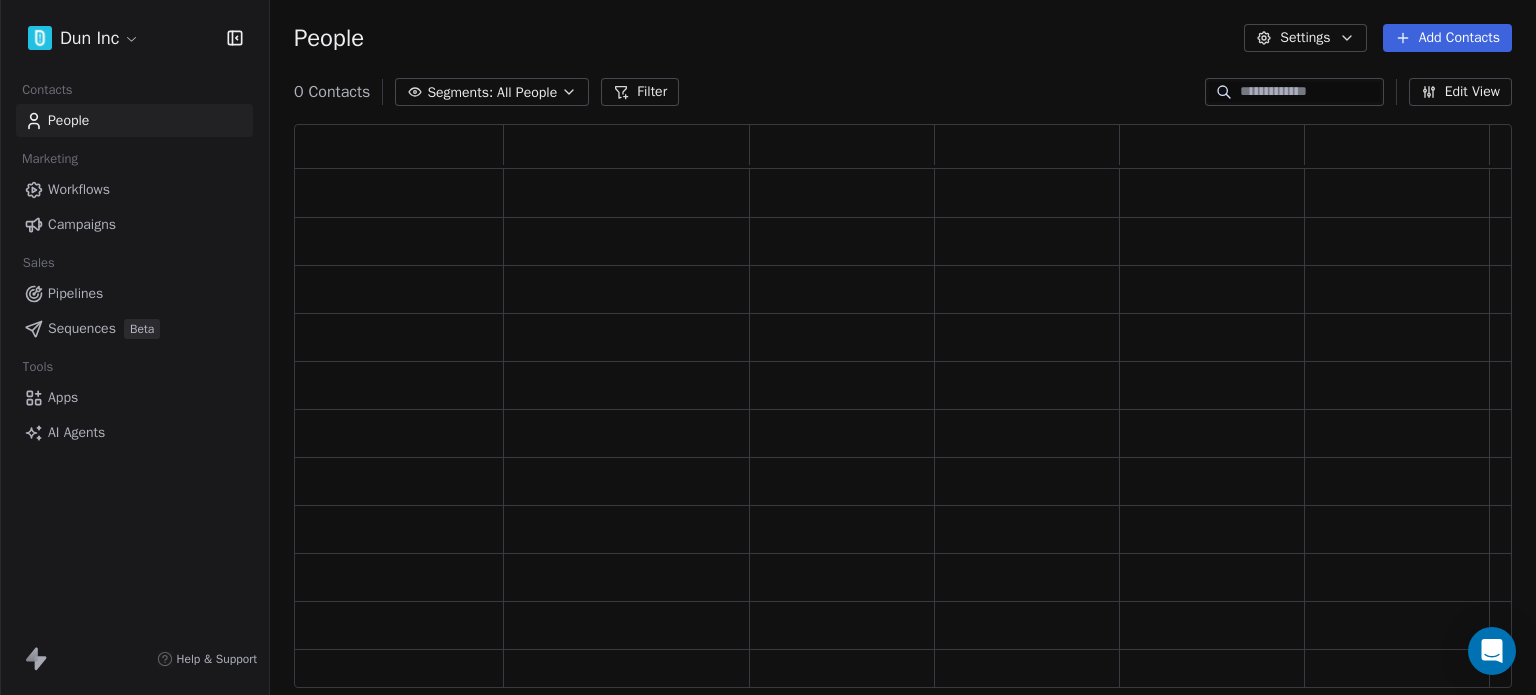 scroll, scrollTop: 16, scrollLeft: 16, axis: both 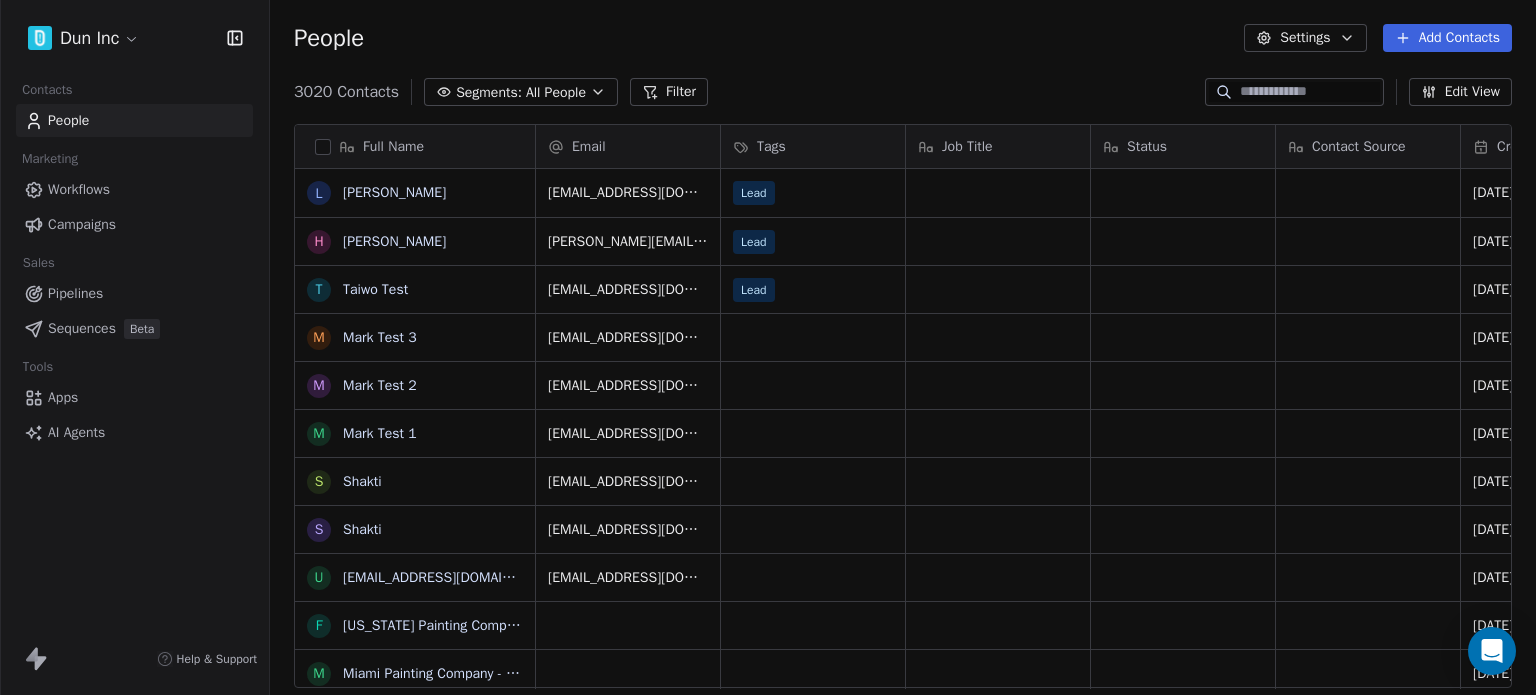 click on "Dun Inc Contacts People Marketing Workflows Campaigns Sales Pipelines Sequences Beta Tools Apps AI Agents Help & Support People Settings  Add Contacts 3020 Contacts Segments: All People Filter  Edit View Tag Add to Sequence Export Full Name L [PERSON_NAME] H [PERSON_NAME] T [PERSON_NAME] Test M Mark Test 3 M Mark Test 2 M Mark Test 1 S Shakti S Shakti u [EMAIL_ADDRESS][DOMAIN_NAME] F [US_STATE] Painting Company M Miami Painting Company - Paint Proz P Pro Painting And Sons M [PERSON_NAME] Painting LLC F Fresh Coat Painters of [GEOGRAPHIC_DATA] G Gables & Grove Painting P Precision Painting Plus of [GEOGRAPHIC_DATA] S Superior Painting Services [GEOGRAPHIC_DATA] F [GEOGRAPHIC_DATA] PAINTING M Miami House Painters Painting Company A A Class Painting C Color Design 360 Interior Painting [GEOGRAPHIC_DATA] W [GEOGRAPHIC_DATA] Walls C Color Me Mine M Miami Art Club T [PERSON_NAME] Painting A Art and Wine [GEOGRAPHIC_DATA] U Unarthodox B BearDrips Miami P Paint me one E ELECTROSTATIC PAINTING- ABC AMERICAN & SERVICES, INC Q Quality Painters of [GEOGRAPHIC_DATA] Email Tags Job Title Status Contact Source Created Date FSAT" at bounding box center (768, 347) 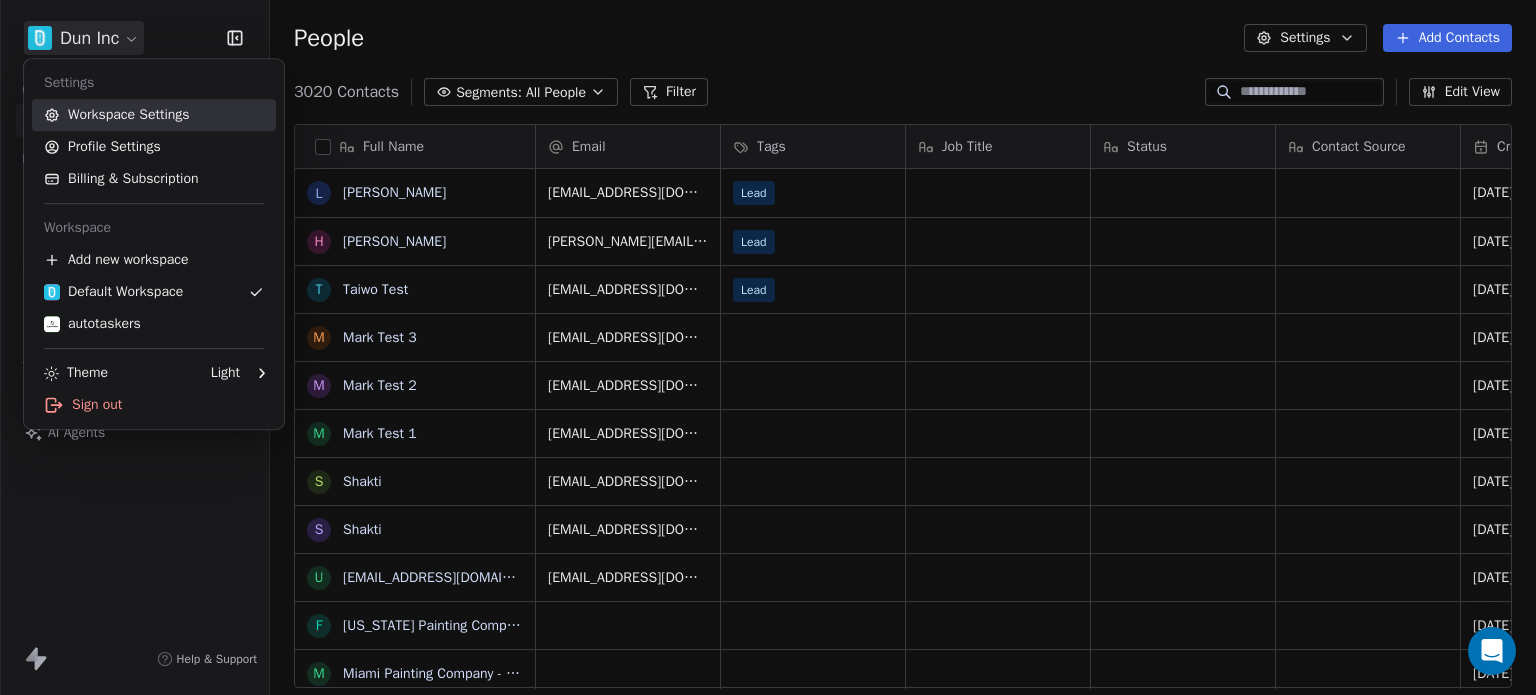 click on "Workspace Settings" at bounding box center [154, 115] 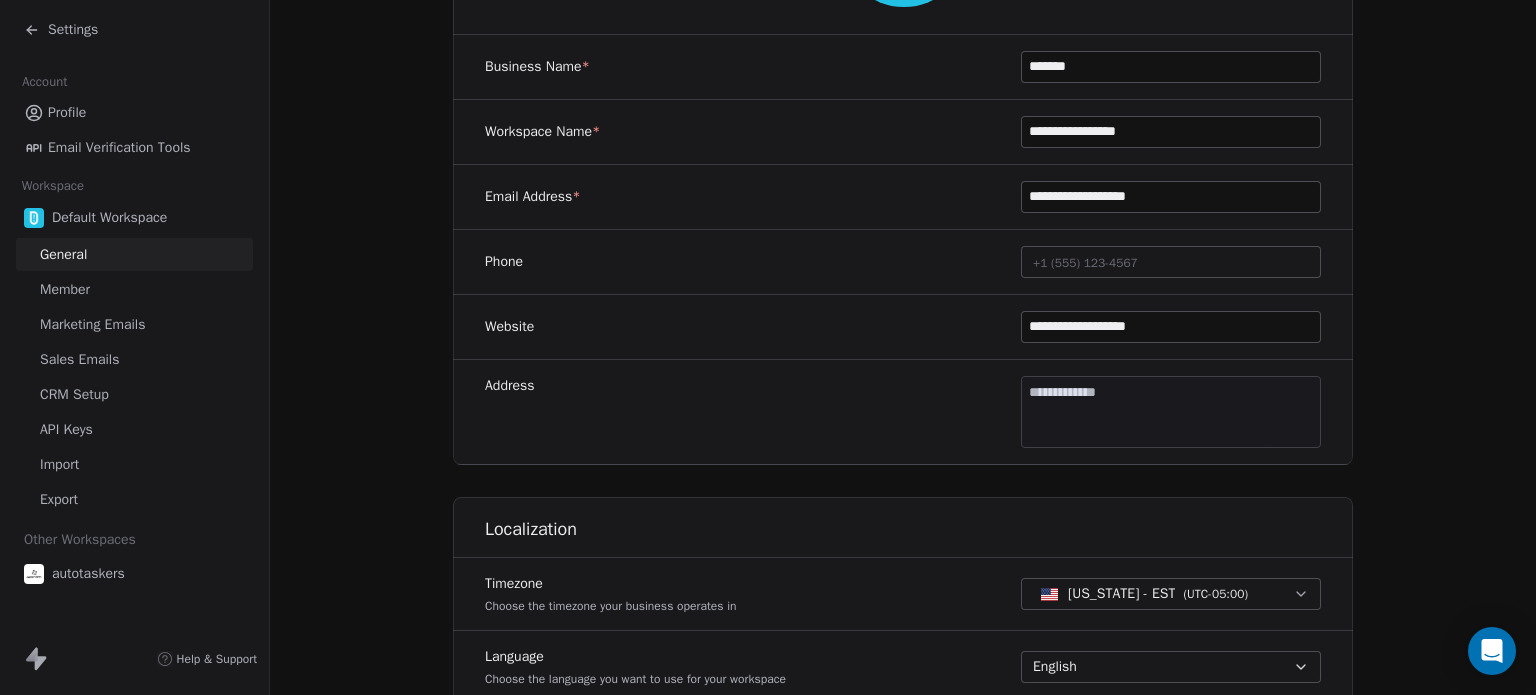 scroll, scrollTop: 381, scrollLeft: 0, axis: vertical 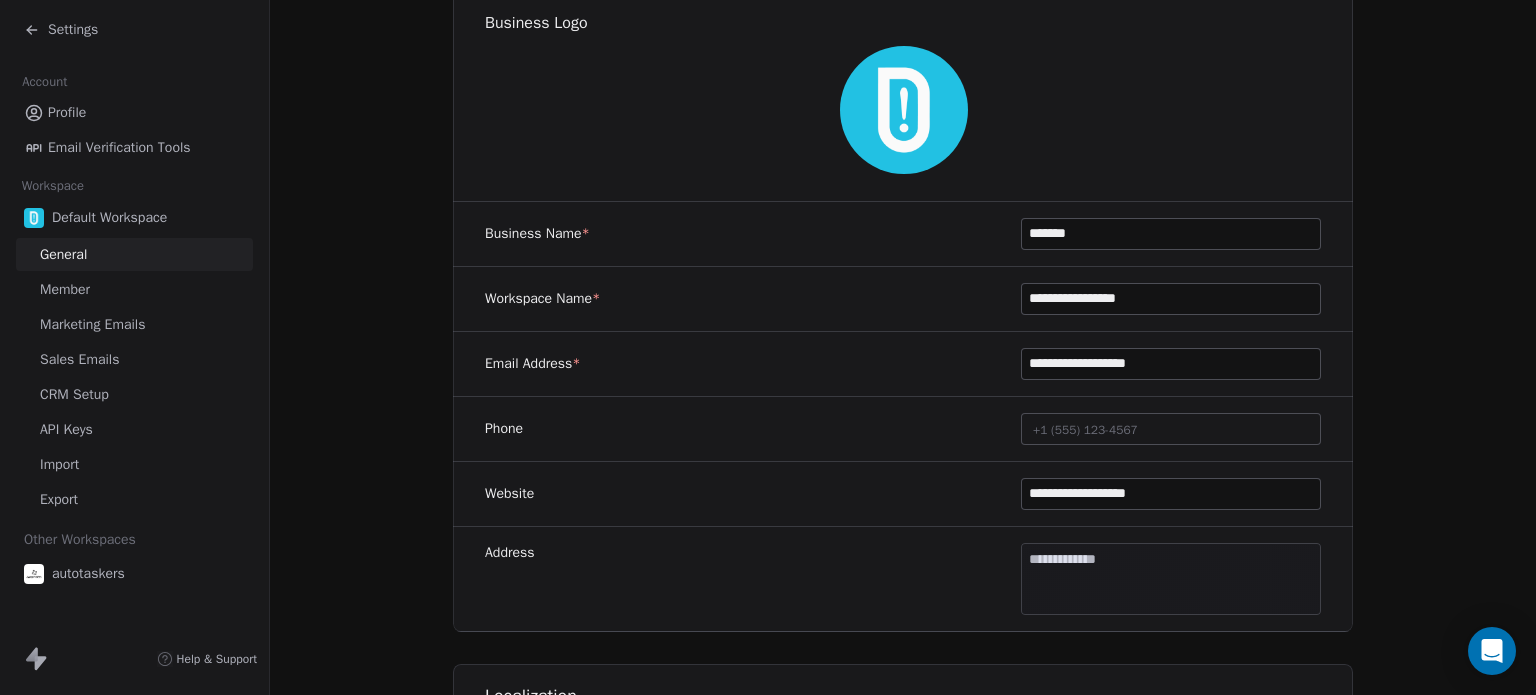 click on "Marketing Emails" at bounding box center (134, 324) 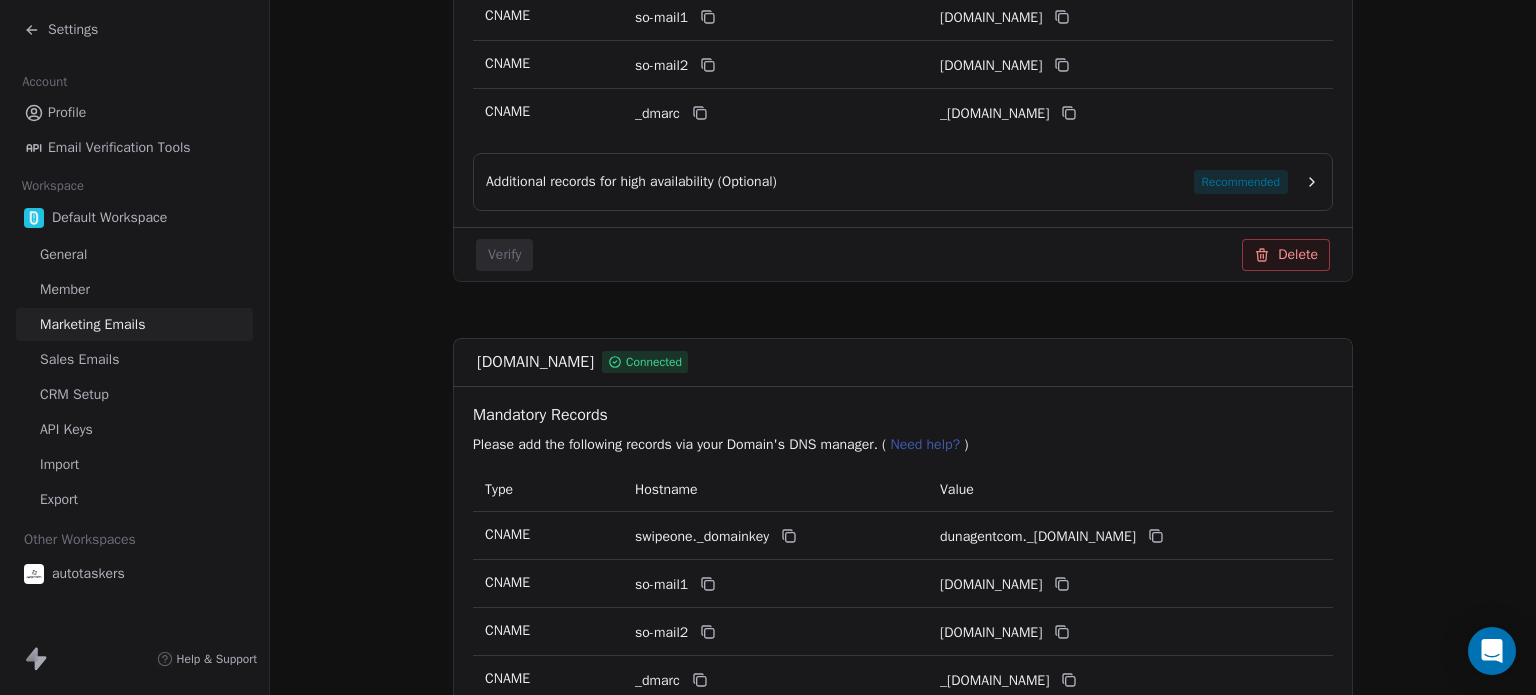 scroll, scrollTop: 1081, scrollLeft: 0, axis: vertical 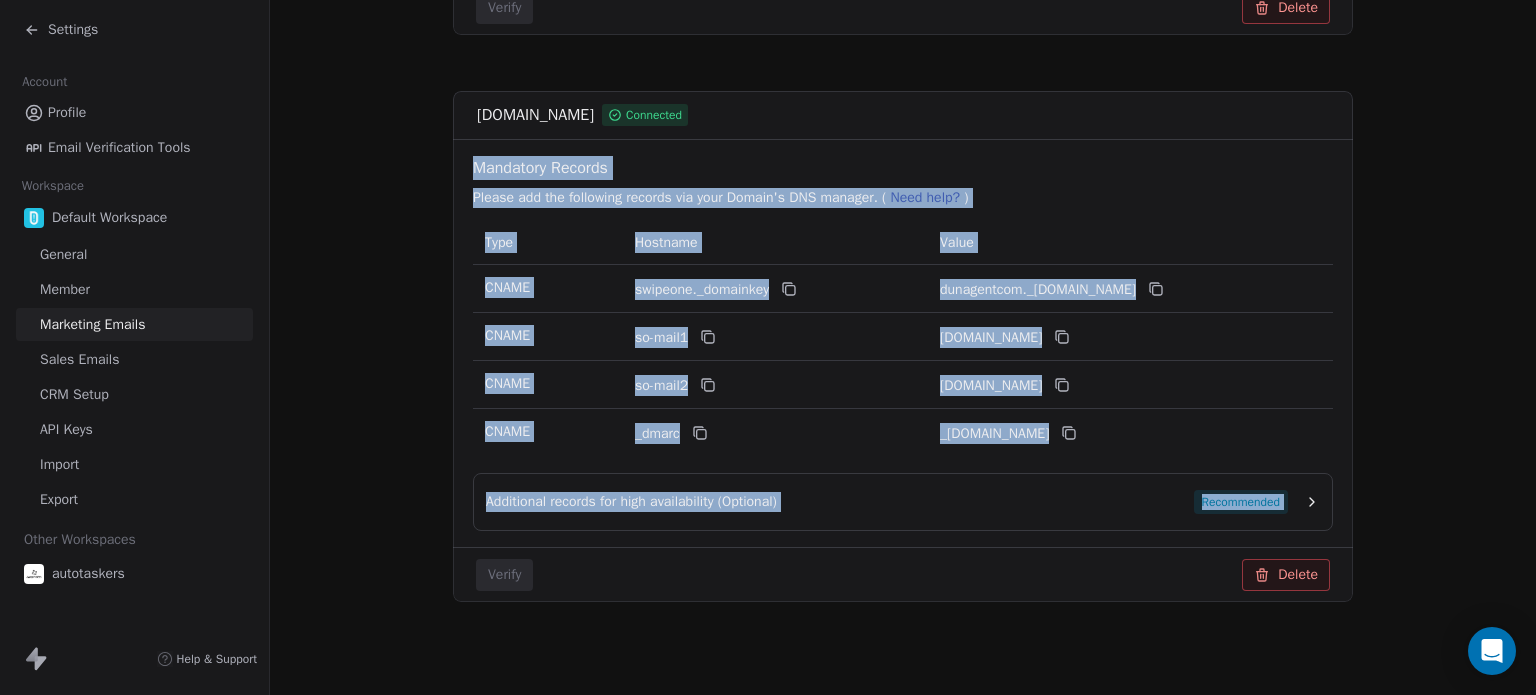 drag, startPoint x: 1535, startPoint y: 455, endPoint x: 1527, endPoint y: 630, distance: 175.18275 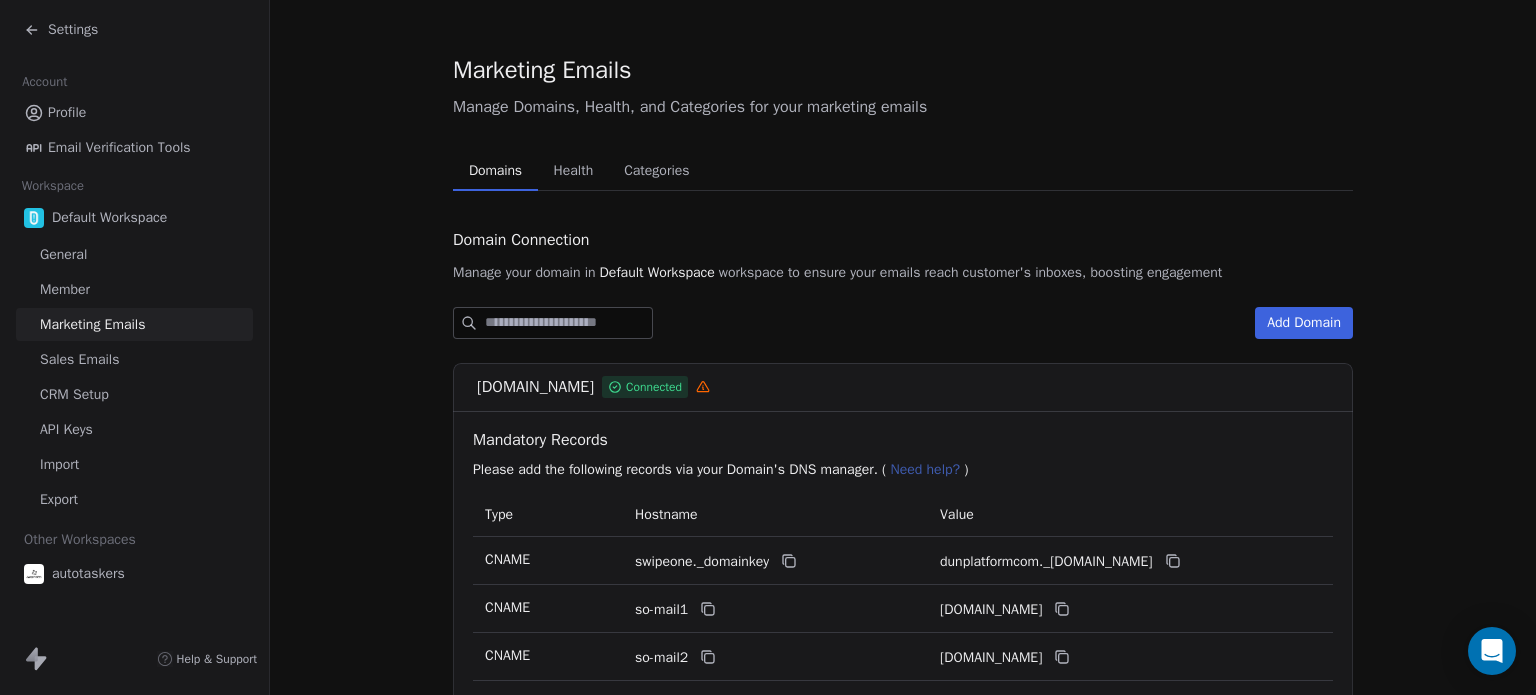scroll, scrollTop: 0, scrollLeft: 0, axis: both 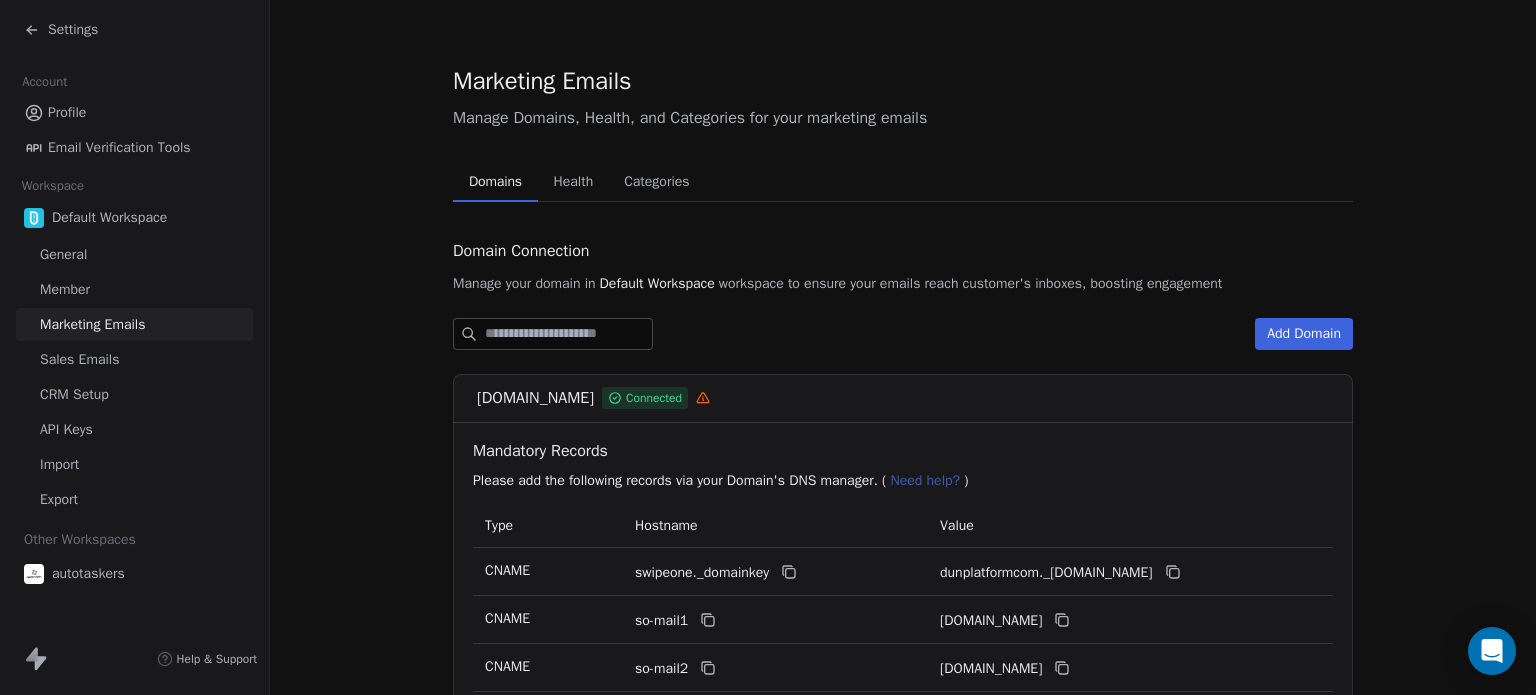 drag, startPoint x: 1535, startPoint y: 555, endPoint x: 1527, endPoint y: 78, distance: 477.06708 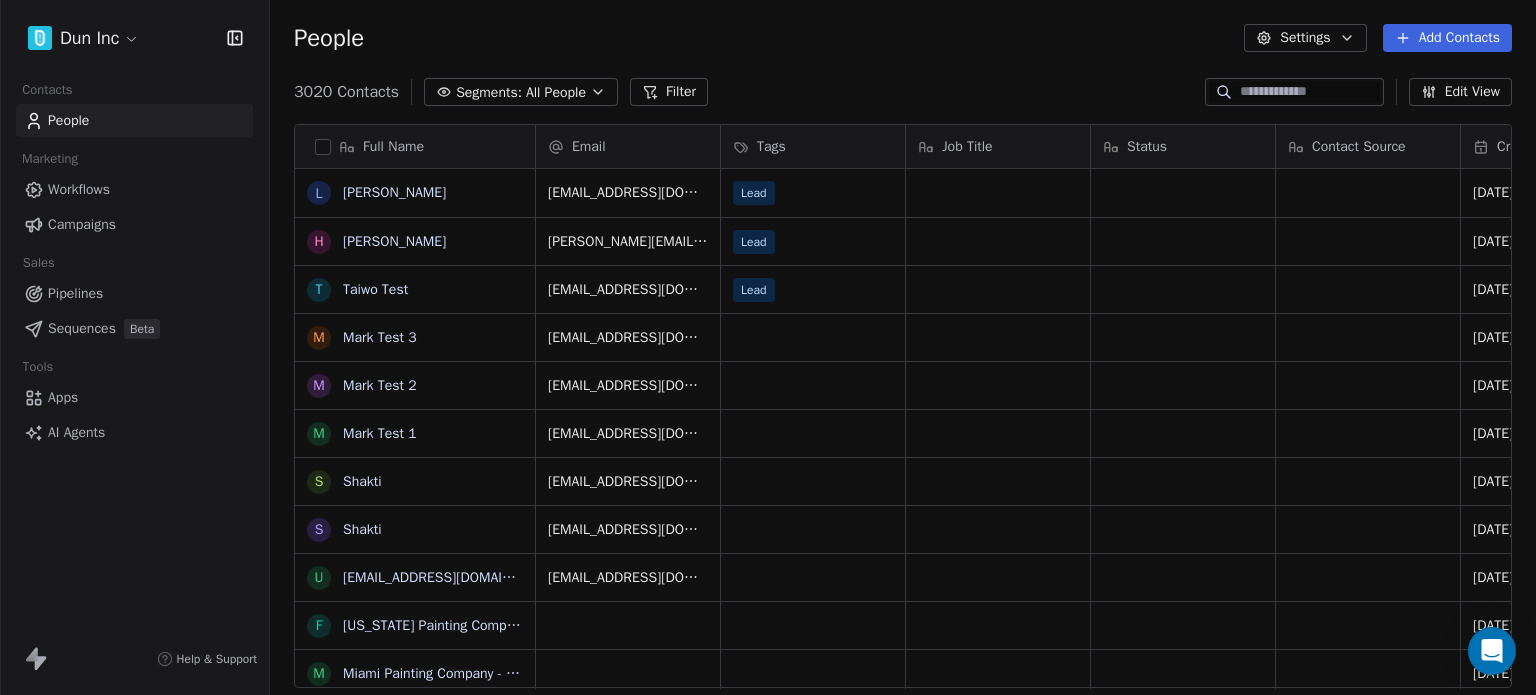 scroll, scrollTop: 16, scrollLeft: 16, axis: both 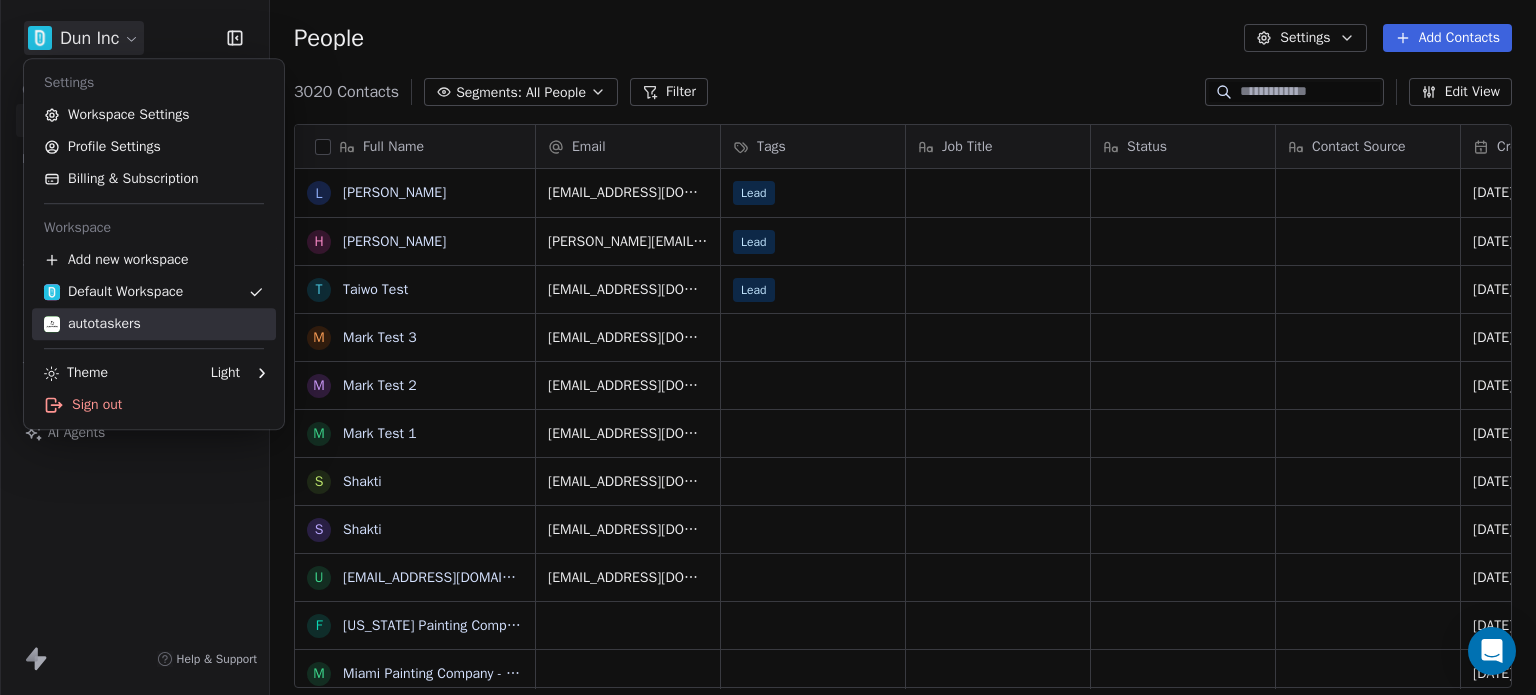 click on "autotaskers" at bounding box center [154, 324] 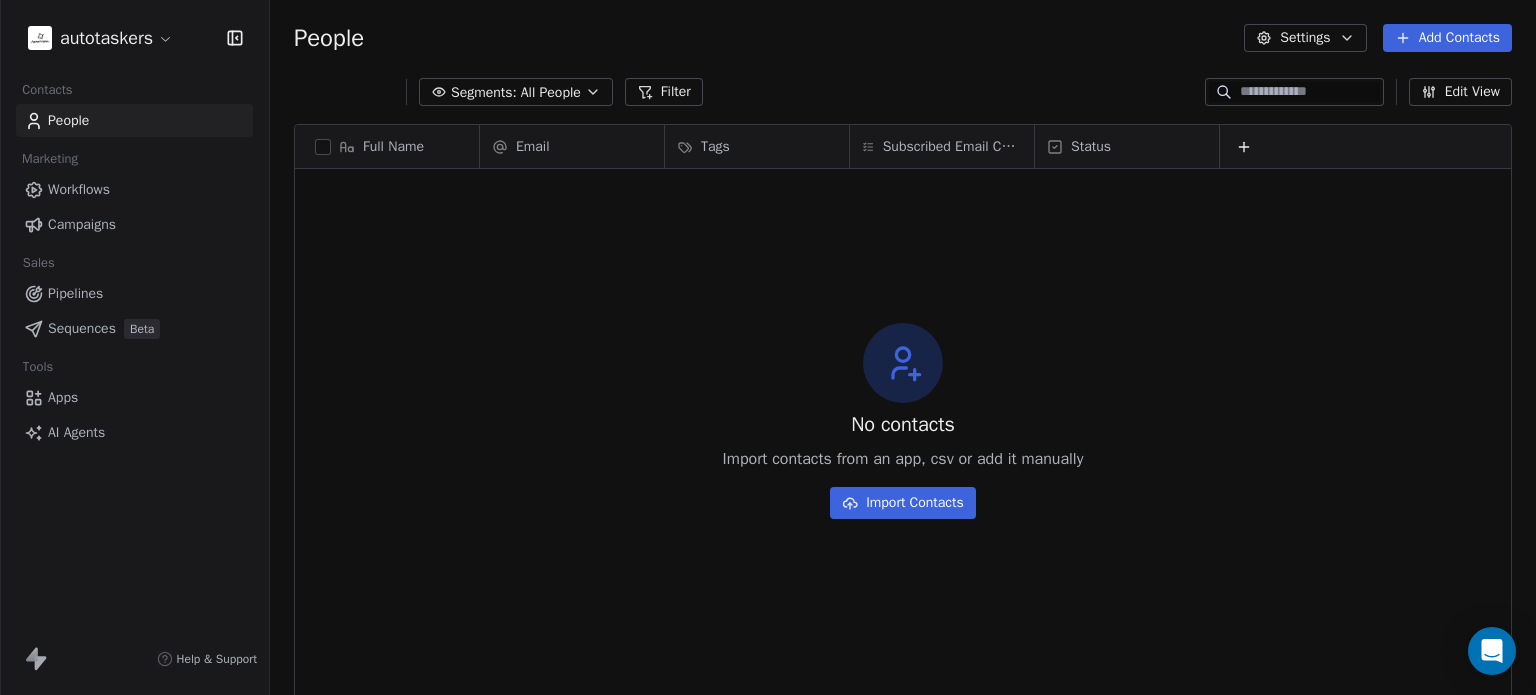 scroll, scrollTop: 16, scrollLeft: 16, axis: both 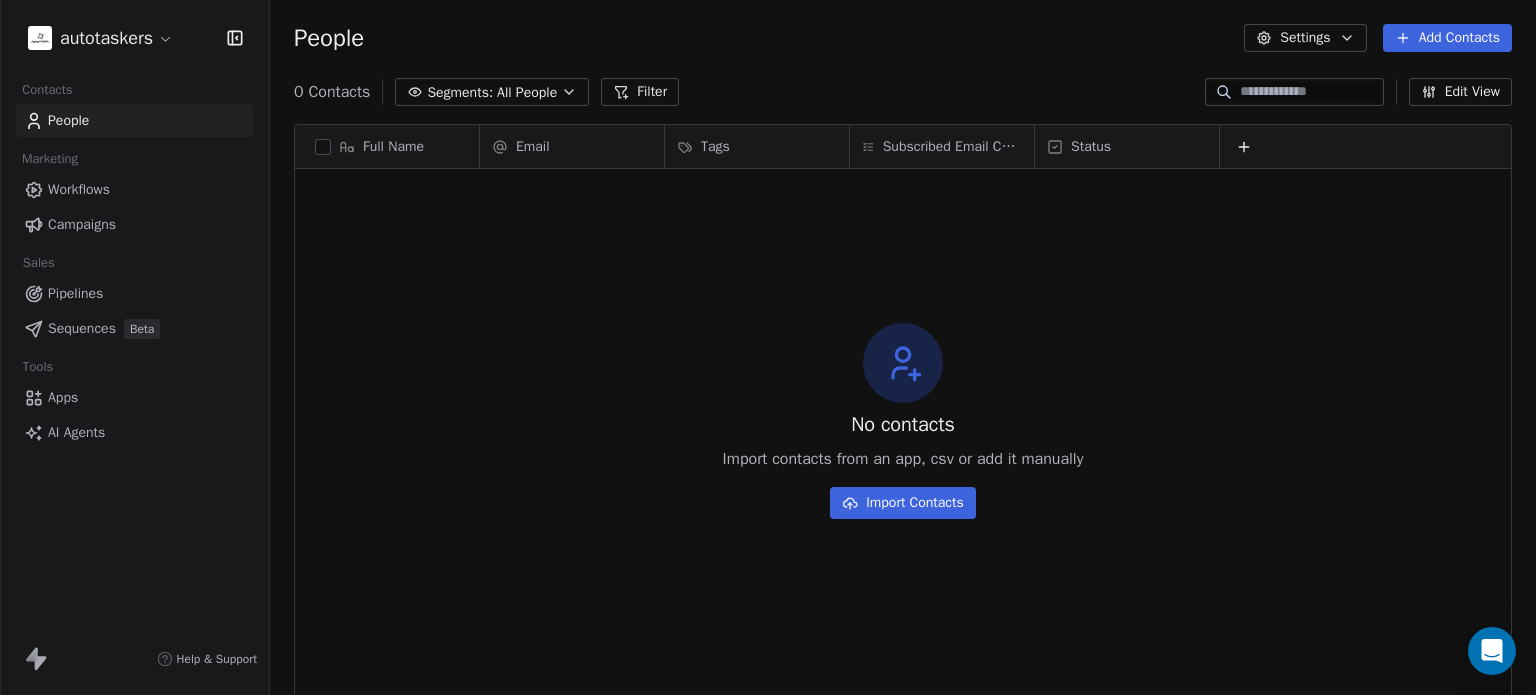 click on "People Settings  Add Contacts" at bounding box center (903, 38) 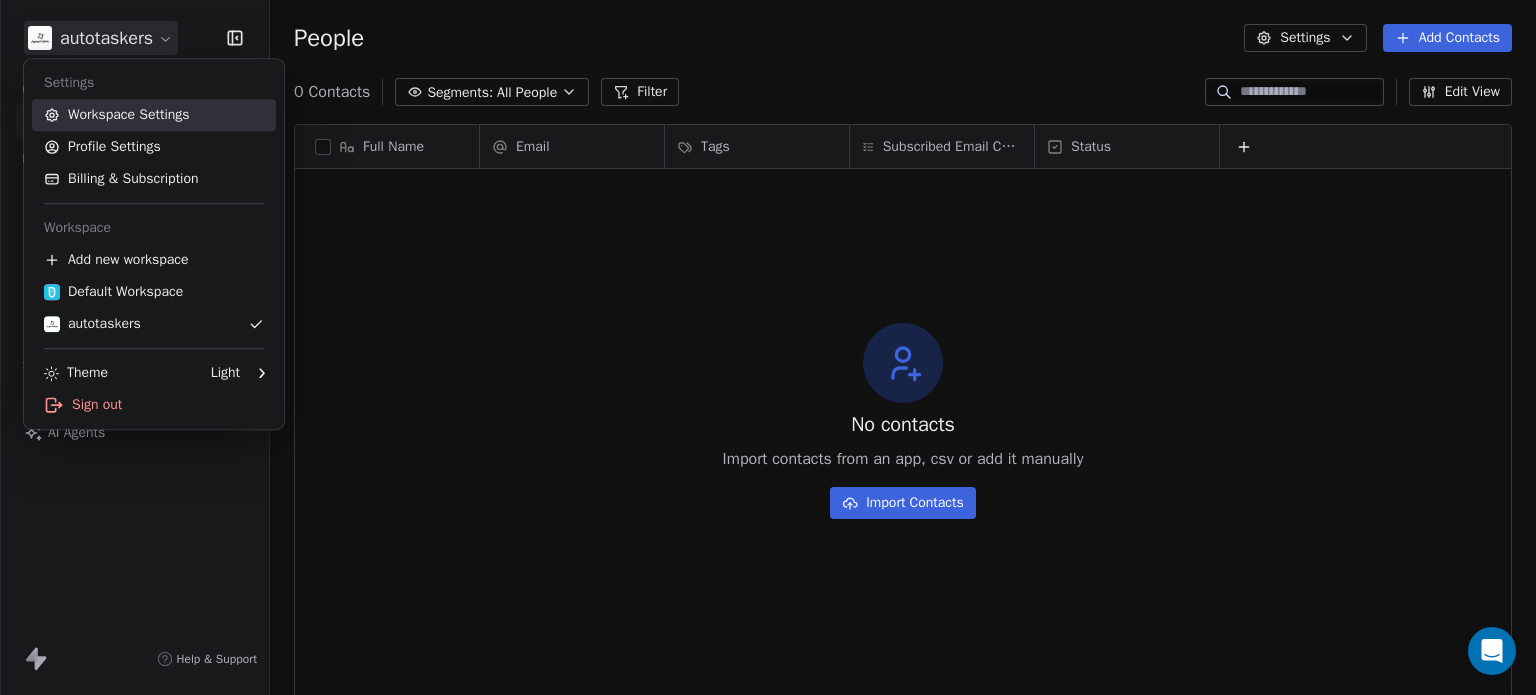 click on "Workspace Settings" at bounding box center (154, 115) 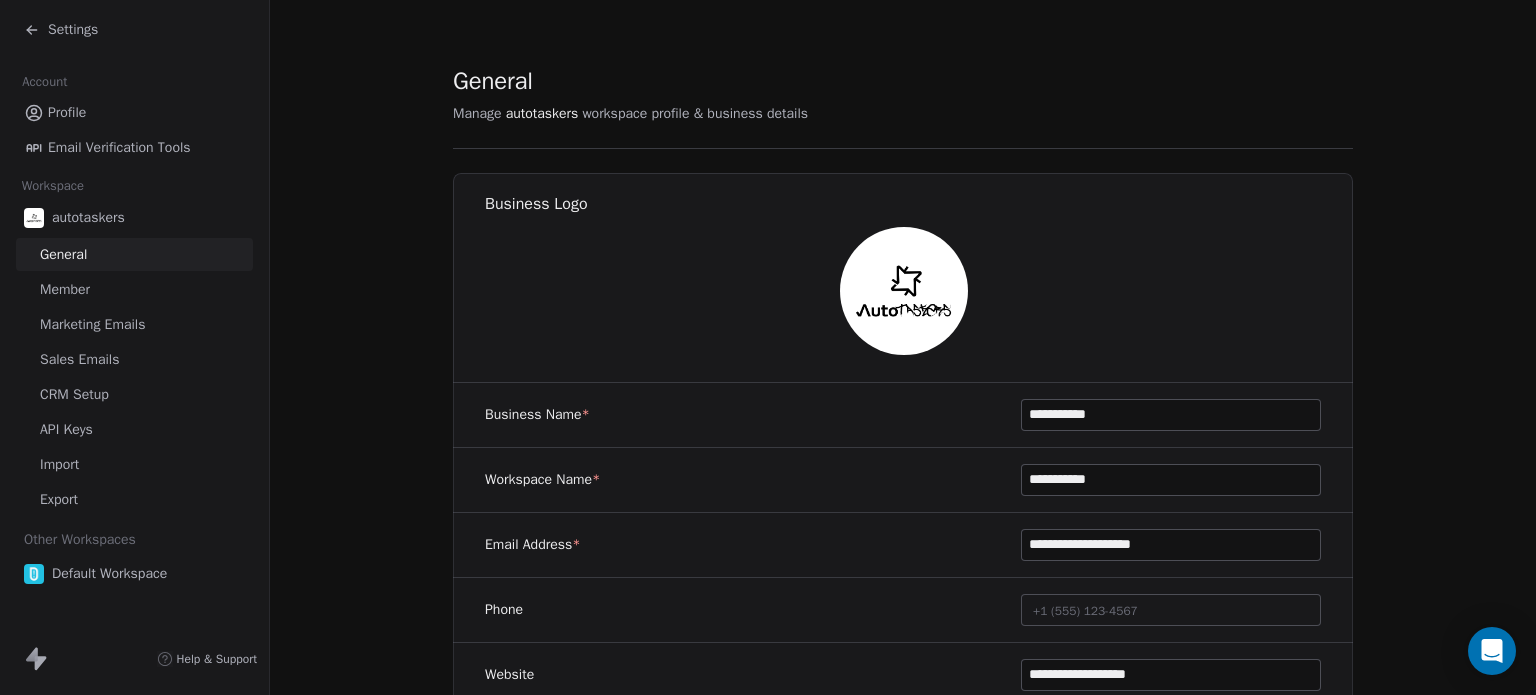 click on "**********" at bounding box center (903, 857) 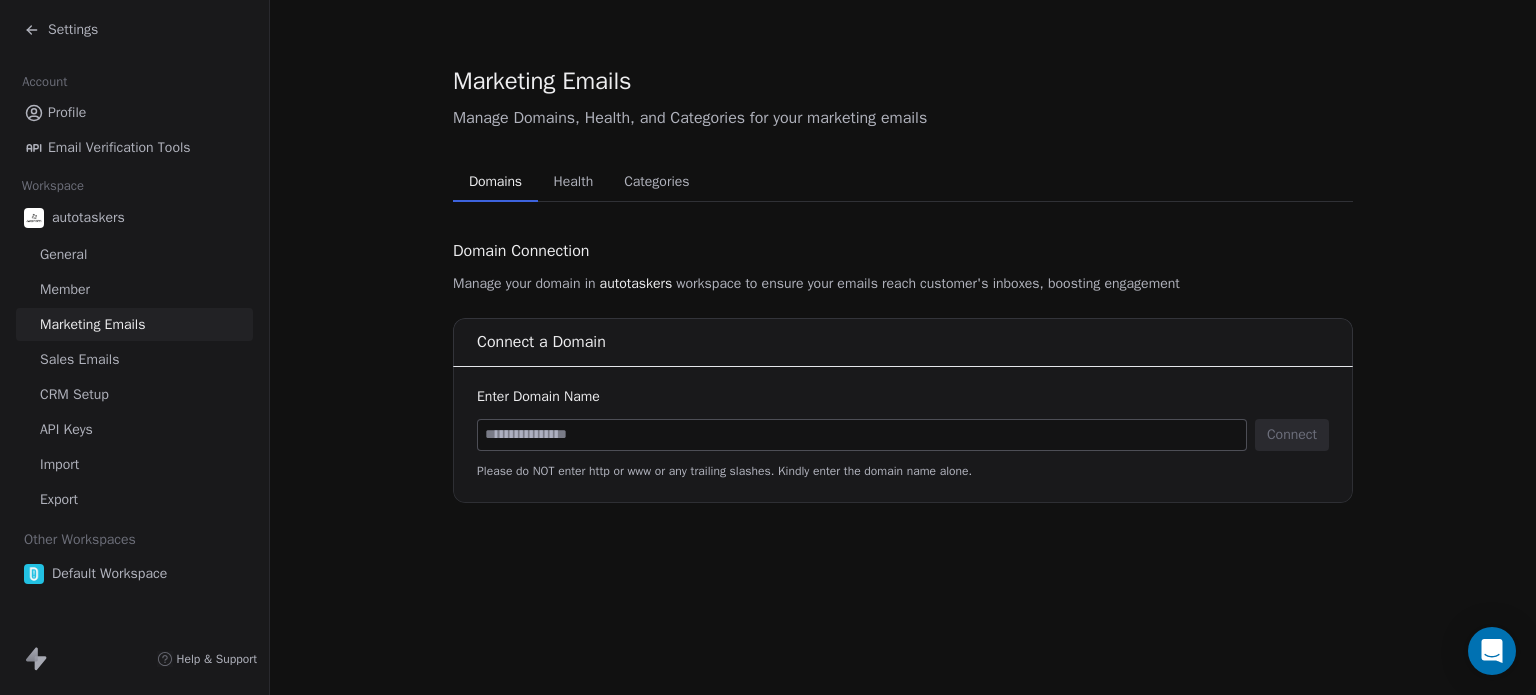 click on "Marketing Emails Manage Domains, Health, and Categories for your marketing emails Domains Domains Health Health Categories Categories Domain Connection Manage your domain in autotaskers workspace to ensure your emails reach customer's inboxes, boosting engagement Connect a Domain Enter Domain Name Connect Please do NOT enter http or www or any trailing slashes. Kindly enter the domain name alone." at bounding box center [903, 347] 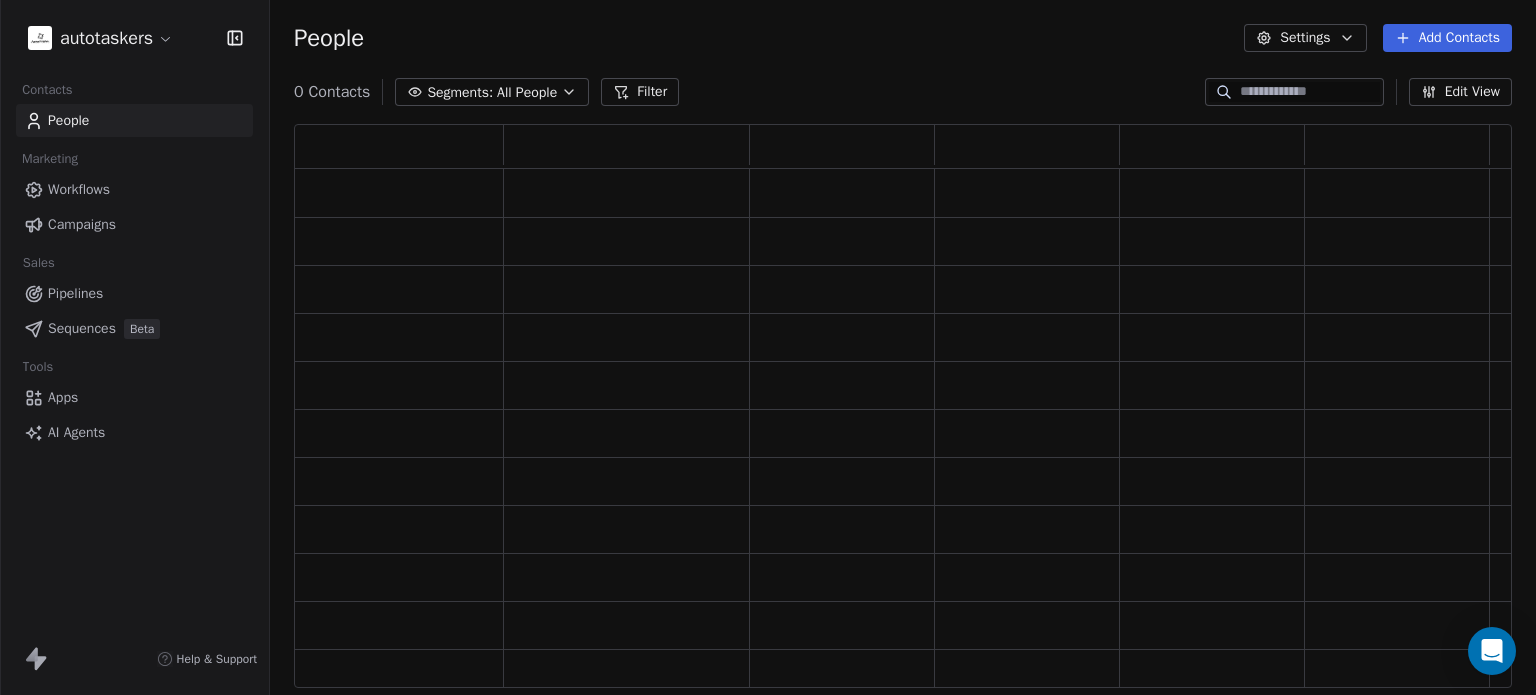 scroll, scrollTop: 16, scrollLeft: 16, axis: both 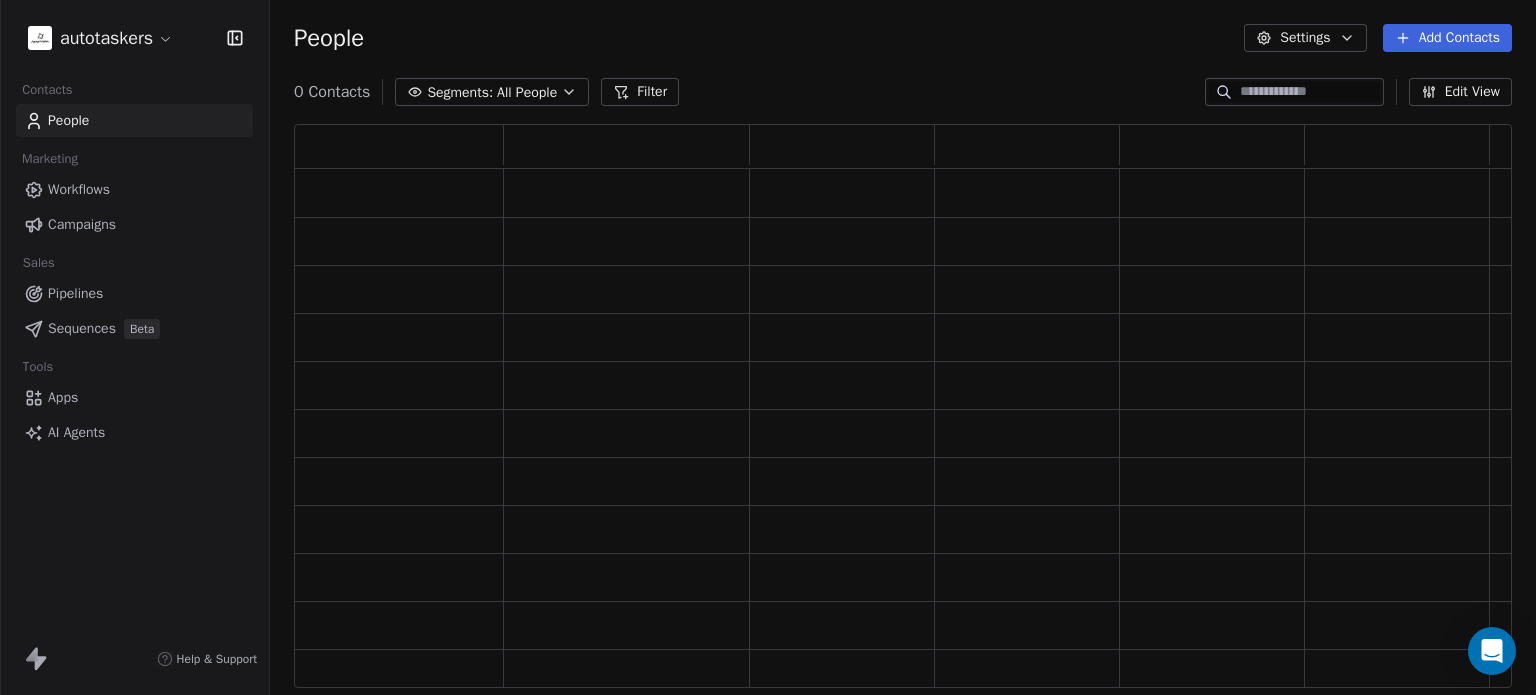 click on "autotaskers Contacts People Marketing Workflows Campaigns Sales Pipelines Sequences Beta Tools Apps AI Agents Help & Support People Settings  Add Contacts 0 Contacts Segments: All People Filter  Edit View Tag Add to Sequence Export" at bounding box center (768, 347) 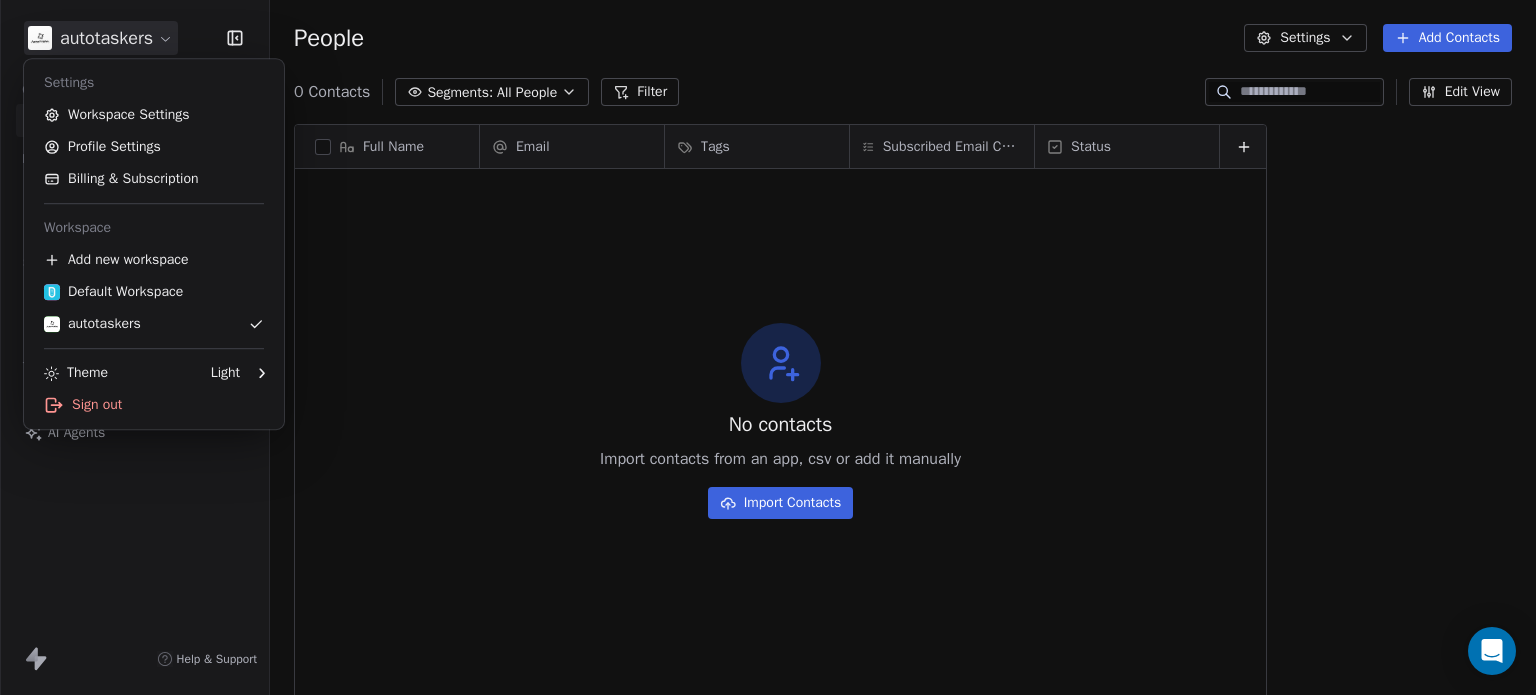 scroll, scrollTop: 16, scrollLeft: 16, axis: both 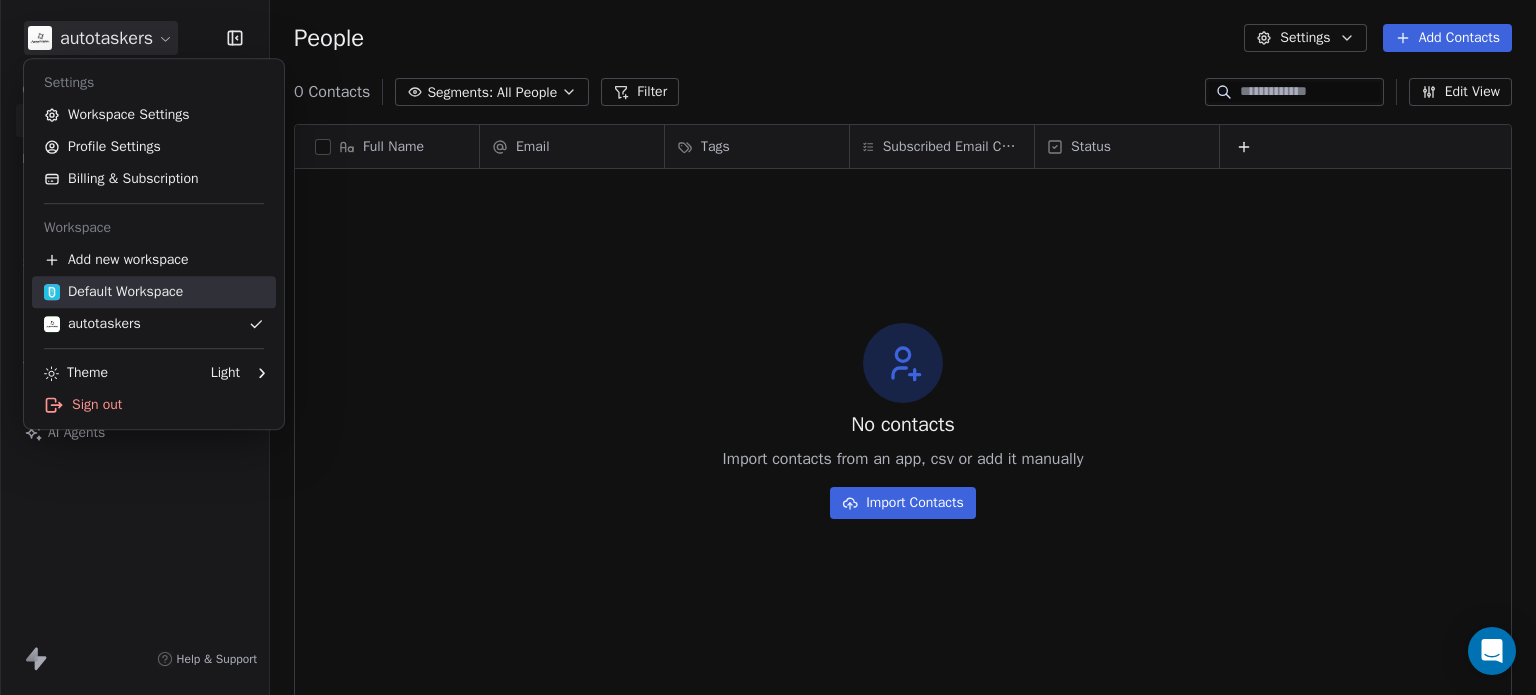 click on "Default Workspace" at bounding box center (113, 292) 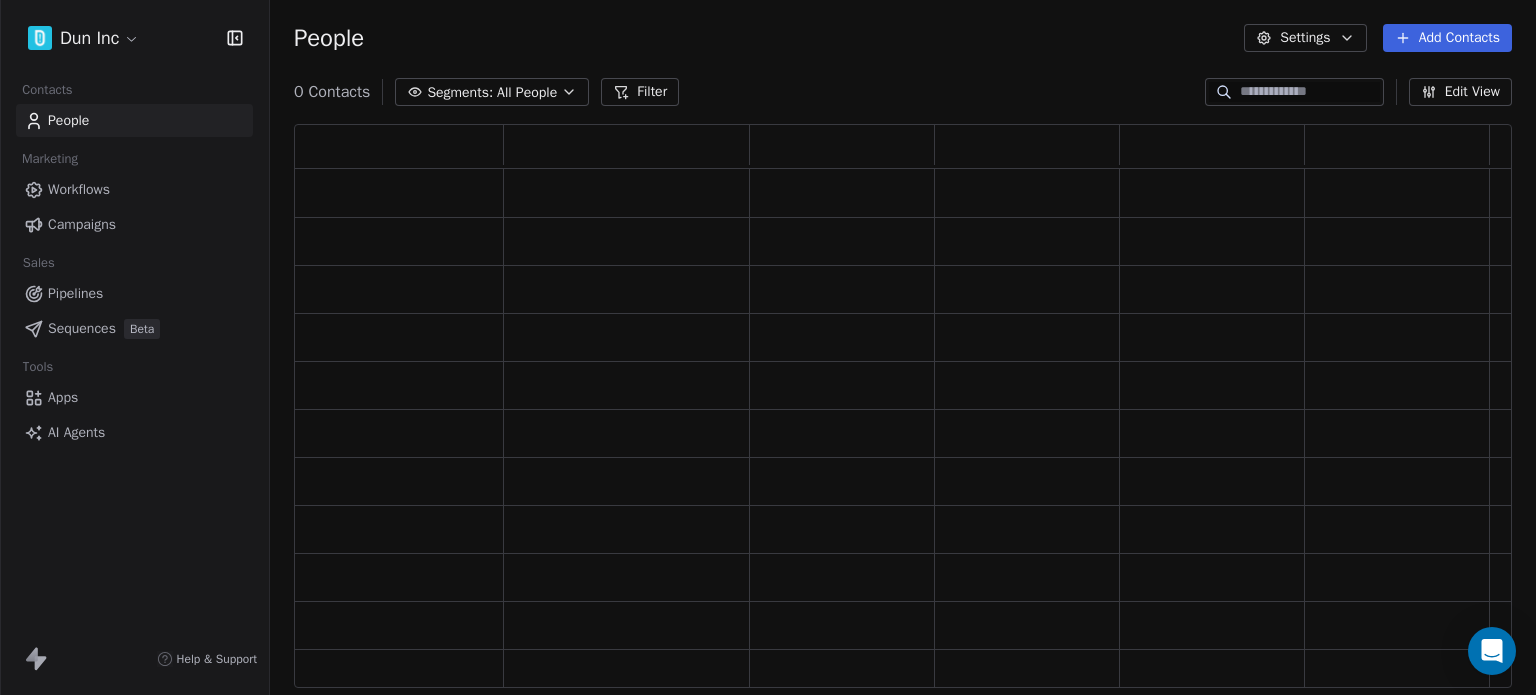 scroll, scrollTop: 16, scrollLeft: 16, axis: both 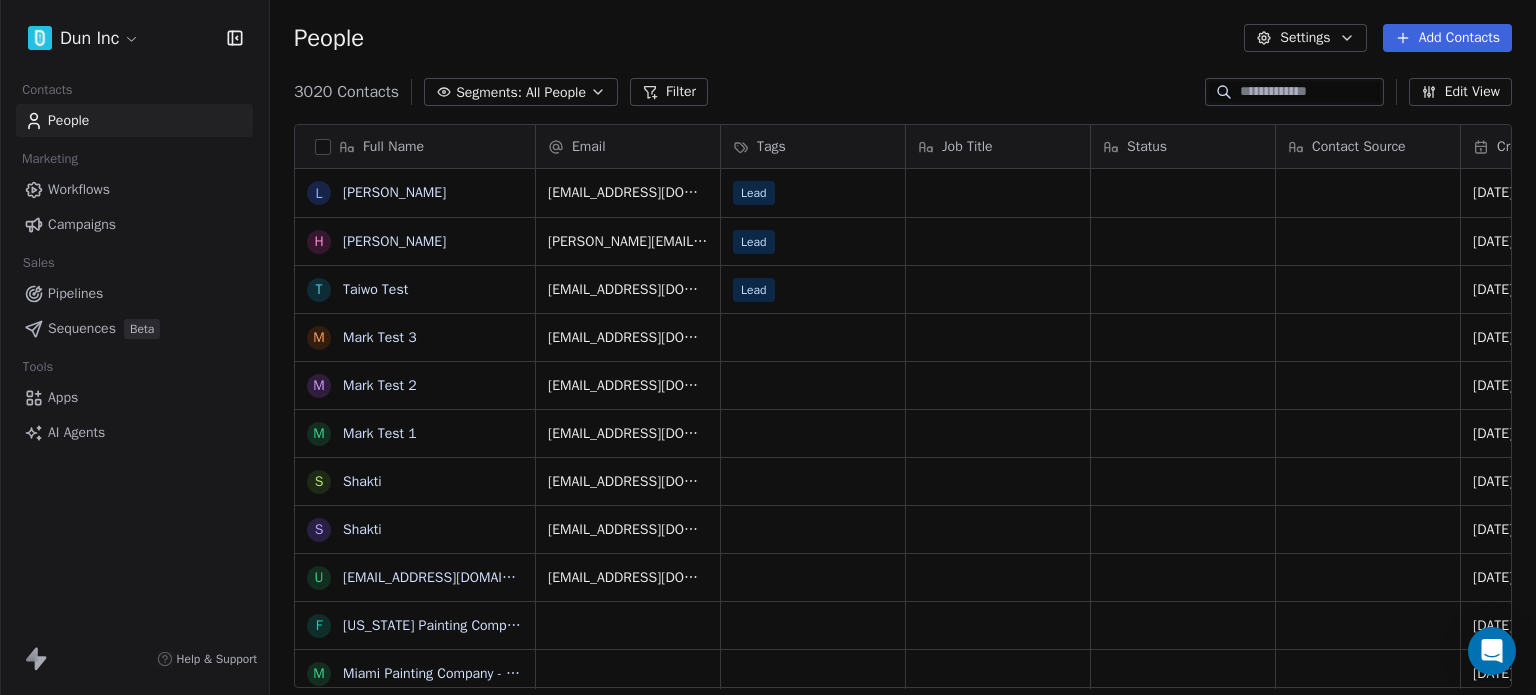 click on "Dun Inc Contacts People Marketing Workflows Campaigns Sales Pipelines Sequences Beta Tools Apps AI Agents Help & Support People Settings  Add Contacts 3020 Contacts Segments: All People Filter  Edit View Tag Add to Sequence Export Full Name L [PERSON_NAME] H [PERSON_NAME] T [PERSON_NAME] Test M Mark Test 3 M Mark Test 2 M Mark Test 1 S Shakti S Shakti u [EMAIL_ADDRESS][DOMAIN_NAME] F [US_STATE] Painting Company M Miami Painting Company - Paint Proz P Pro Painting And Sons M [PERSON_NAME] Painting LLC F Fresh Coat Painters of [GEOGRAPHIC_DATA] G Gables & Grove Painting P Precision Painting Plus of [GEOGRAPHIC_DATA] S Superior Painting Services [GEOGRAPHIC_DATA] F [GEOGRAPHIC_DATA] PAINTING M Miami House Painters Painting Company A A Class Painting C Color Design 360 Interior Painting [GEOGRAPHIC_DATA] W [GEOGRAPHIC_DATA] Walls C Color Me Mine M Miami Art Club T [PERSON_NAME] Painting A Art and Wine [GEOGRAPHIC_DATA] U Unarthodox B BearDrips Miami P Paint me one E ELECTROSTATIC PAINTING- ABC AMERICAN & SERVICES, INC Q Quality Painters of [GEOGRAPHIC_DATA] Email Tags Job Title Status Contact Source Created Date FSAT" at bounding box center [768, 347] 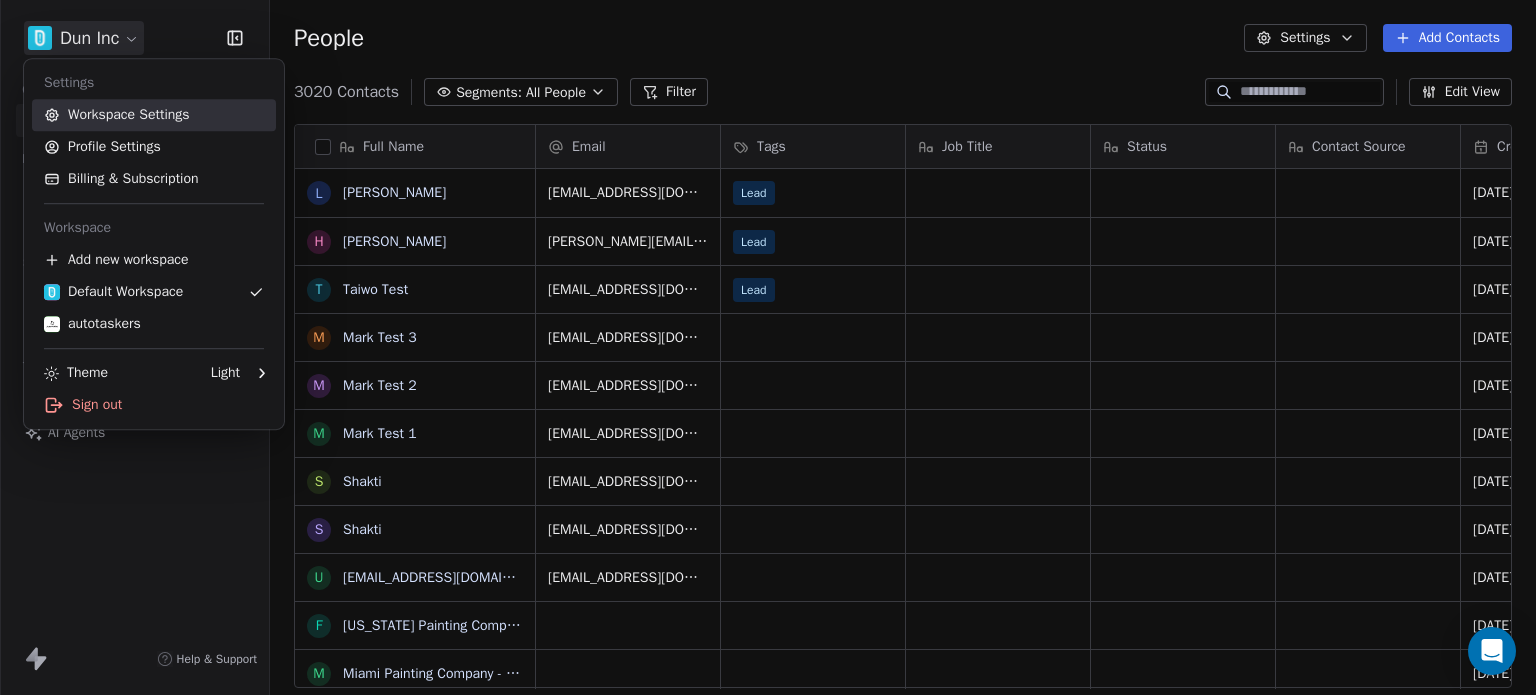 click on "Workspace Settings" at bounding box center [154, 115] 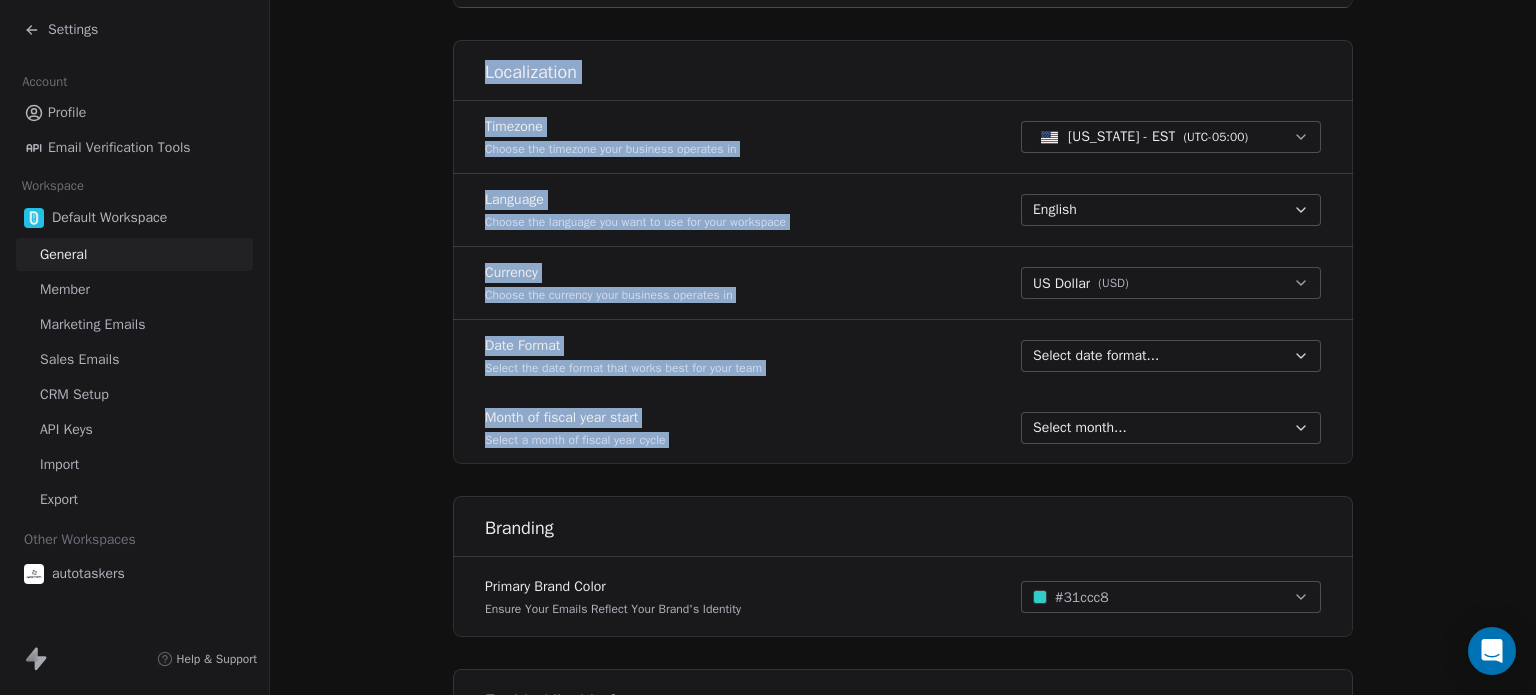 drag, startPoint x: 1532, startPoint y: 101, endPoint x: 1519, endPoint y: 404, distance: 303.27875 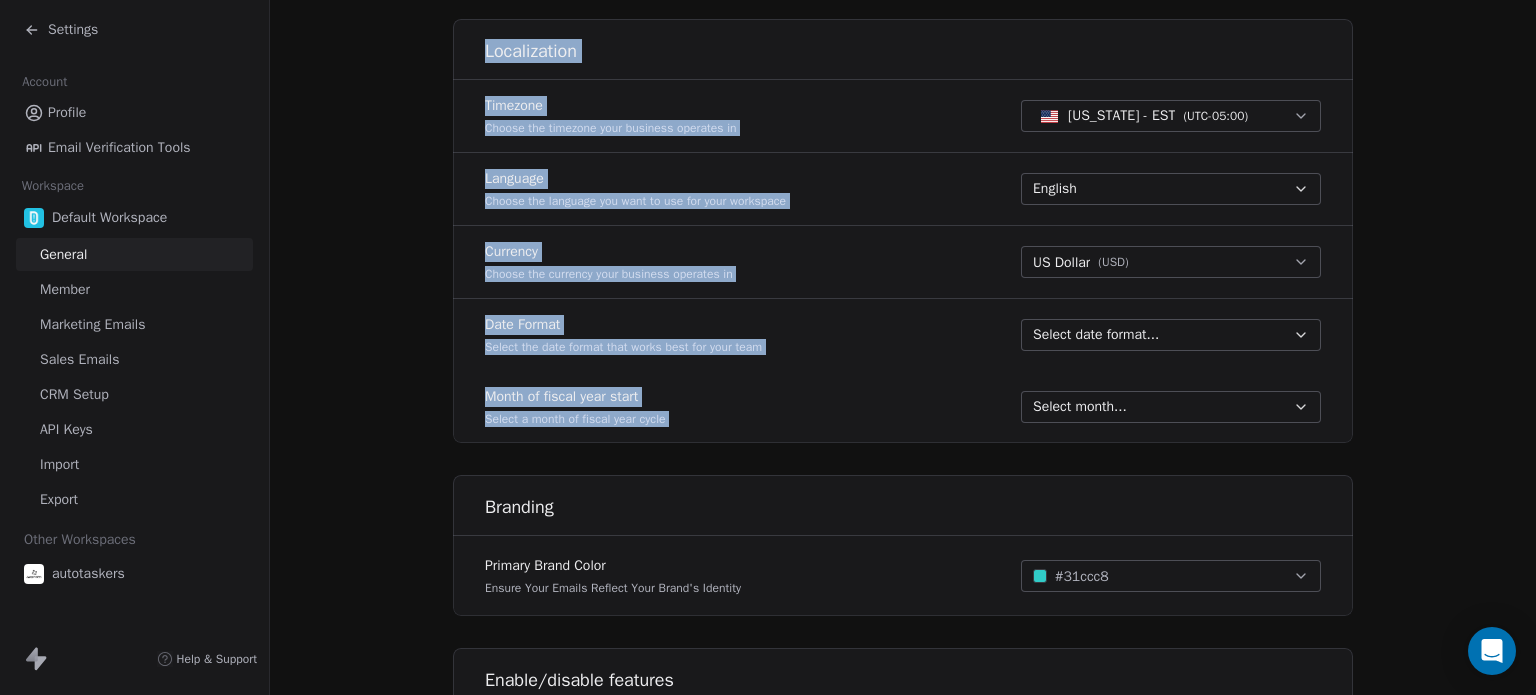 click on "**********" at bounding box center [903, 31] 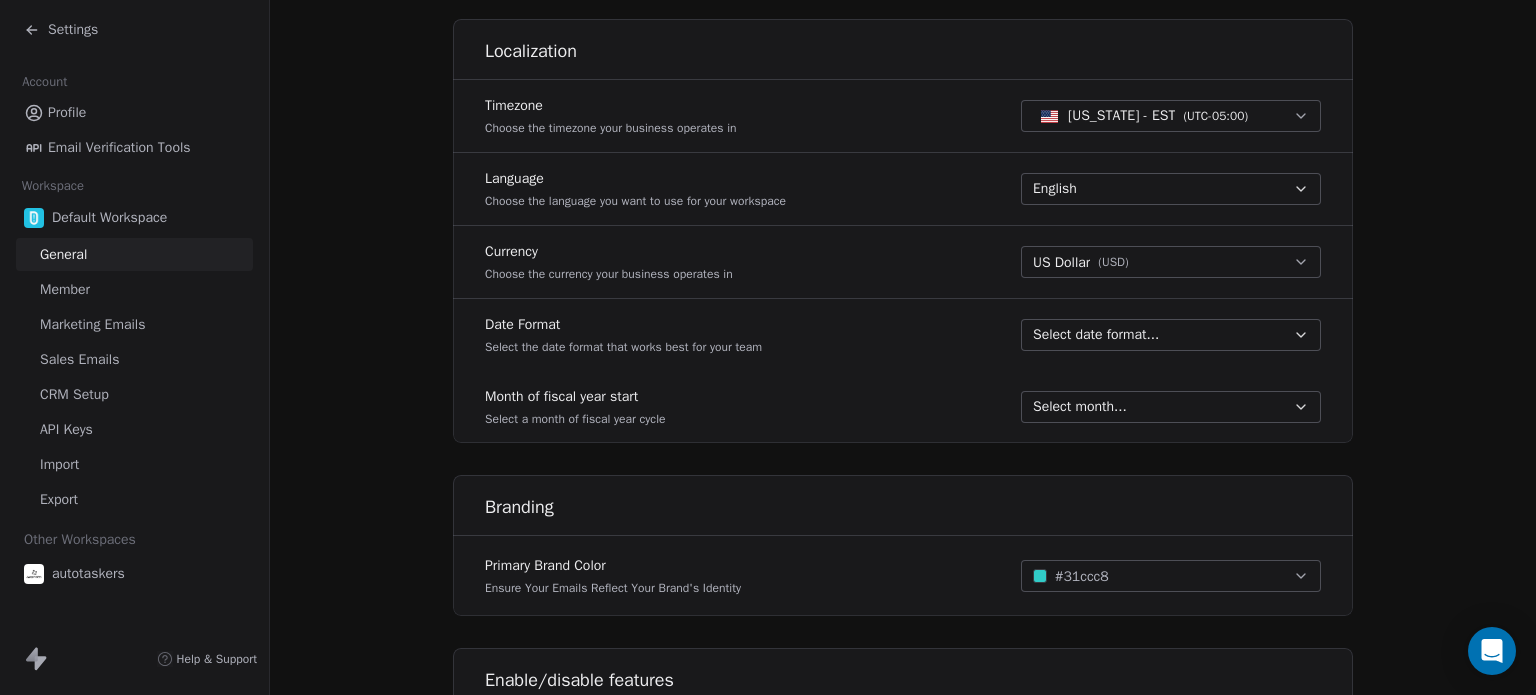 scroll, scrollTop: 1017, scrollLeft: 0, axis: vertical 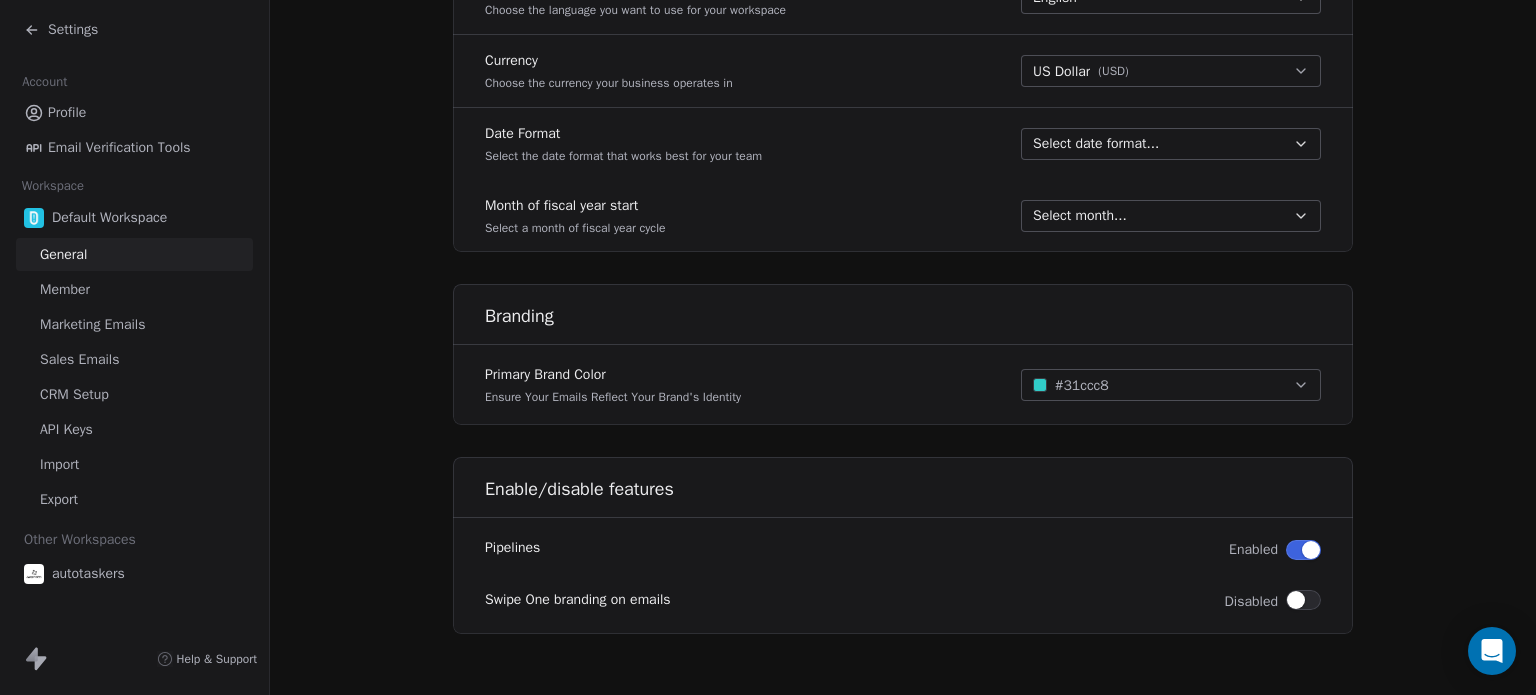 click on "Marketing Emails" at bounding box center (134, 324) 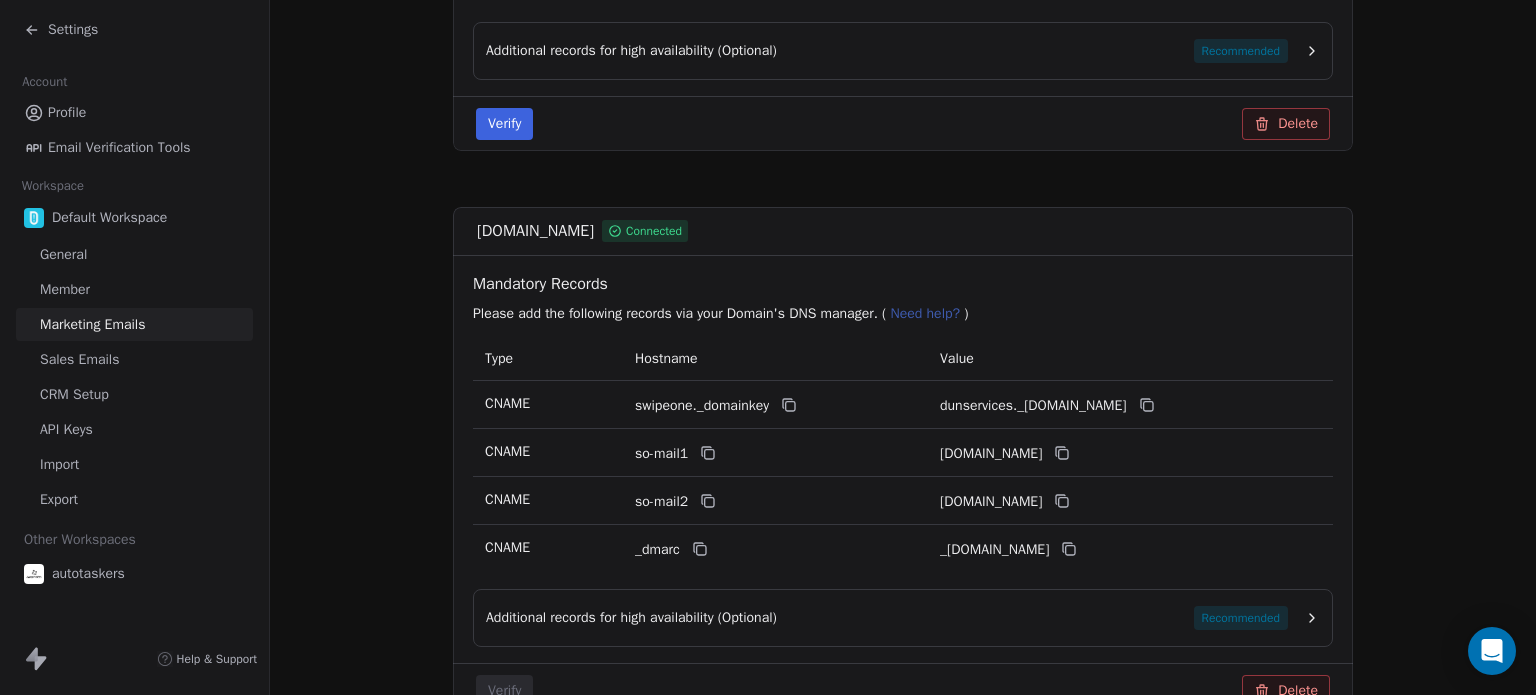 scroll, scrollTop: 834, scrollLeft: 0, axis: vertical 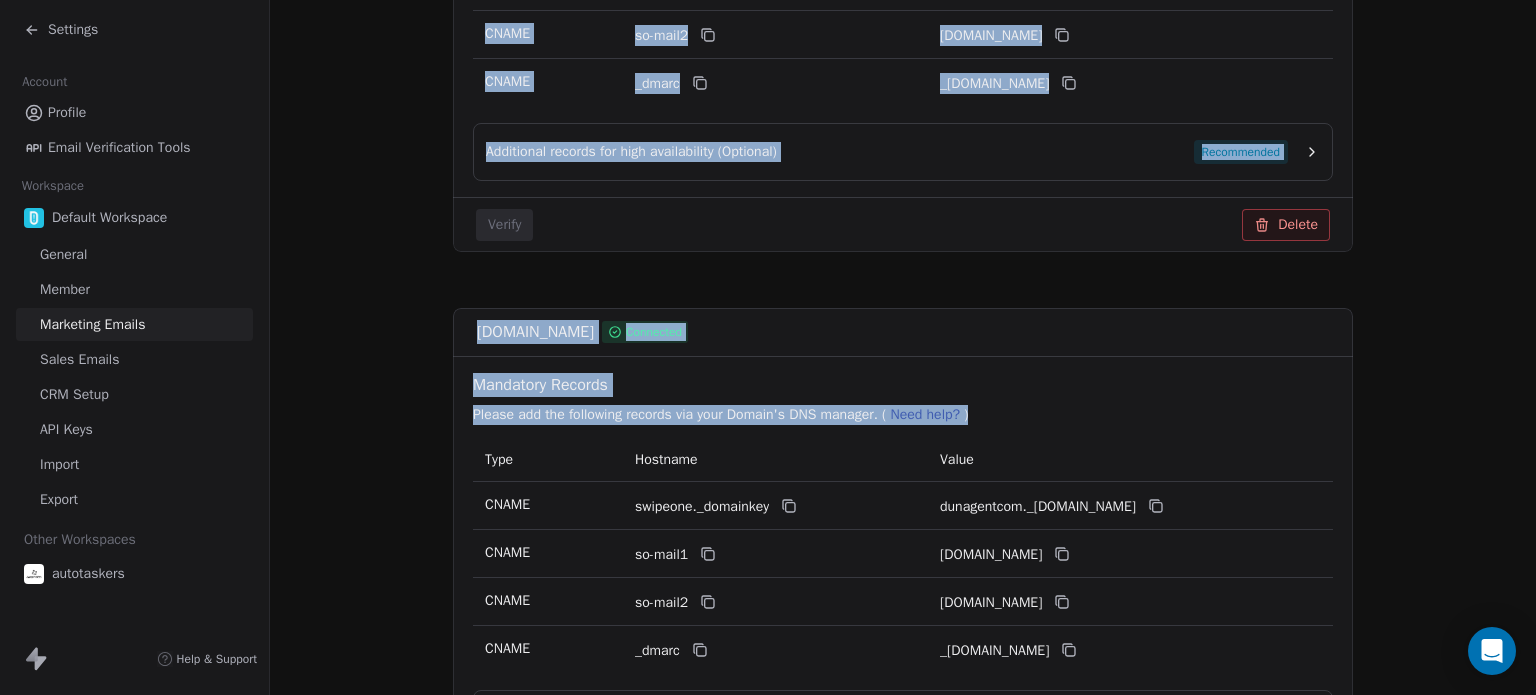 drag, startPoint x: 1532, startPoint y: 379, endPoint x: 1528, endPoint y: 469, distance: 90.088844 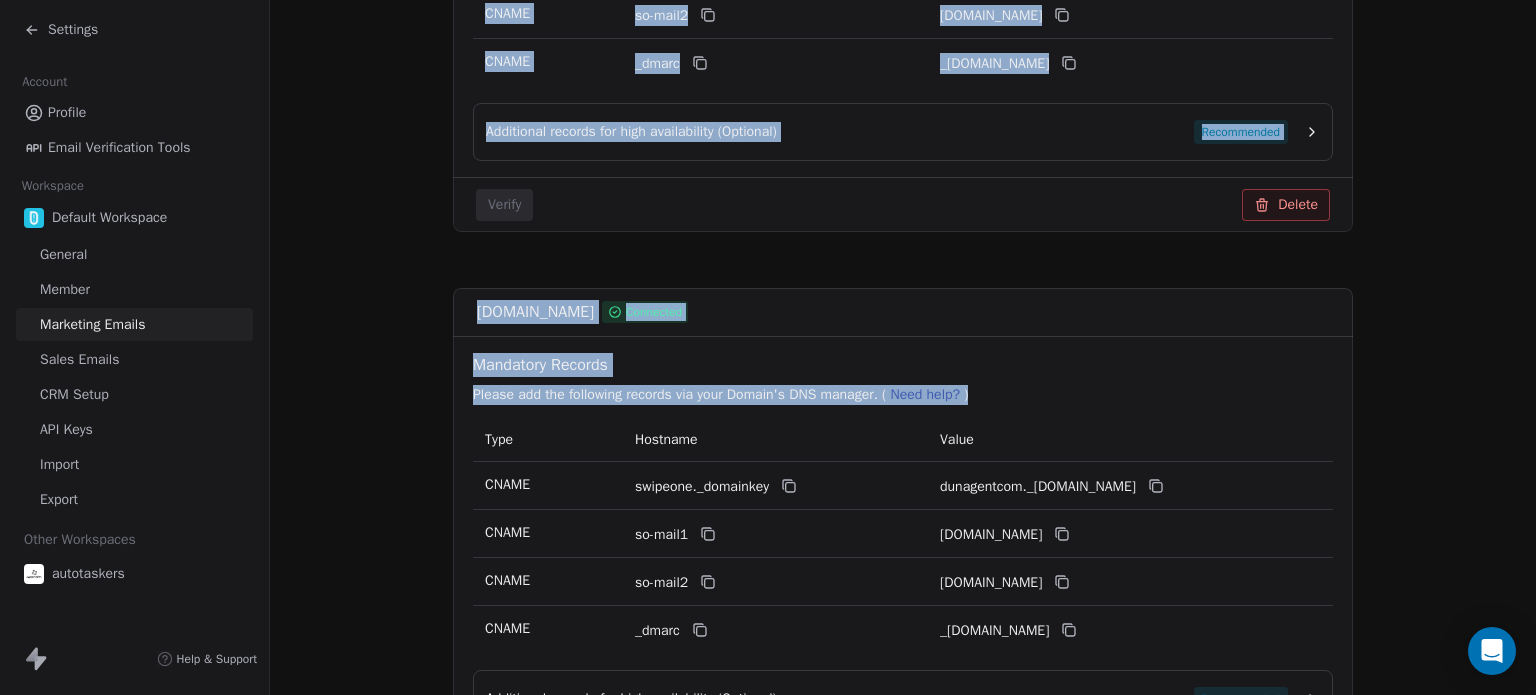 click on "Marketing Emails Manage Domains, Health, and Categories for your marketing emails Domains Domains Health Health Categories Categories Domain Connection Manage your domain in Default Workspace workspace to ensure your emails reach customer's inboxes, boosting engagement Add Domain [DOMAIN_NAME]   Connected Mandatory Records Please add the following records via your Domain's DNS manager. (   Need help?   ) Type Hostname Value CNAME swipeone._domainkey dunplatformcom._[DOMAIN_NAME] CNAME so-mail1 [DOMAIN_NAME] CNAME so-mail2 [DOMAIN_NAME] CNAME _dmarc _[DOMAIN_NAME] Additional records for high availability (Optional) Recommended Verify Delete [DOMAIN_NAME]   Connected Mandatory Records Please add the following records via your Domain's DNS manager. (   Need help?   ) Type Hostname Value CNAME swipeone._domainkey dunservices._[DOMAIN_NAME] CNAME so-mail1 [DOMAIN_NAME] CNAME so-mail2 [DOMAIN_NAME] CNAME _dmarc Recommended" at bounding box center [903, -163] 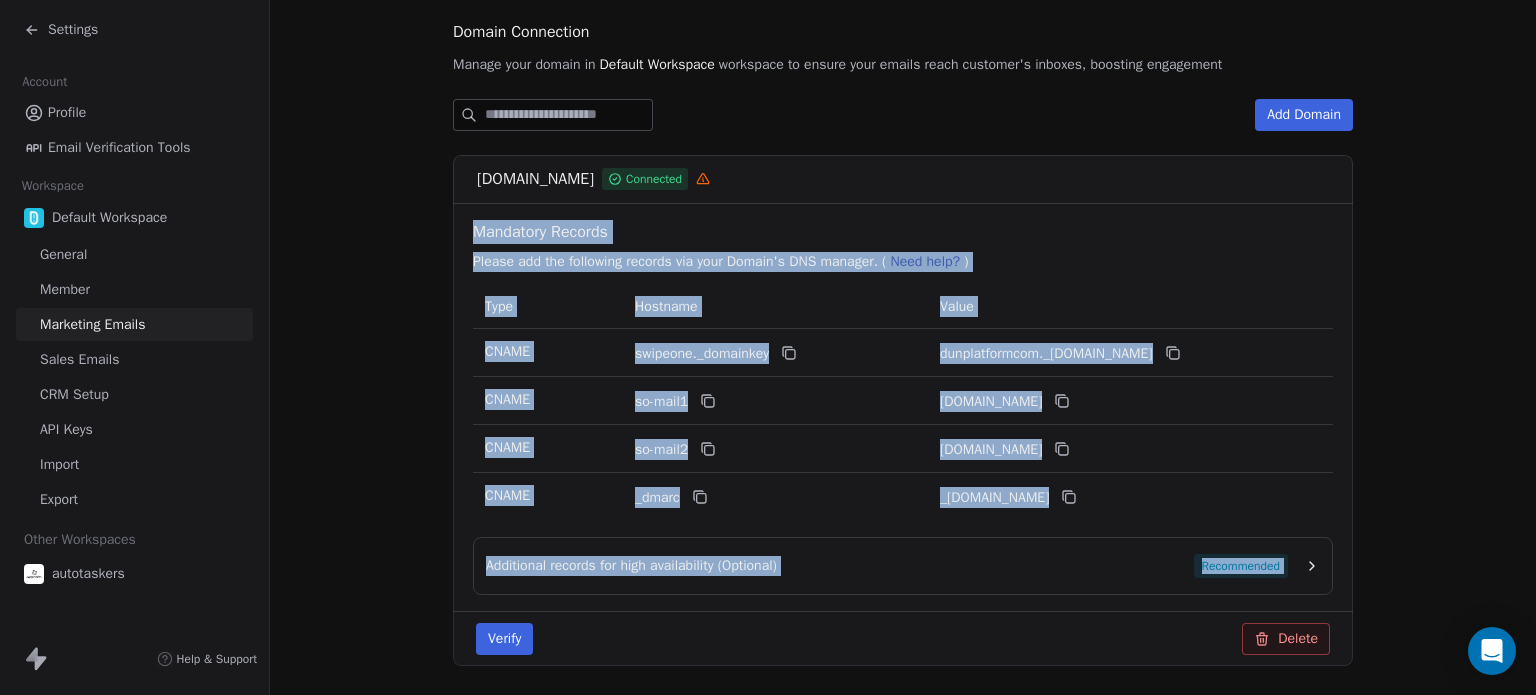 drag, startPoint x: 1535, startPoint y: 477, endPoint x: 1497, endPoint y: 160, distance: 319.26947 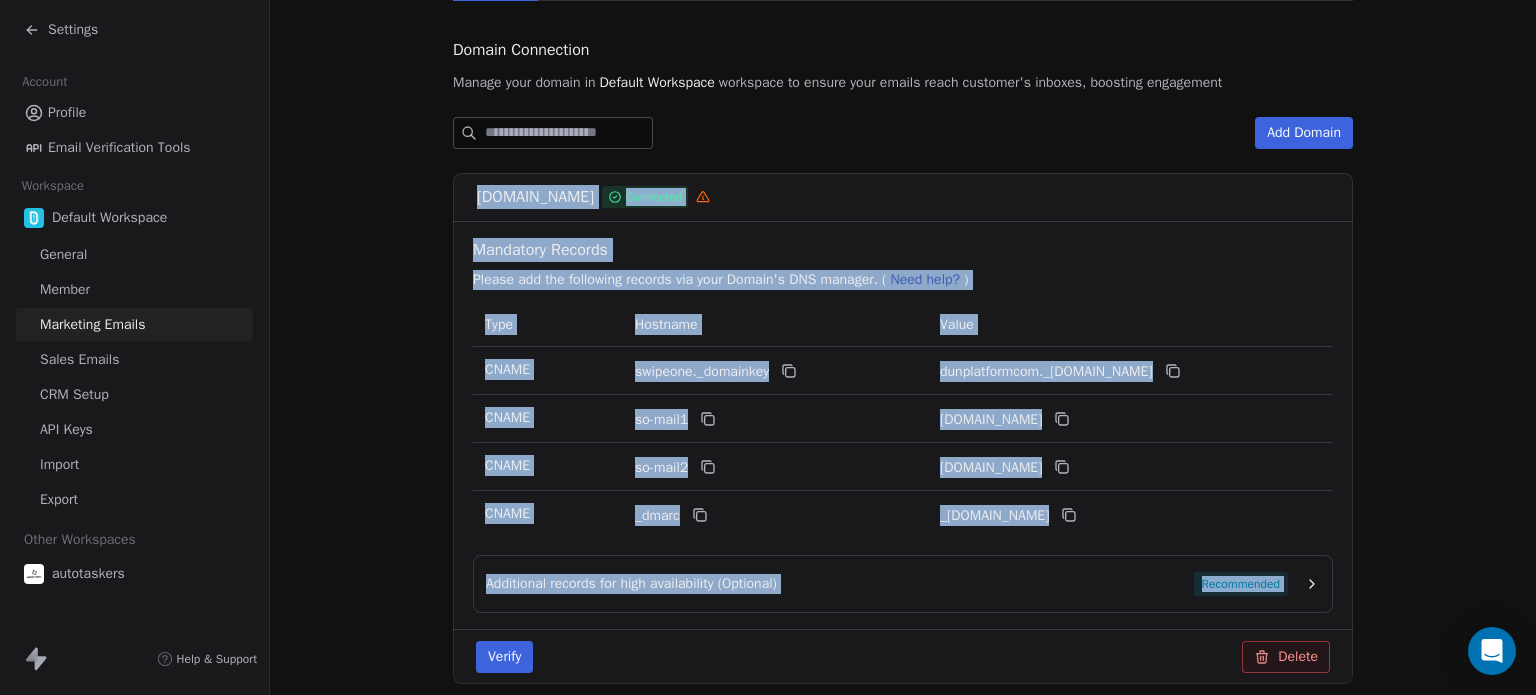 click on "Marketing Emails Manage Domains, Health, and Categories for your marketing emails Domains Domains Health Health Categories Categories Domain Connection Manage your domain in Default Workspace workspace to ensure your emails reach customer's inboxes, boosting engagement Add Domain [DOMAIN_NAME]   Connected Mandatory Records Please add the following records via your Domain's DNS manager. (   Need help?   ) Type Hostname Value CNAME swipeone._domainkey dunplatformcom._[DOMAIN_NAME] CNAME so-mail1 [DOMAIN_NAME] CNAME so-mail2 [DOMAIN_NAME] CNAME _dmarc _[DOMAIN_NAME] Additional records for high availability (Optional) Recommended Verify Delete [DOMAIN_NAME]   Connected Mandatory Records Please add the following records via your Domain's DNS manager. (   Need help?   ) Type Hostname Value CNAME swipeone._domainkey dunservices._[DOMAIN_NAME] CNAME so-mail1 [DOMAIN_NAME] CNAME so-mail2 [DOMAIN_NAME] CNAME _dmarc Recommended" at bounding box center [903, 856] 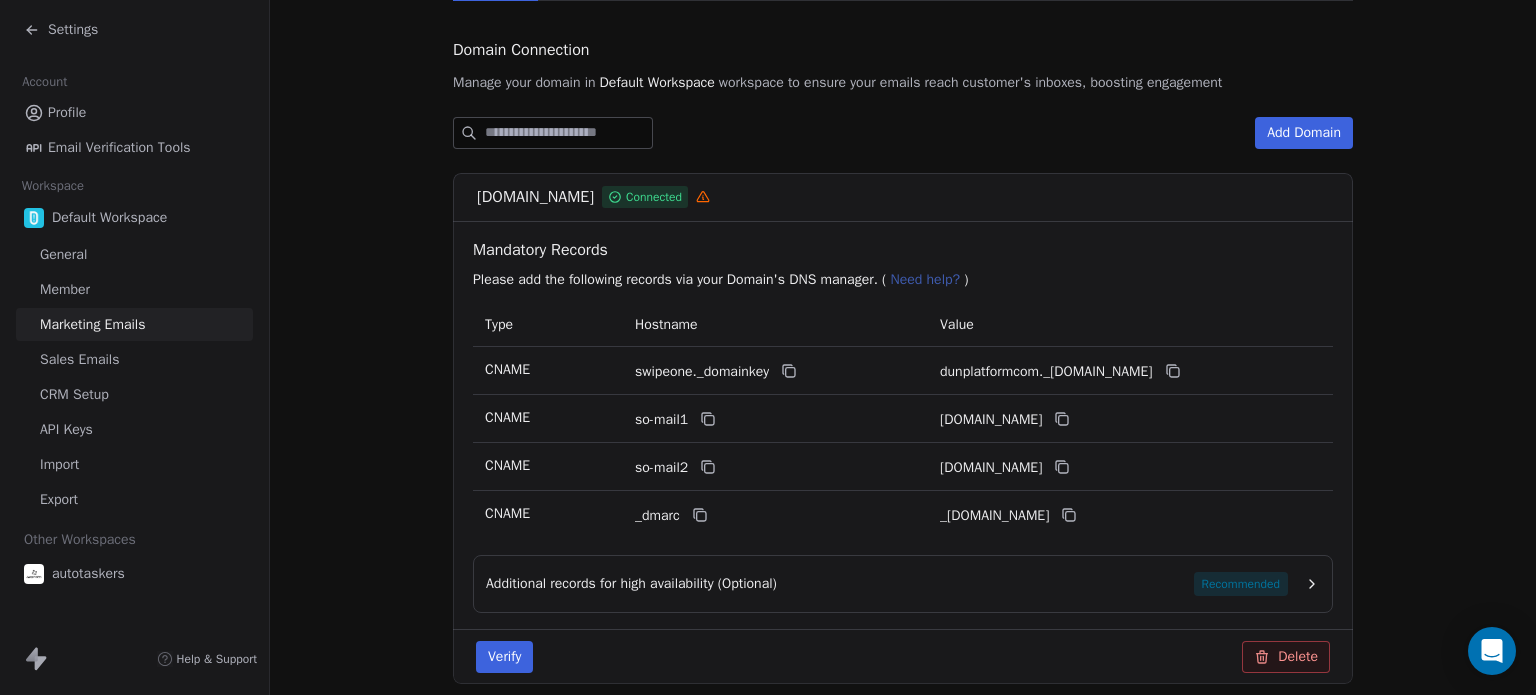 click on "Settings" at bounding box center [73, 30] 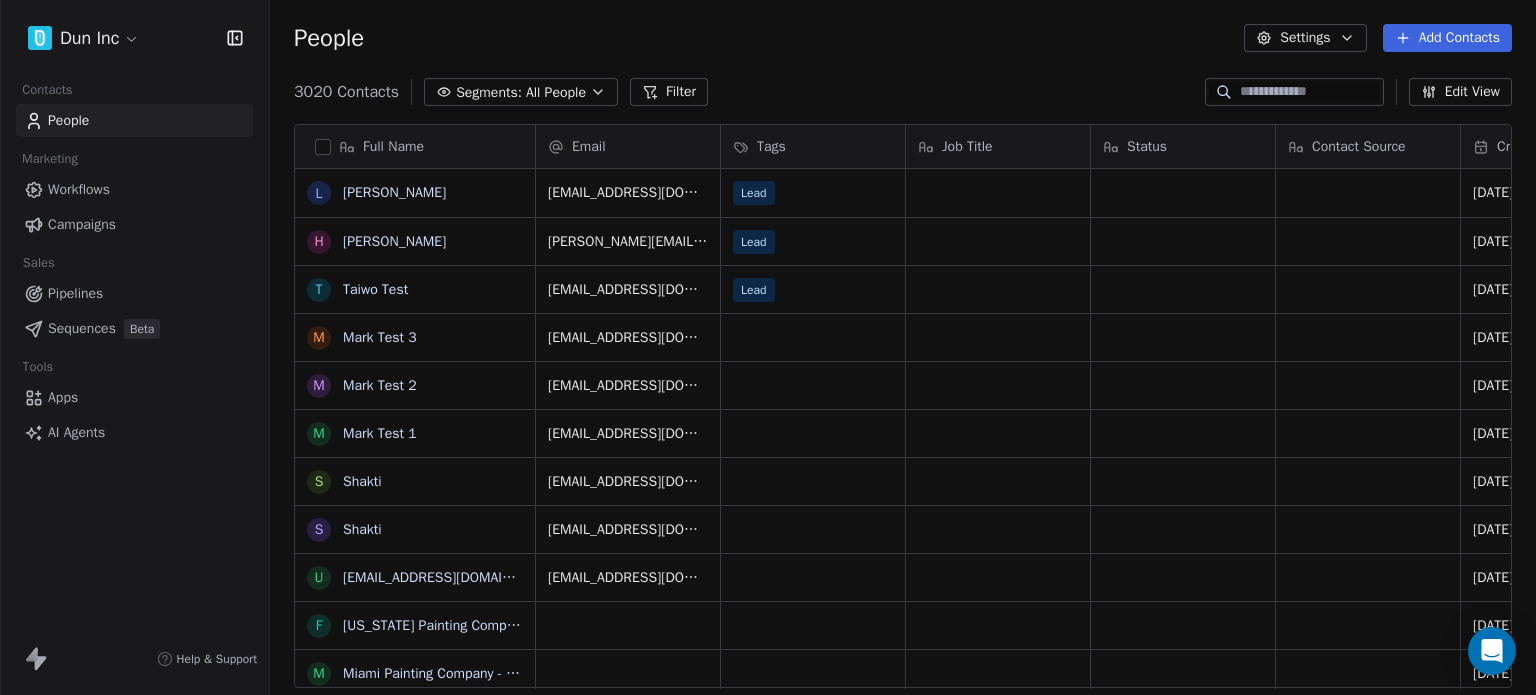 click on "Dun Inc Contacts People Marketing Workflows Campaigns Sales Pipelines Sequences Beta Tools Apps AI Agents Help & Support People Settings  Add Contacts 3020 Contacts Segments: All People Filter  Edit View Tag Add to Sequence Export Full Name L [PERSON_NAME] H [PERSON_NAME] T [PERSON_NAME] Test M Mark Test 3 M Mark Test 2 M Mark Test 1 S Shakti S Shakti u [EMAIL_ADDRESS][DOMAIN_NAME] F [US_STATE] Painting Company M Miami Painting Company - Paint Proz P Pro Painting And Sons M [PERSON_NAME] Painting LLC F Fresh Coat Painters of [GEOGRAPHIC_DATA] G Gables & Grove Painting P Precision Painting Plus of [GEOGRAPHIC_DATA] S Superior Painting Services [GEOGRAPHIC_DATA] F [GEOGRAPHIC_DATA] PAINTING M Miami House Painters Painting Company A A Class Painting C Color Design 360 Interior Painting [GEOGRAPHIC_DATA] W [GEOGRAPHIC_DATA] Walls C Color Me Mine M Miami Art Club T [PERSON_NAME] Painting A Art and Wine [GEOGRAPHIC_DATA] U Unarthodox B BearDrips Miami P Paint me one E ELECTROSTATIC PAINTING- ABC AMERICAN & SERVICES, INC Q Quality Painters of [GEOGRAPHIC_DATA] Email Tags Job Title Status Contact Source Created Date FSAT" at bounding box center [768, 347] 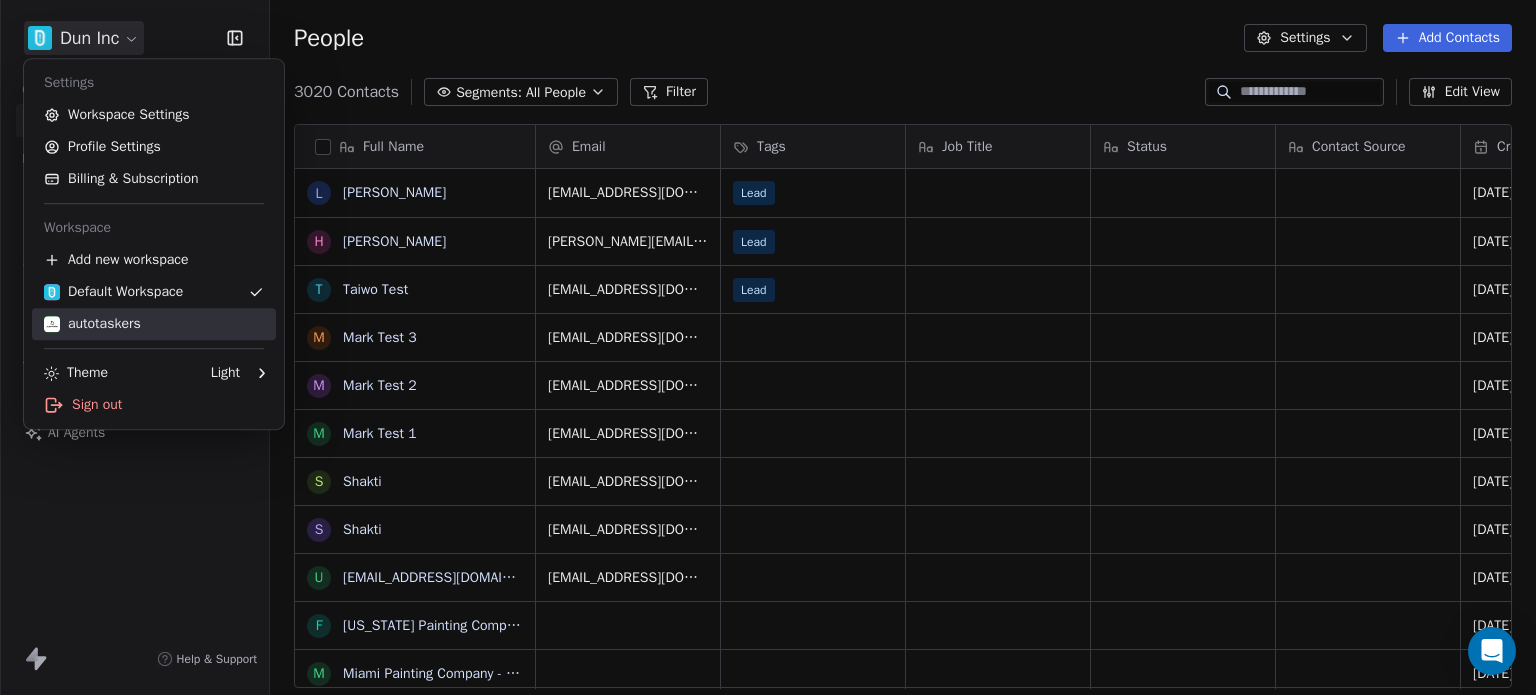 click on "autotaskers" at bounding box center [154, 324] 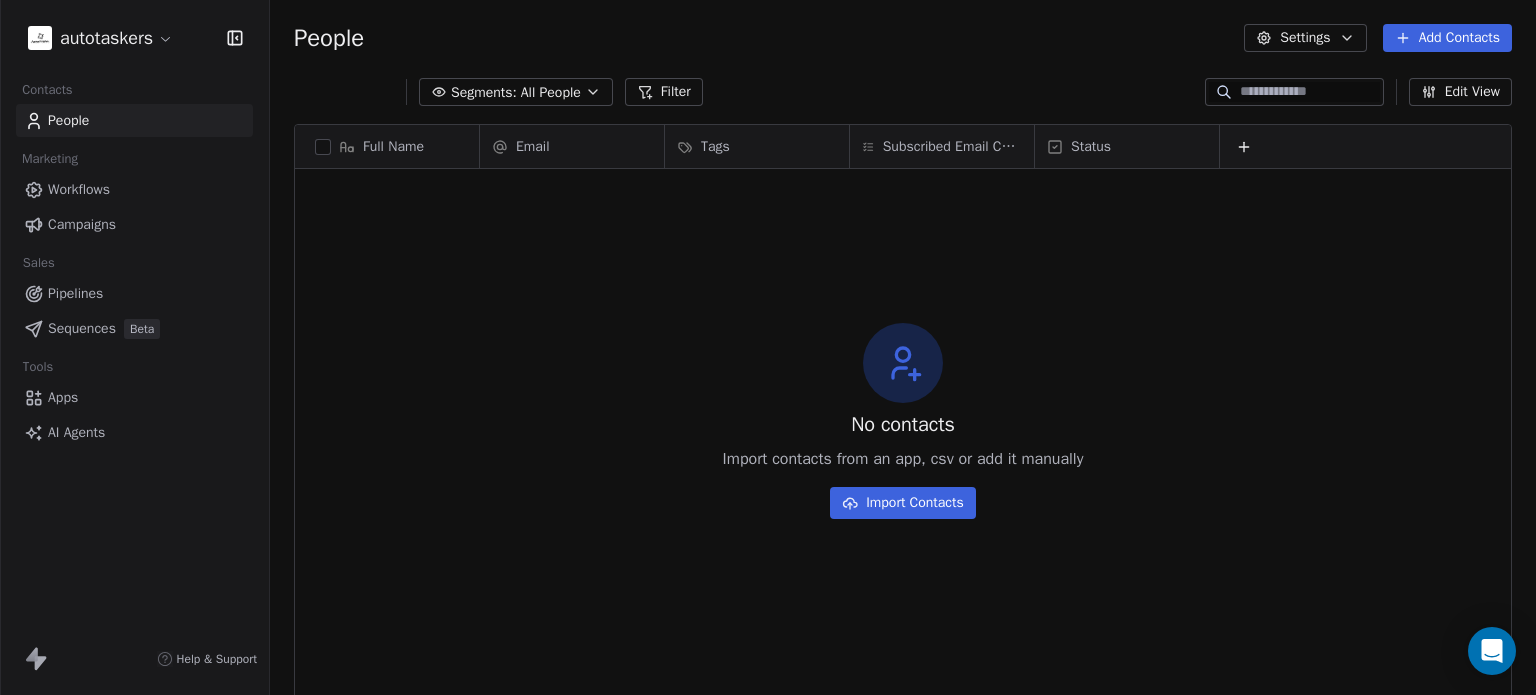 scroll, scrollTop: 16, scrollLeft: 16, axis: both 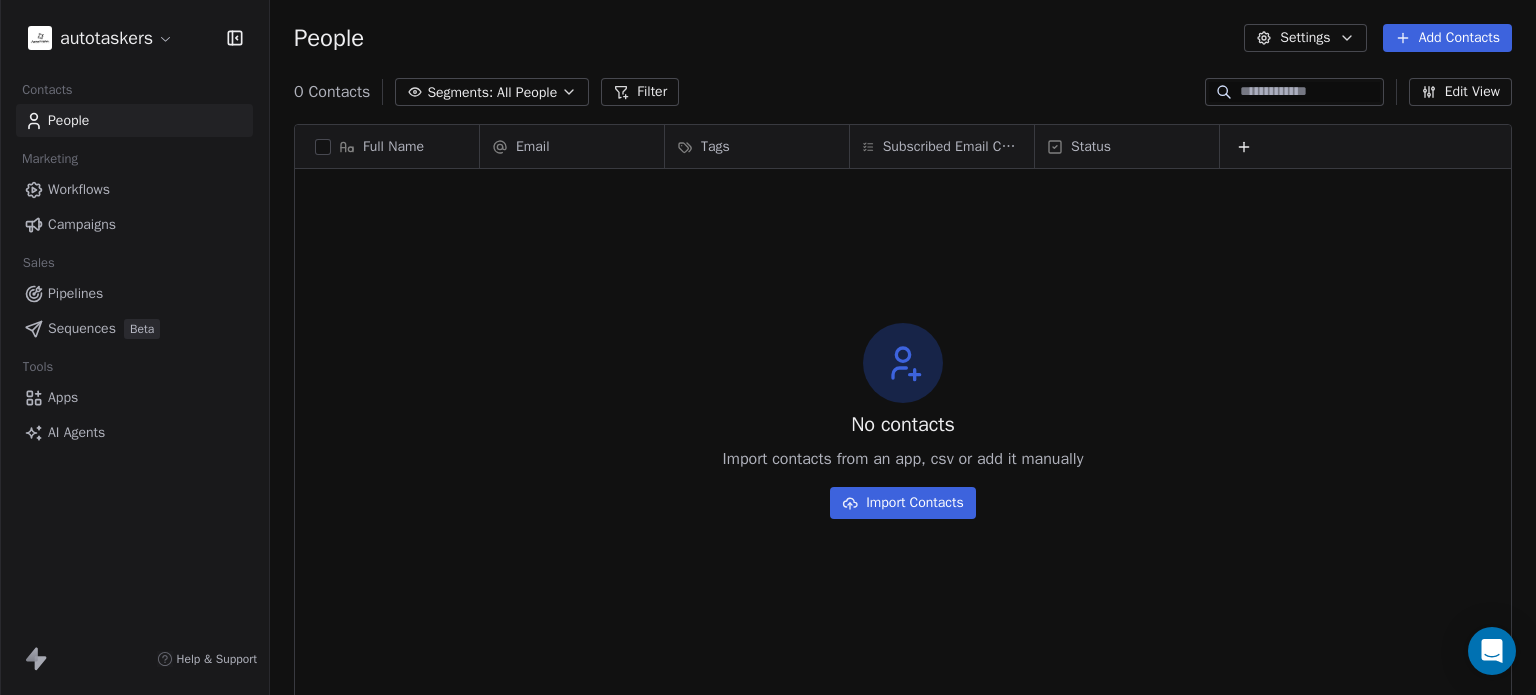 click on "autotaskers Contacts People Marketing Workflows Campaigns Sales Pipelines Sequences Beta Tools Apps AI Agents Help & Support People Settings  Add Contacts 0 Contacts Segments: All People Filter  Edit View Tag Add to Sequence Export Full Name Email Tags Subscribed Email Categories Status
To pick up a draggable item, press the space bar.
While dragging, use the arrow keys to move the item.
Press space again to drop the item in its new position, or press escape to cancel.
No contacts Import contacts from an app, csv or add it manually   Import Contacts" at bounding box center (768, 347) 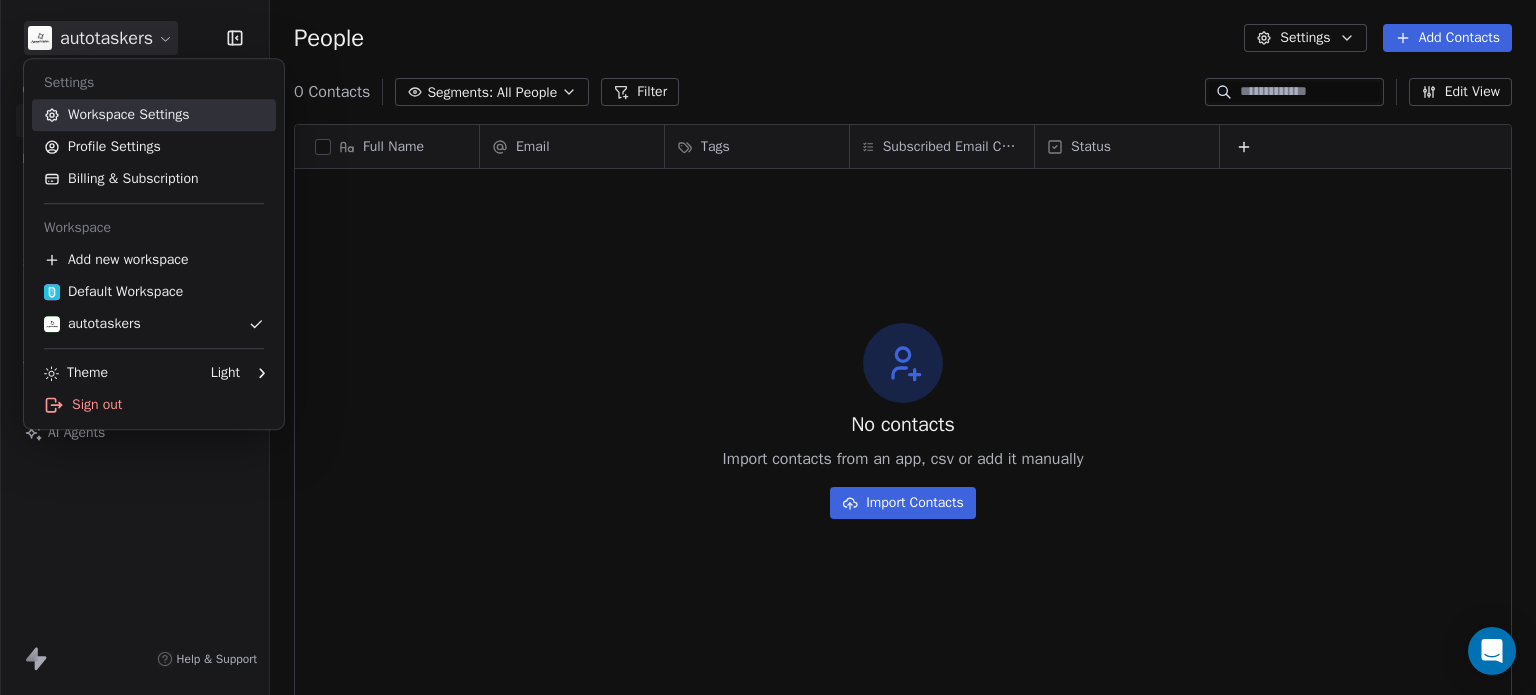 click on "Workspace Settings" at bounding box center (154, 115) 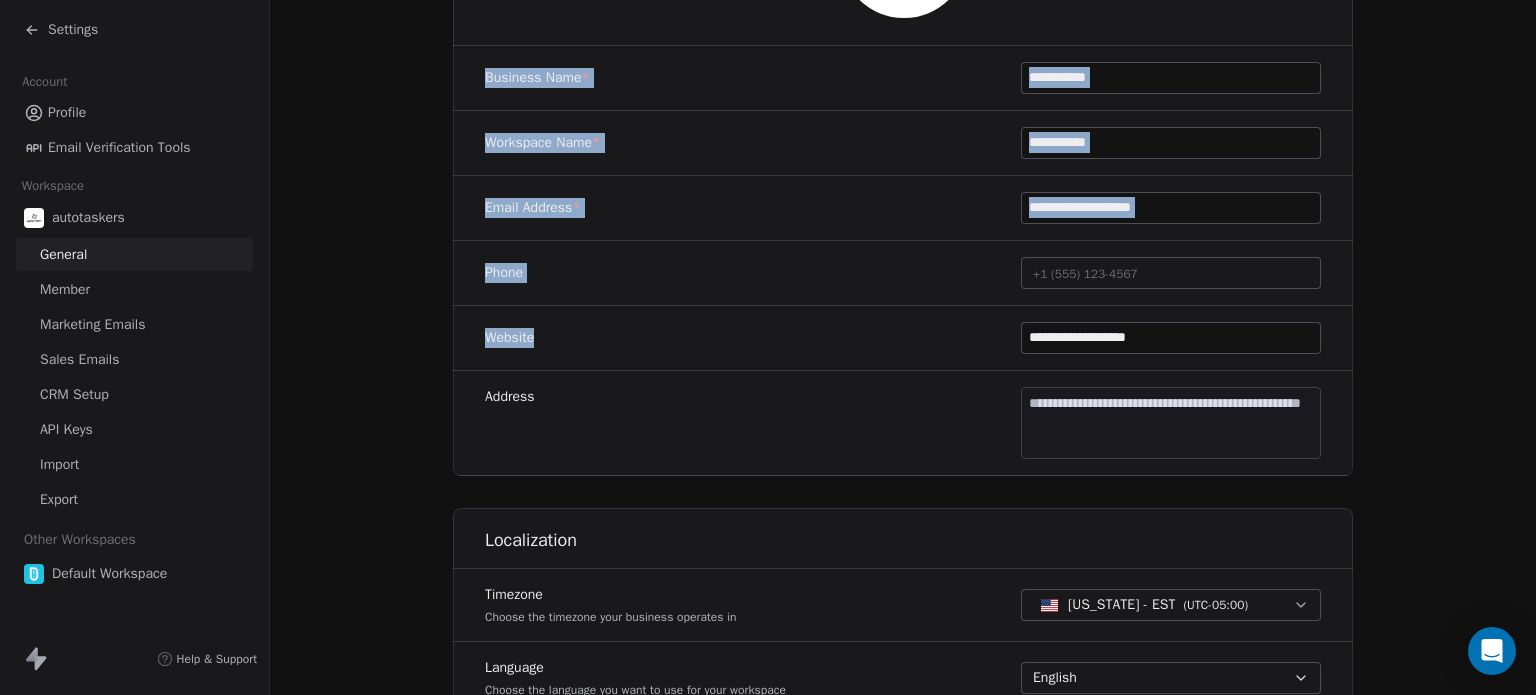 drag, startPoint x: 1535, startPoint y: 243, endPoint x: 1526, endPoint y: 349, distance: 106.381386 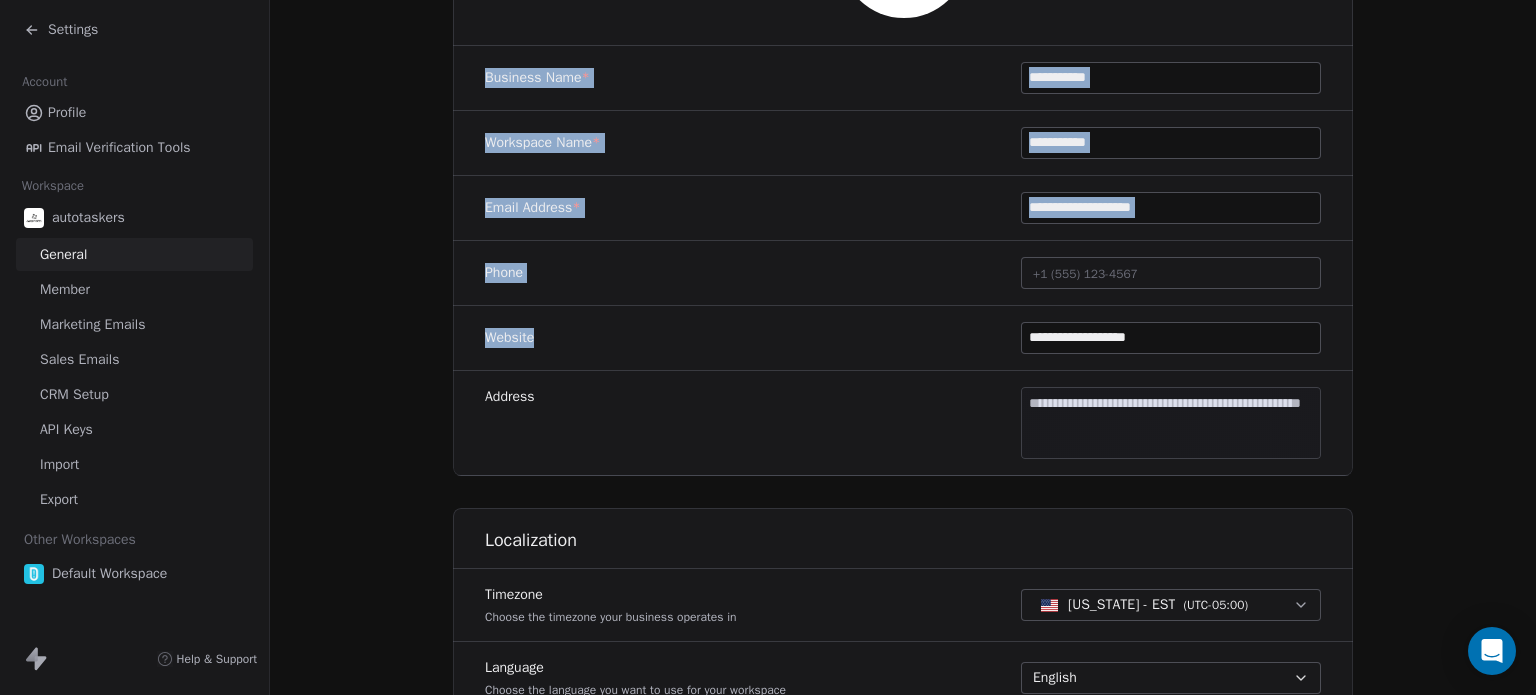 click on "**********" at bounding box center [903, 347] 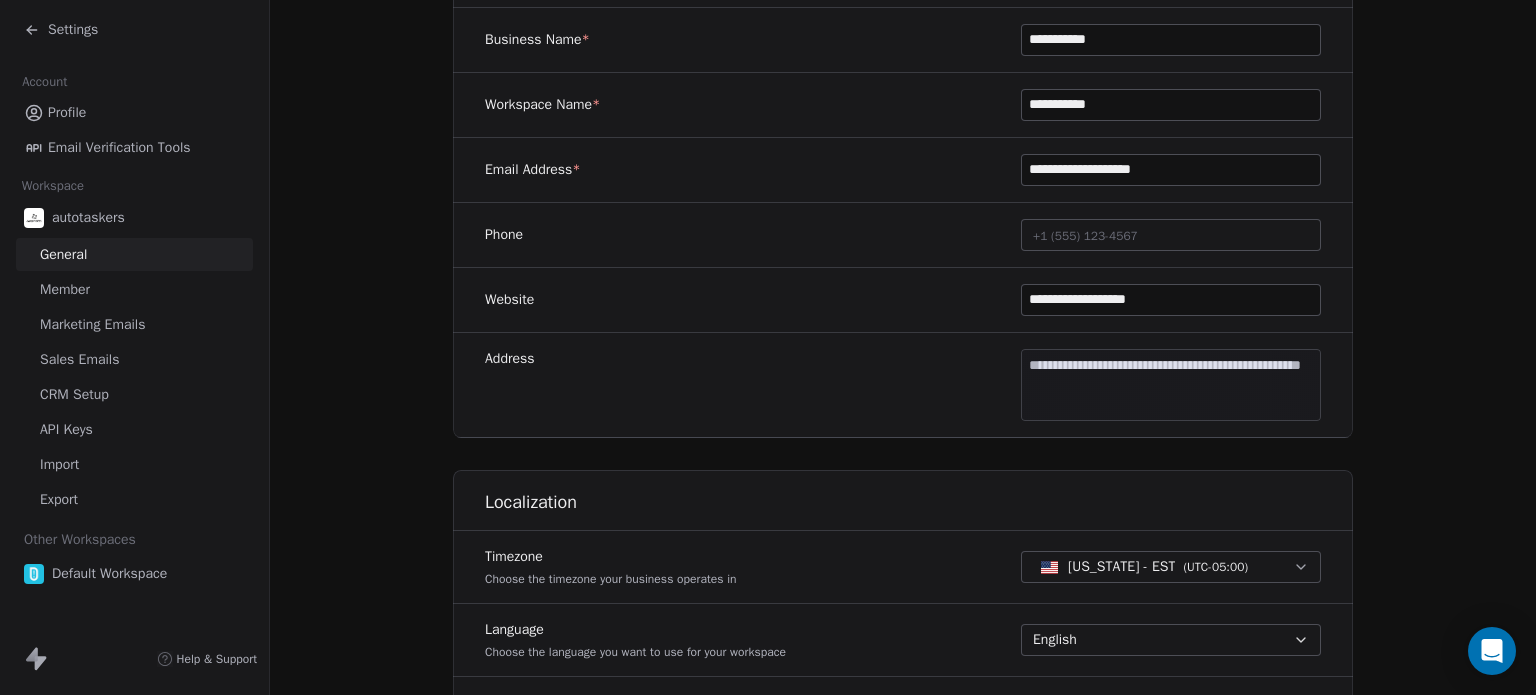 click on "**********" at bounding box center (903, 482) 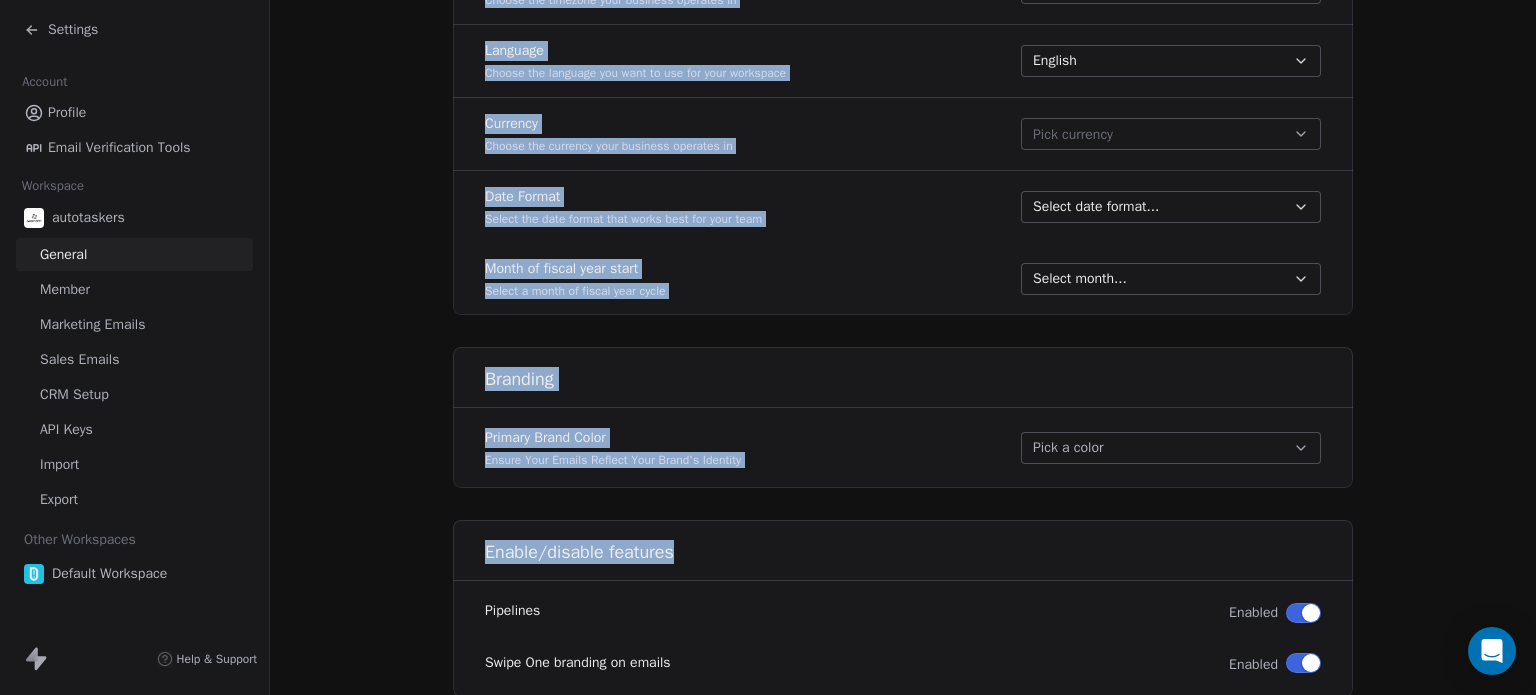 drag, startPoint x: 1535, startPoint y: 246, endPoint x: 1532, endPoint y: 540, distance: 294.01532 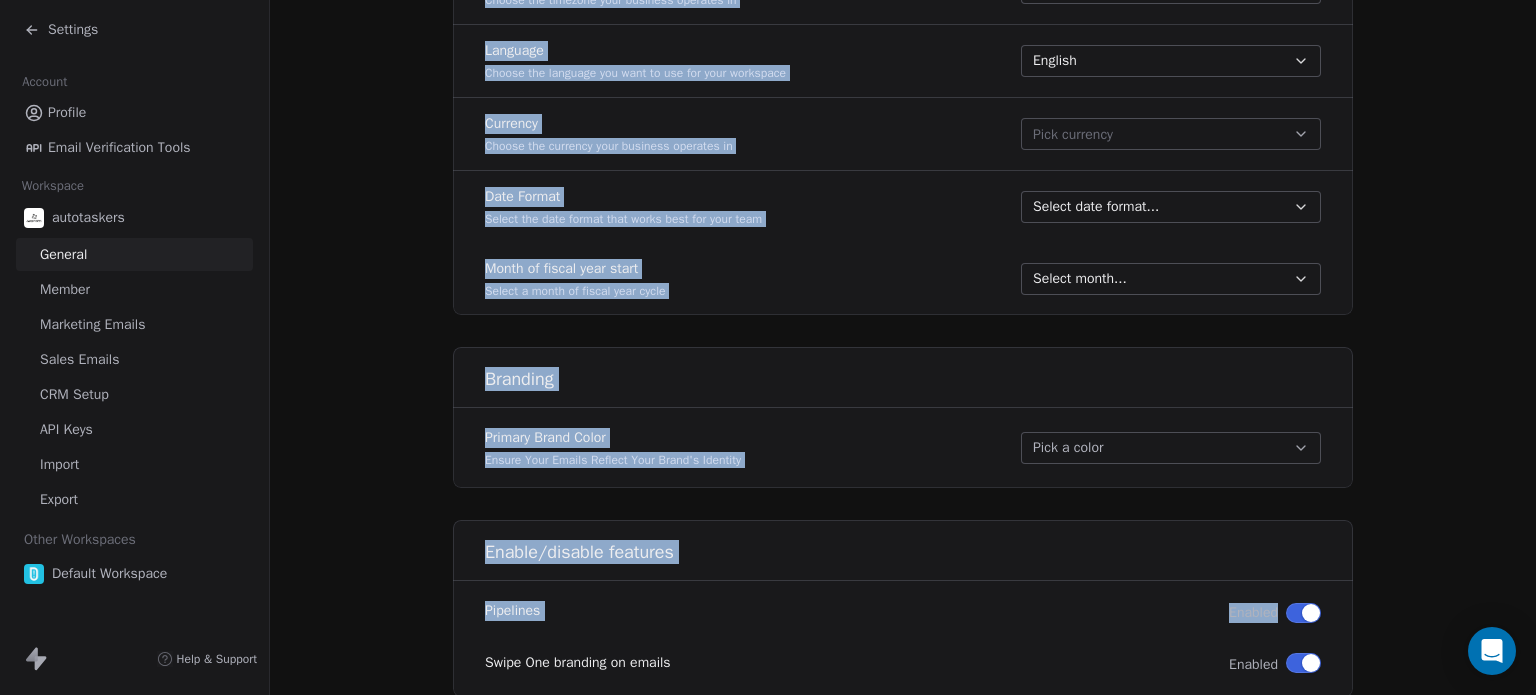 scroll, scrollTop: 1017, scrollLeft: 0, axis: vertical 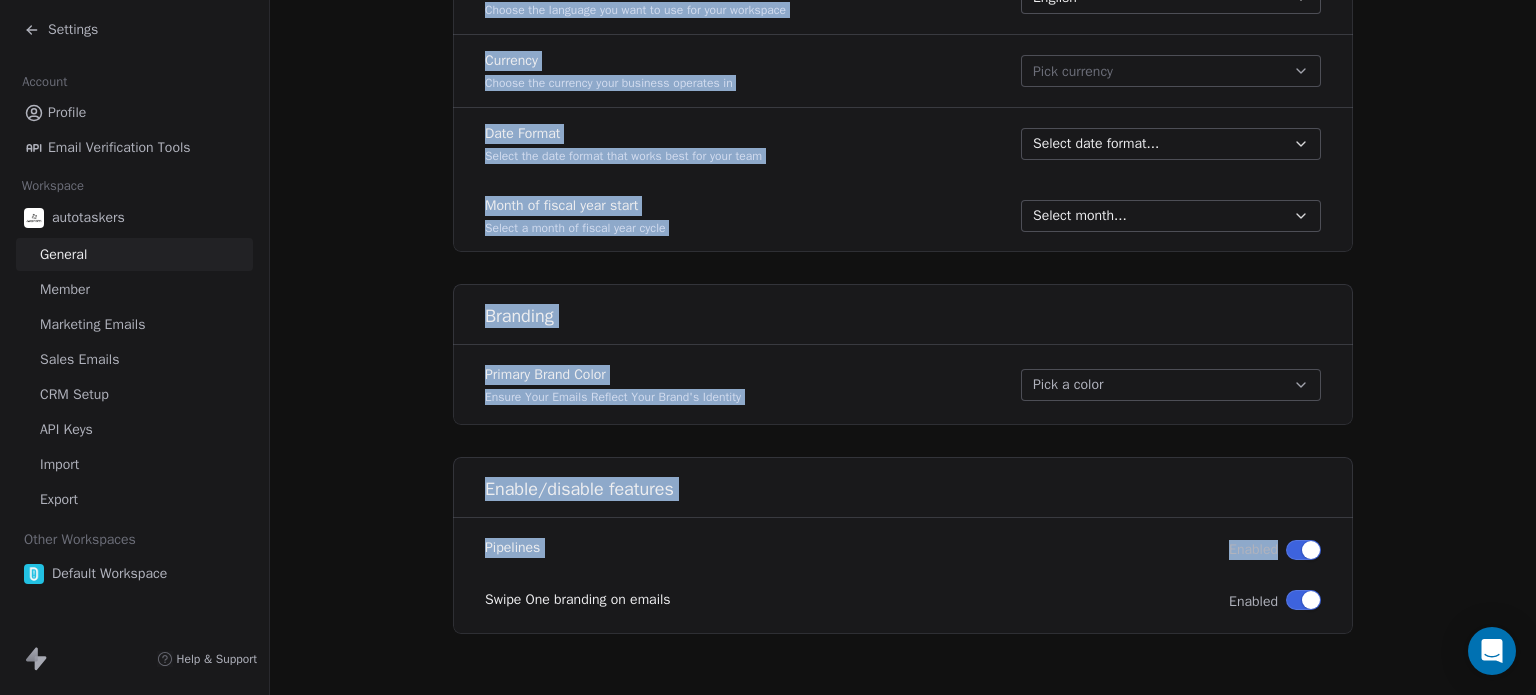 click on "**********" at bounding box center [903, -160] 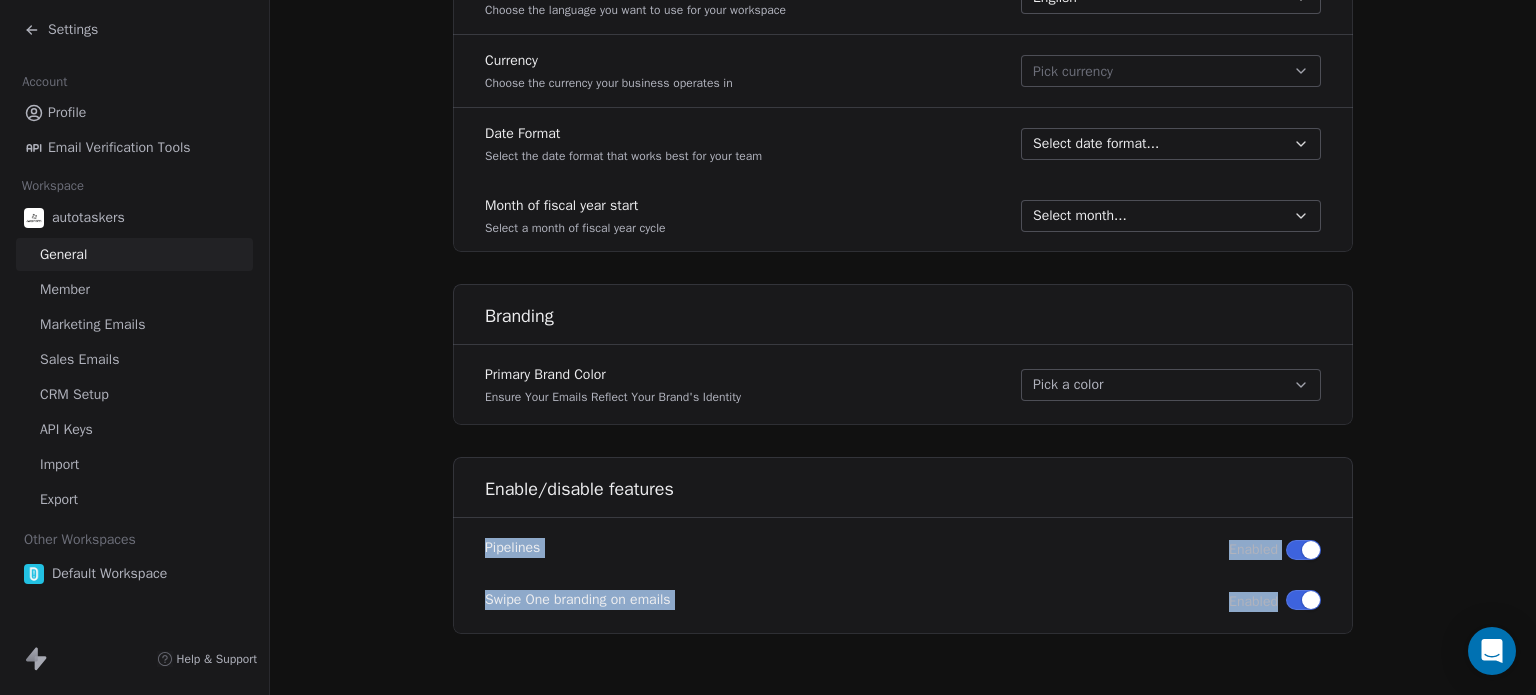 drag, startPoint x: 1531, startPoint y: 555, endPoint x: 1531, endPoint y: 579, distance: 24 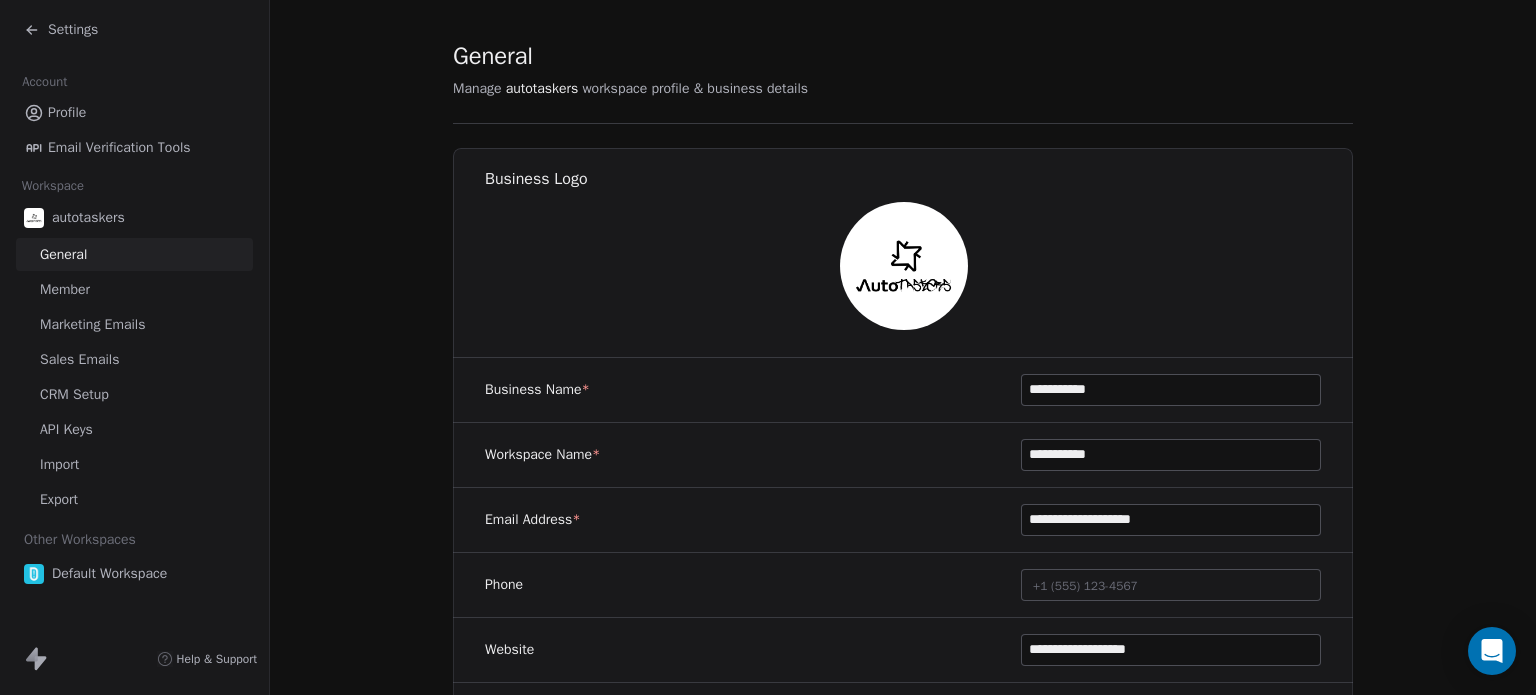 scroll, scrollTop: 0, scrollLeft: 0, axis: both 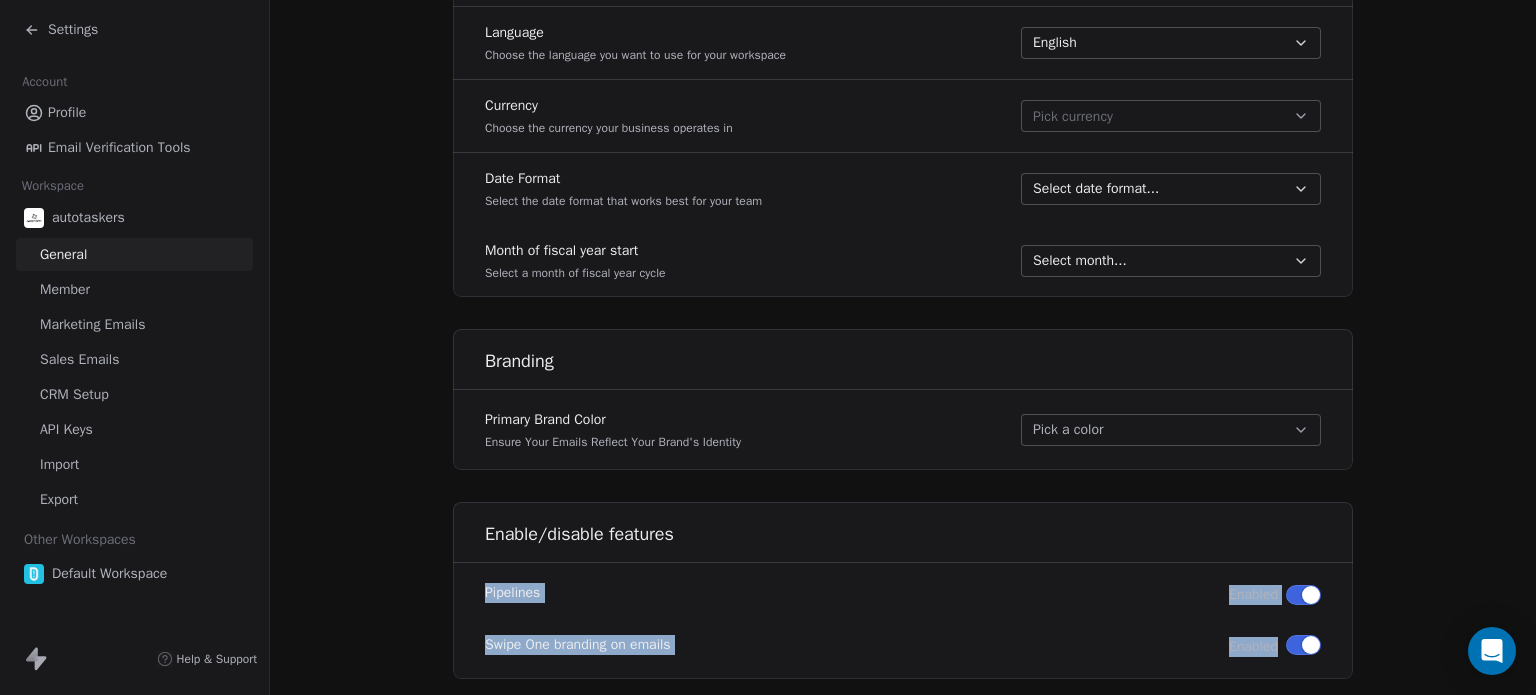 click on "Marketing Emails" at bounding box center [92, 324] 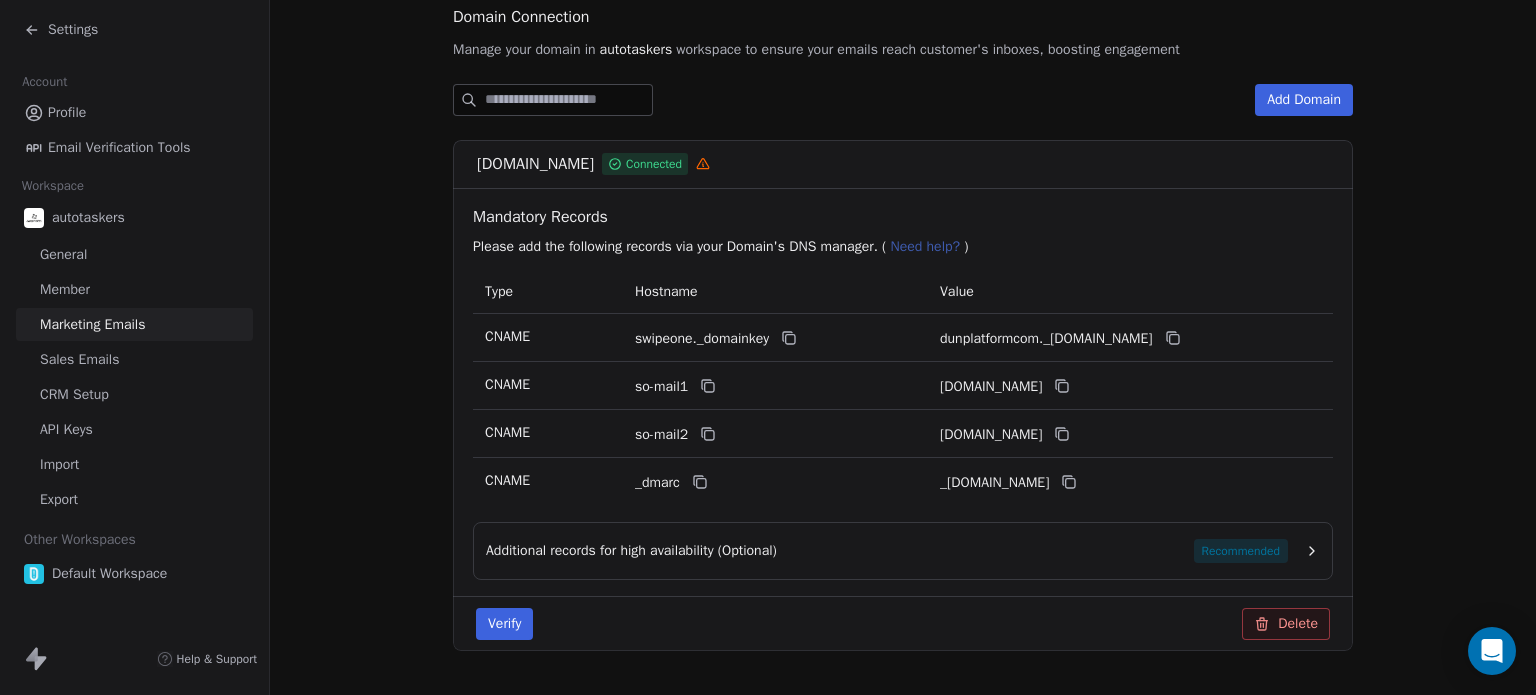 scroll, scrollTop: 0, scrollLeft: 0, axis: both 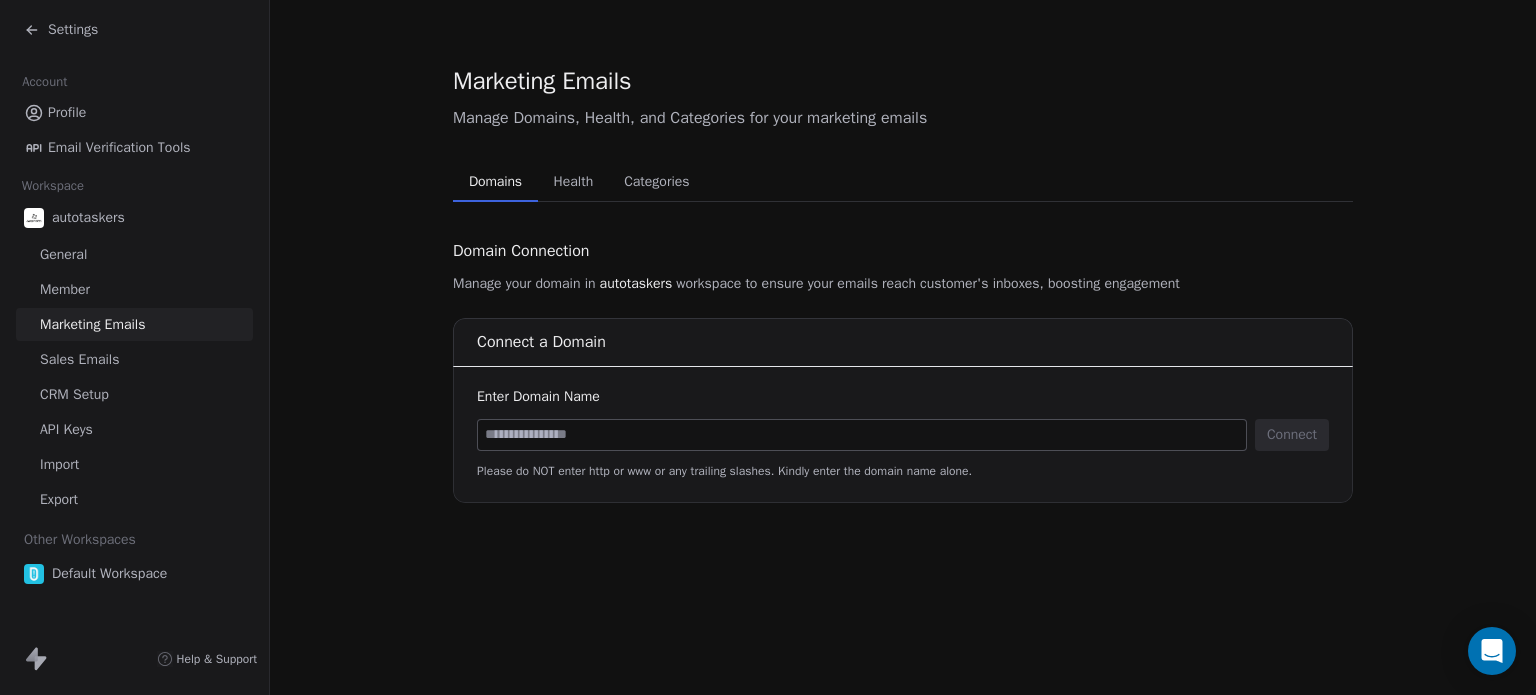 click at bounding box center (862, 435) 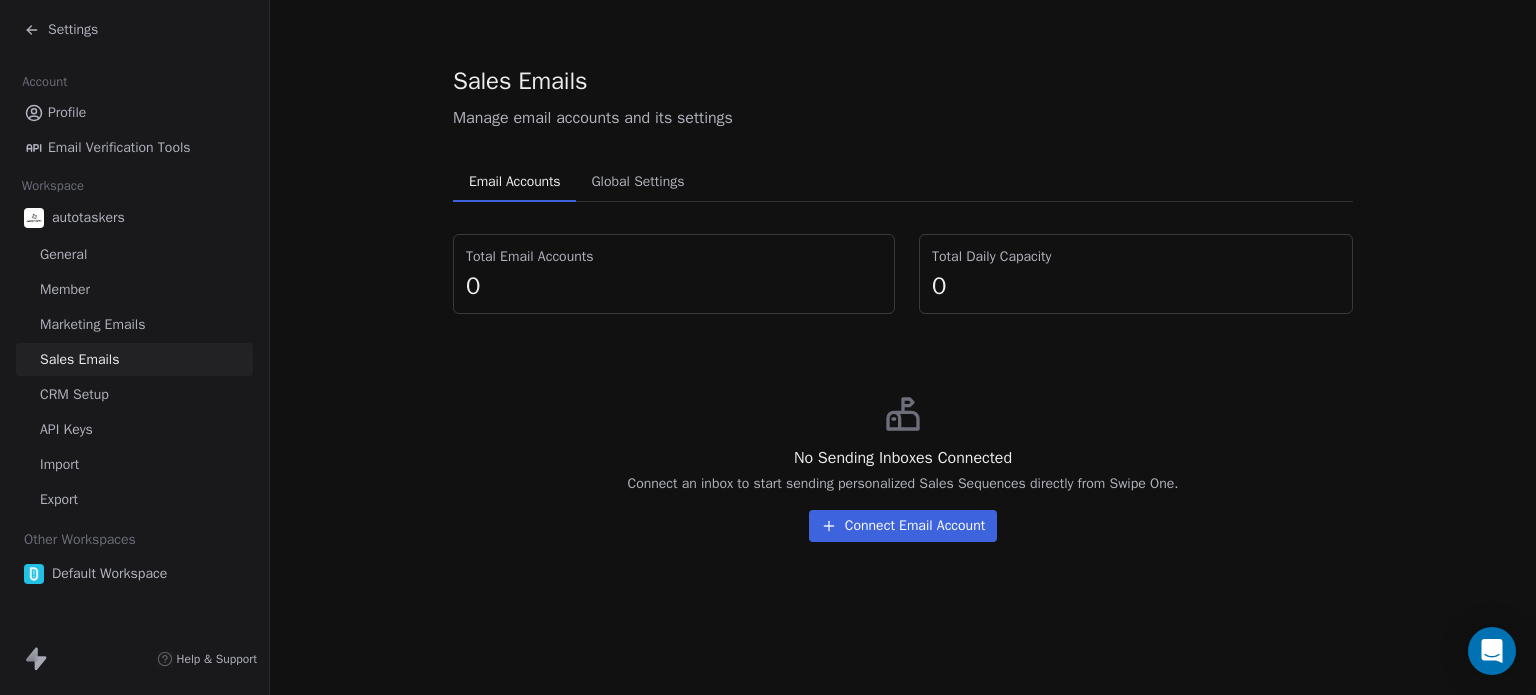 click on "Settings" at bounding box center (73, 30) 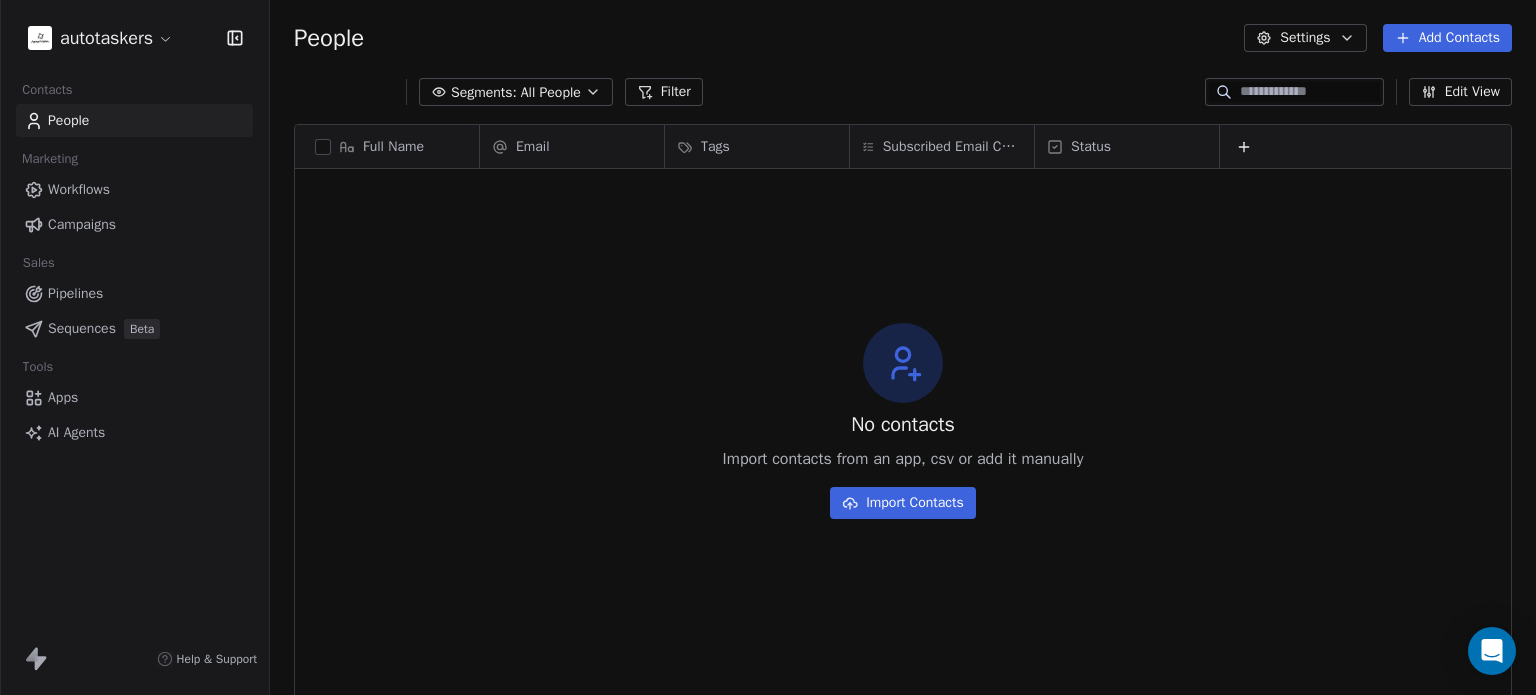 scroll, scrollTop: 16, scrollLeft: 16, axis: both 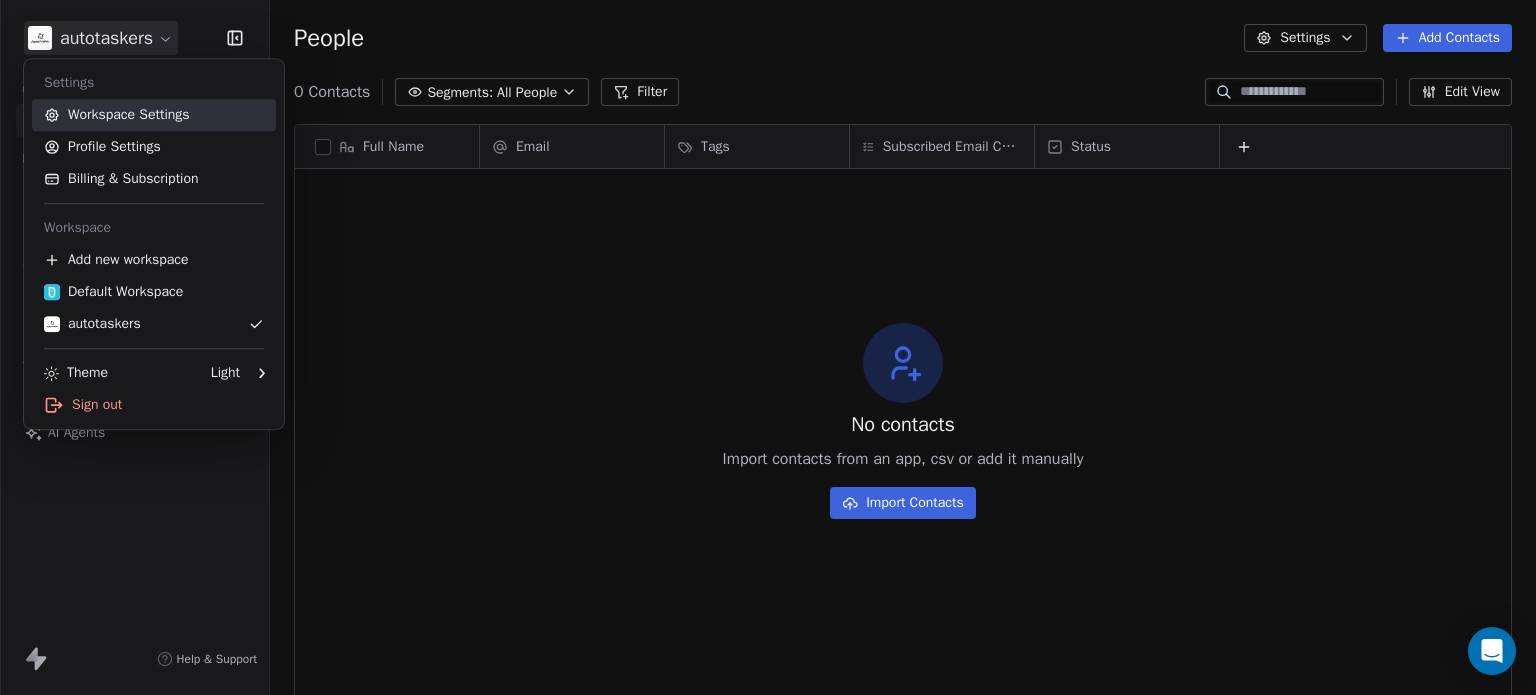 click on "Workspace Settings" at bounding box center [154, 115] 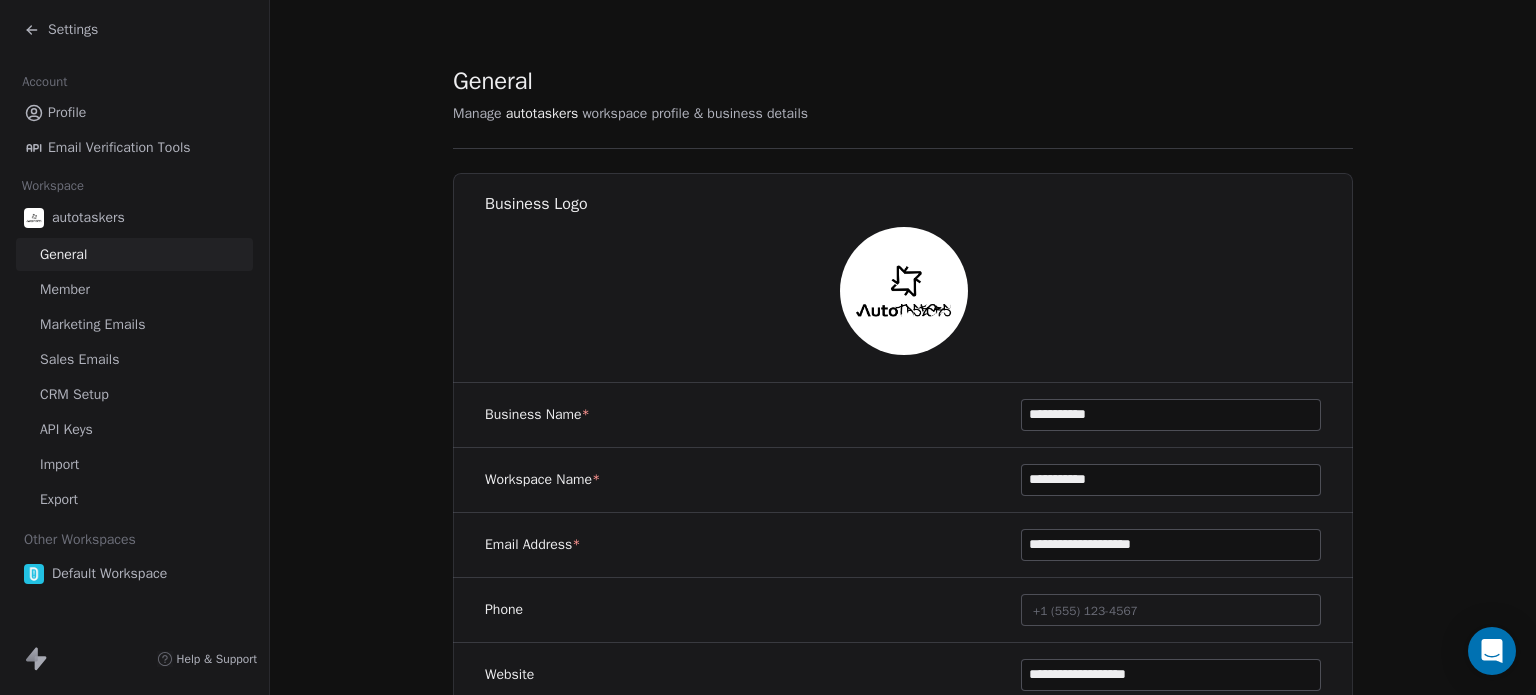 click on "Sales Emails" at bounding box center (134, 359) 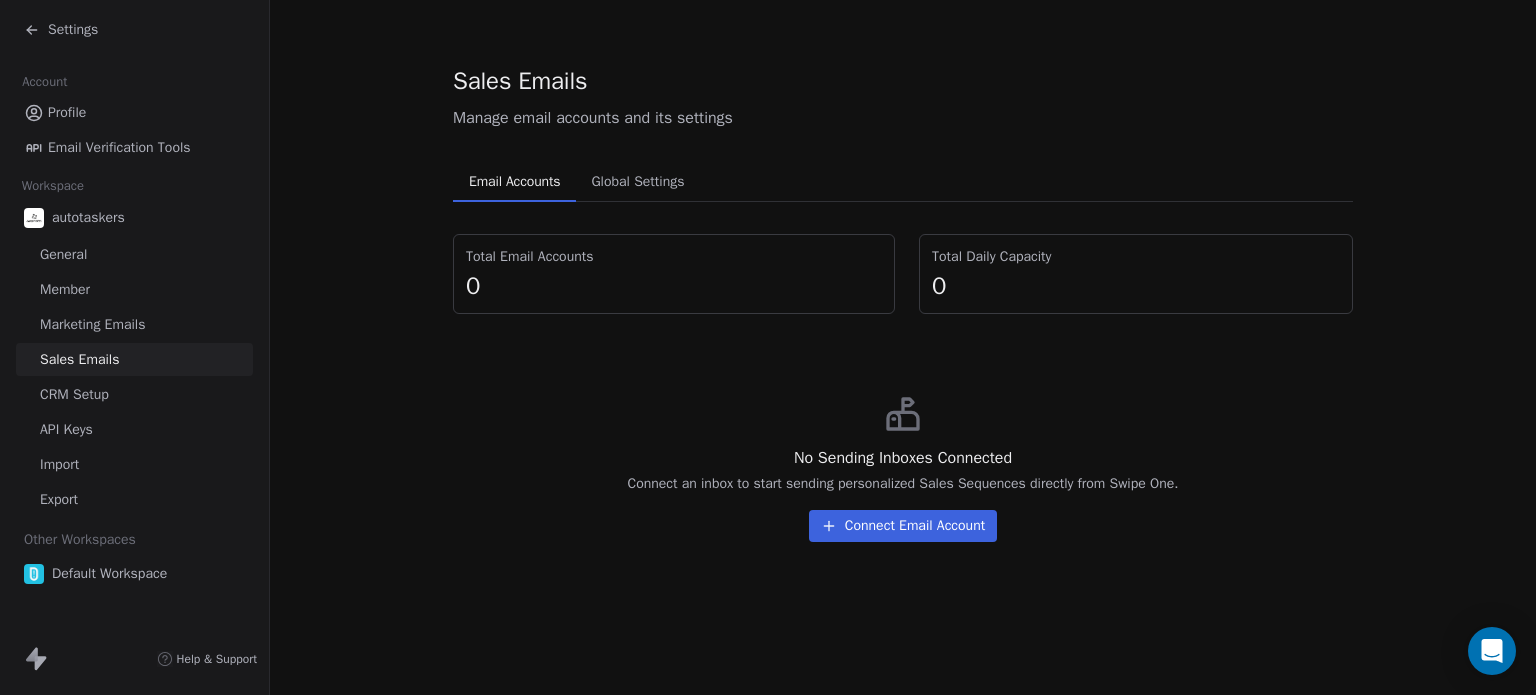 click on "Connect Email Account" at bounding box center [903, 526] 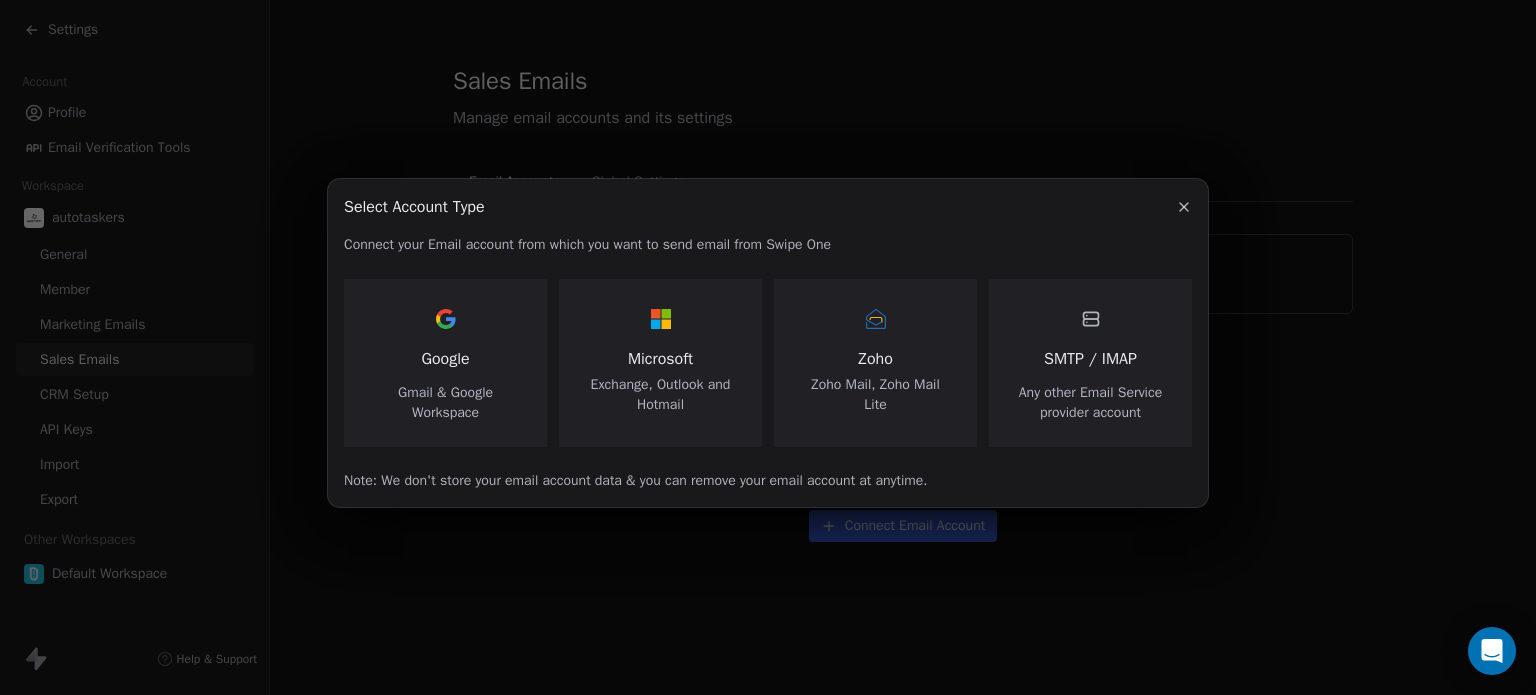 click on "Any other Email Service provider account" at bounding box center (1090, 403) 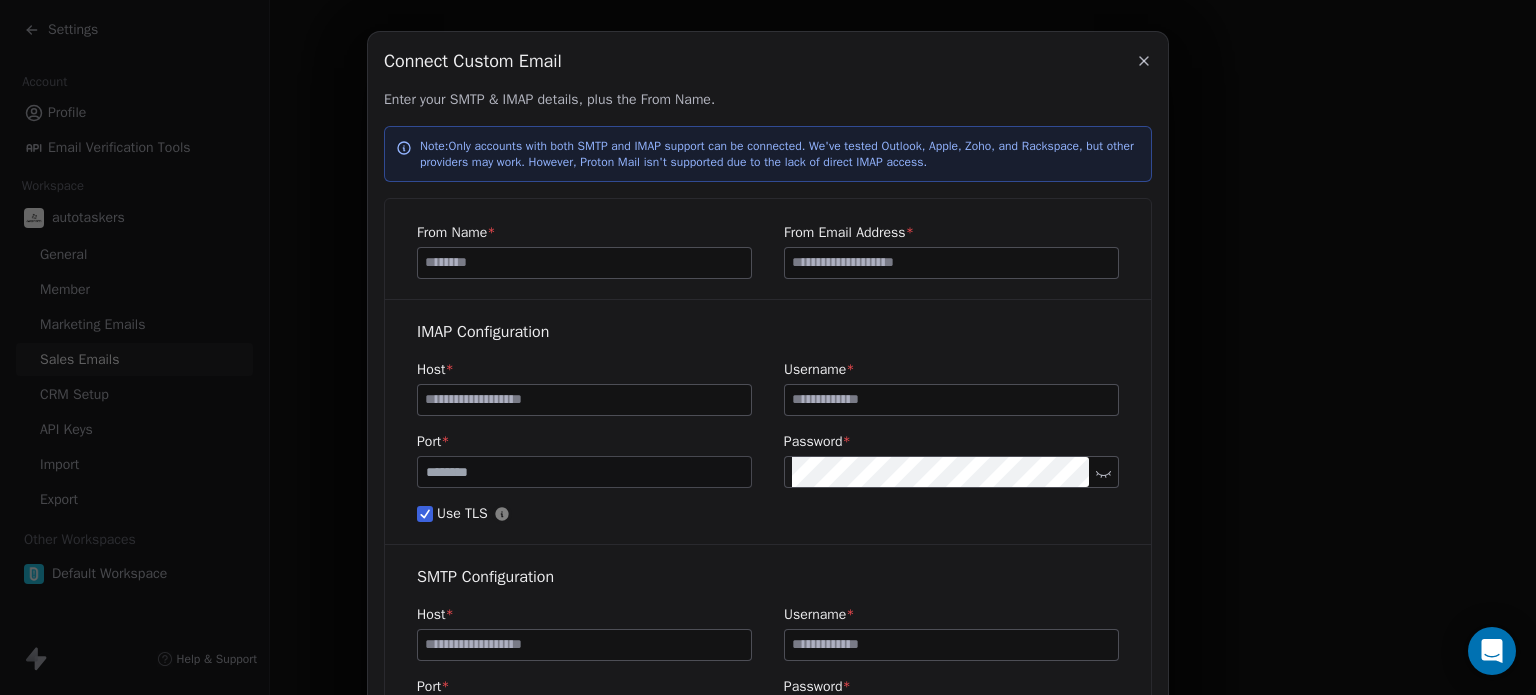 click 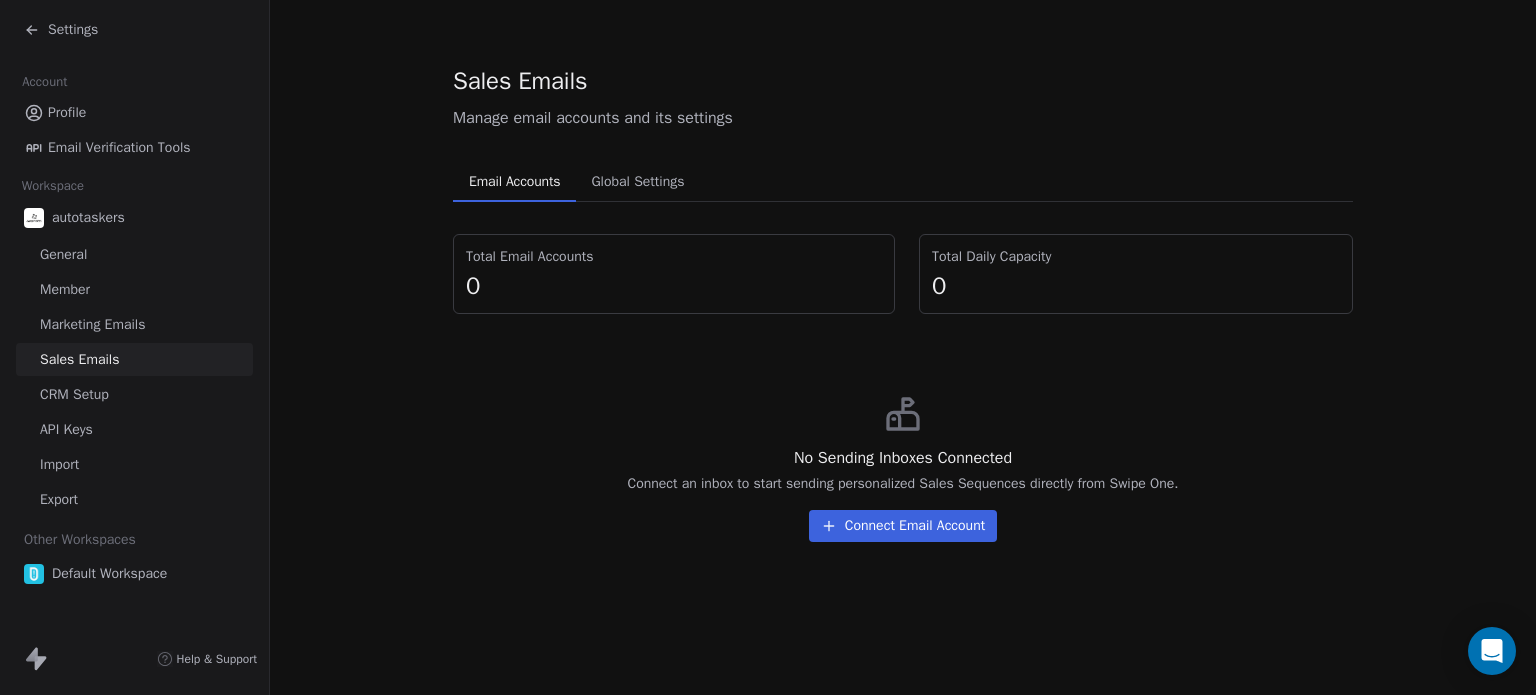 click on "Connect Email Account" at bounding box center [903, 526] 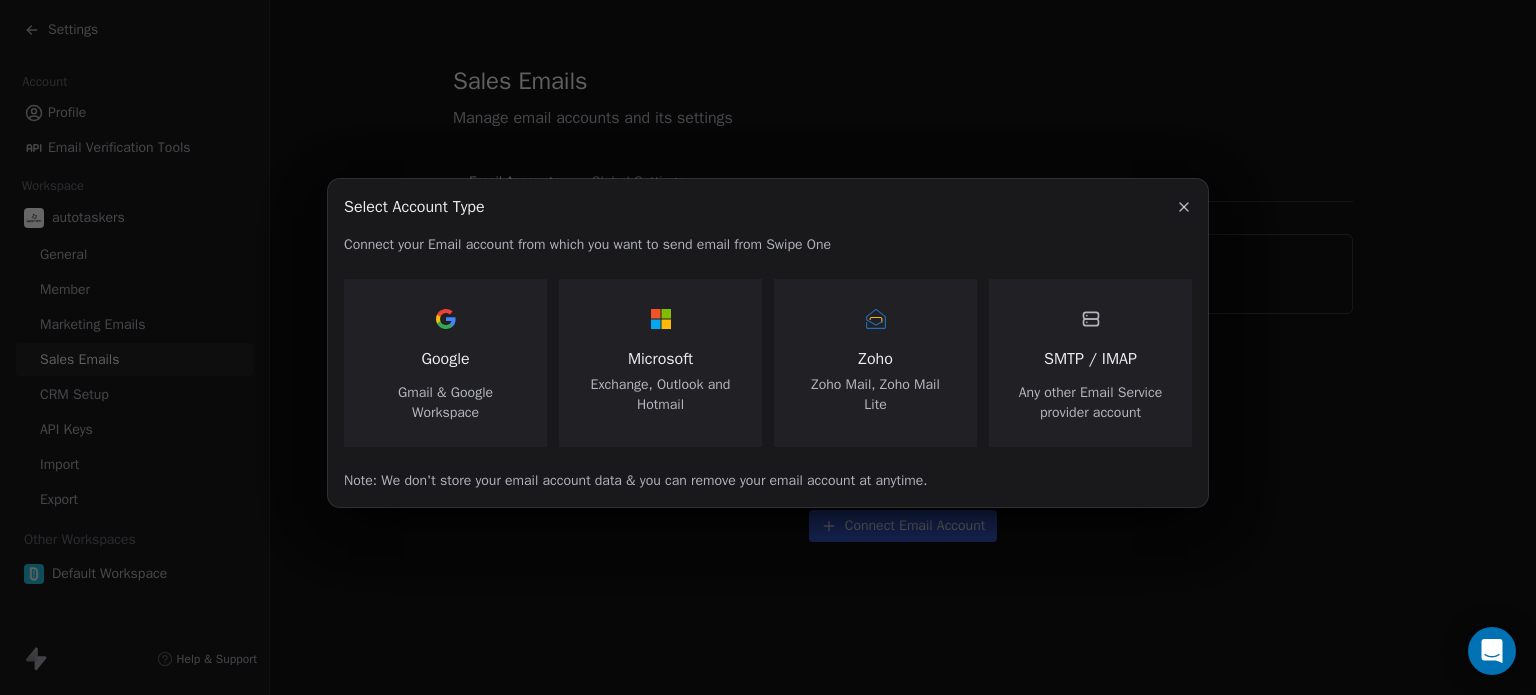click 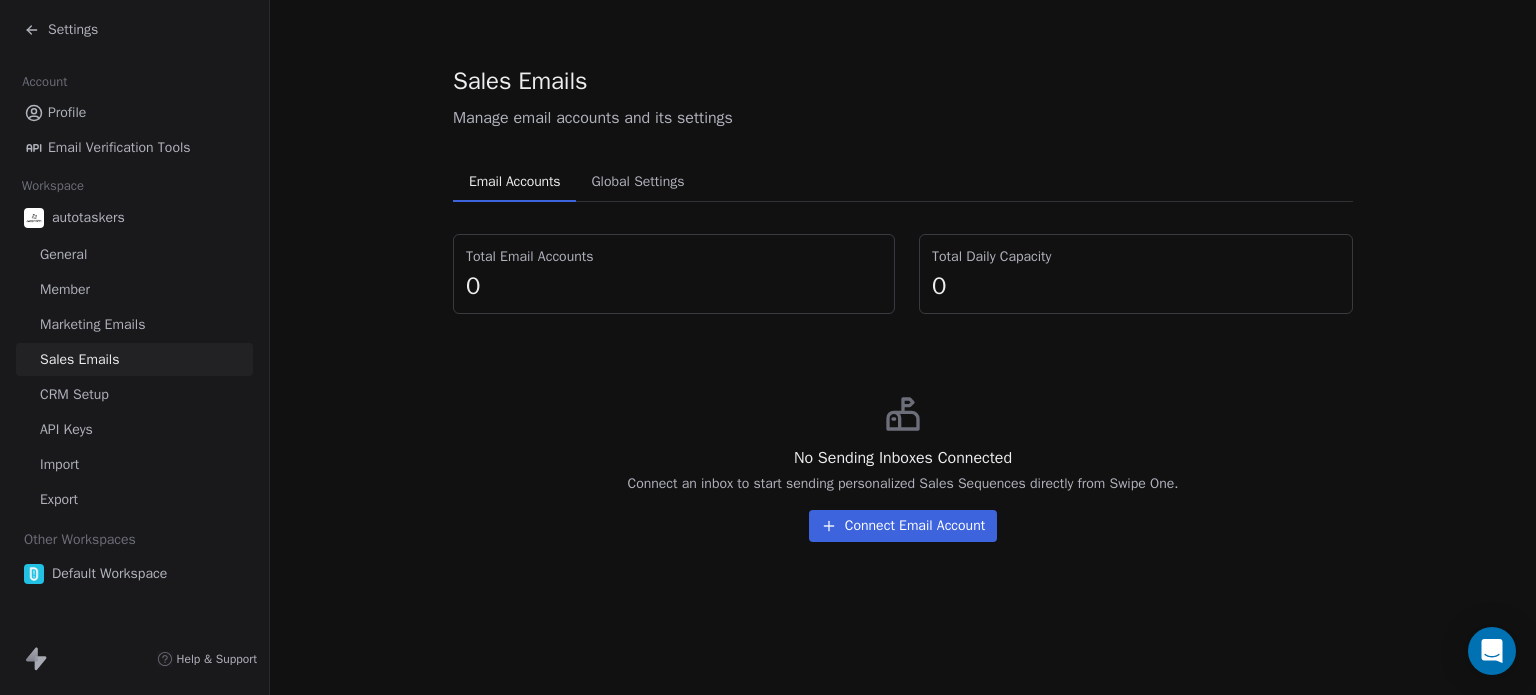 click on "Marketing Emails" at bounding box center (92, 324) 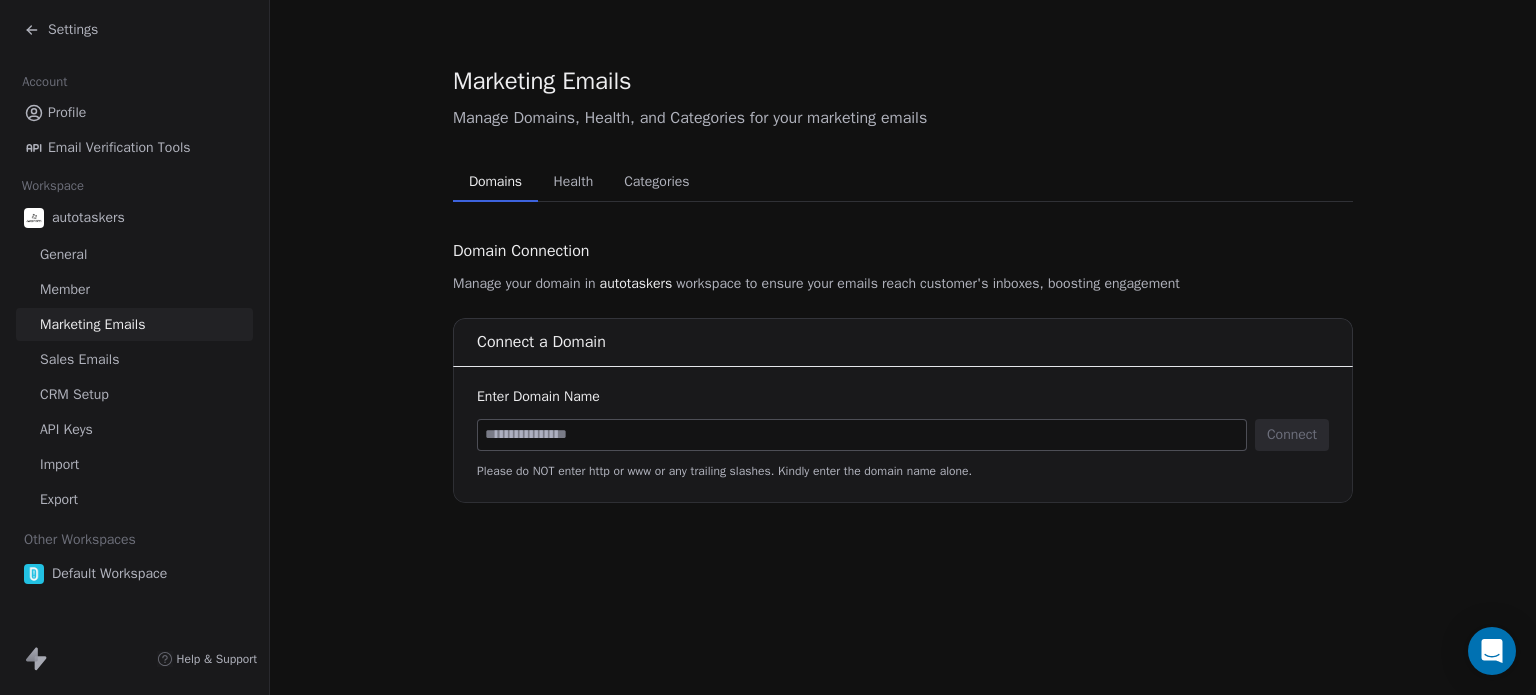 click at bounding box center [862, 435] 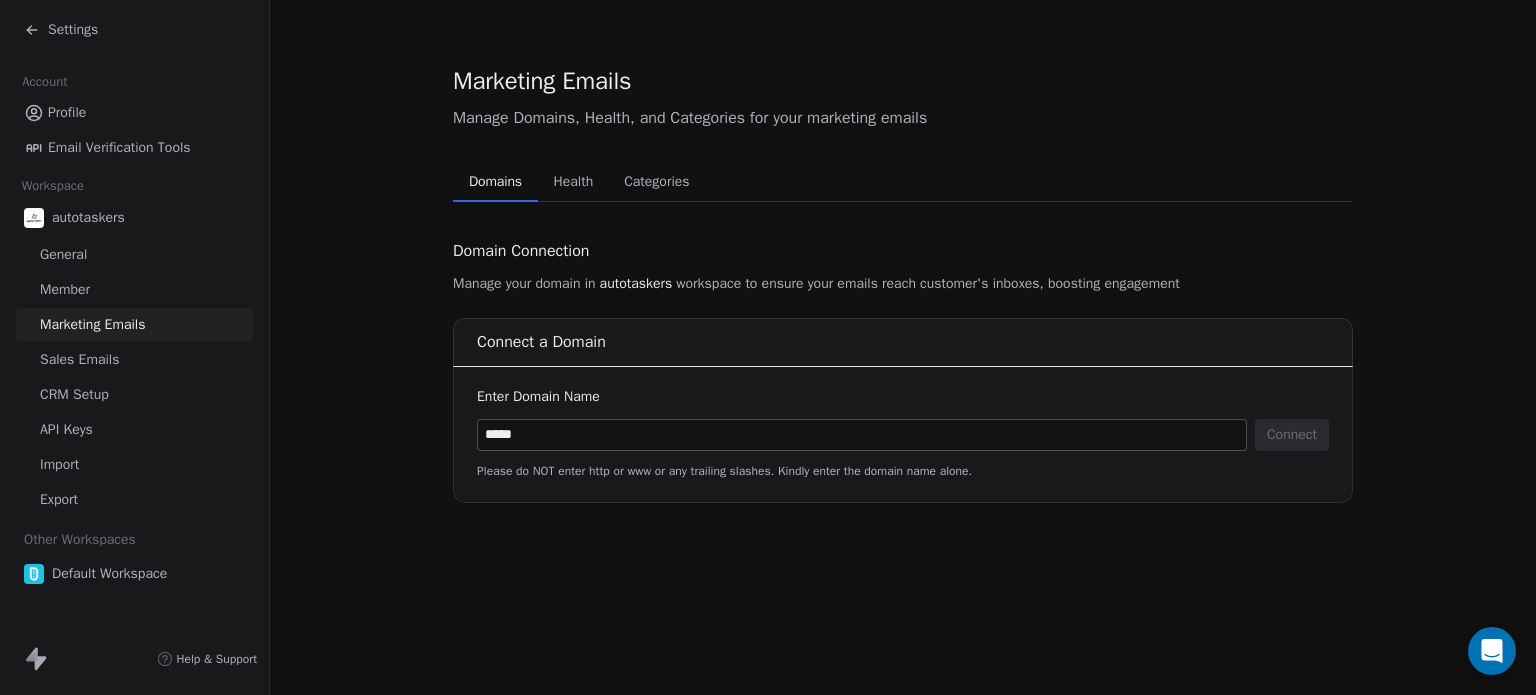 type on "*****" 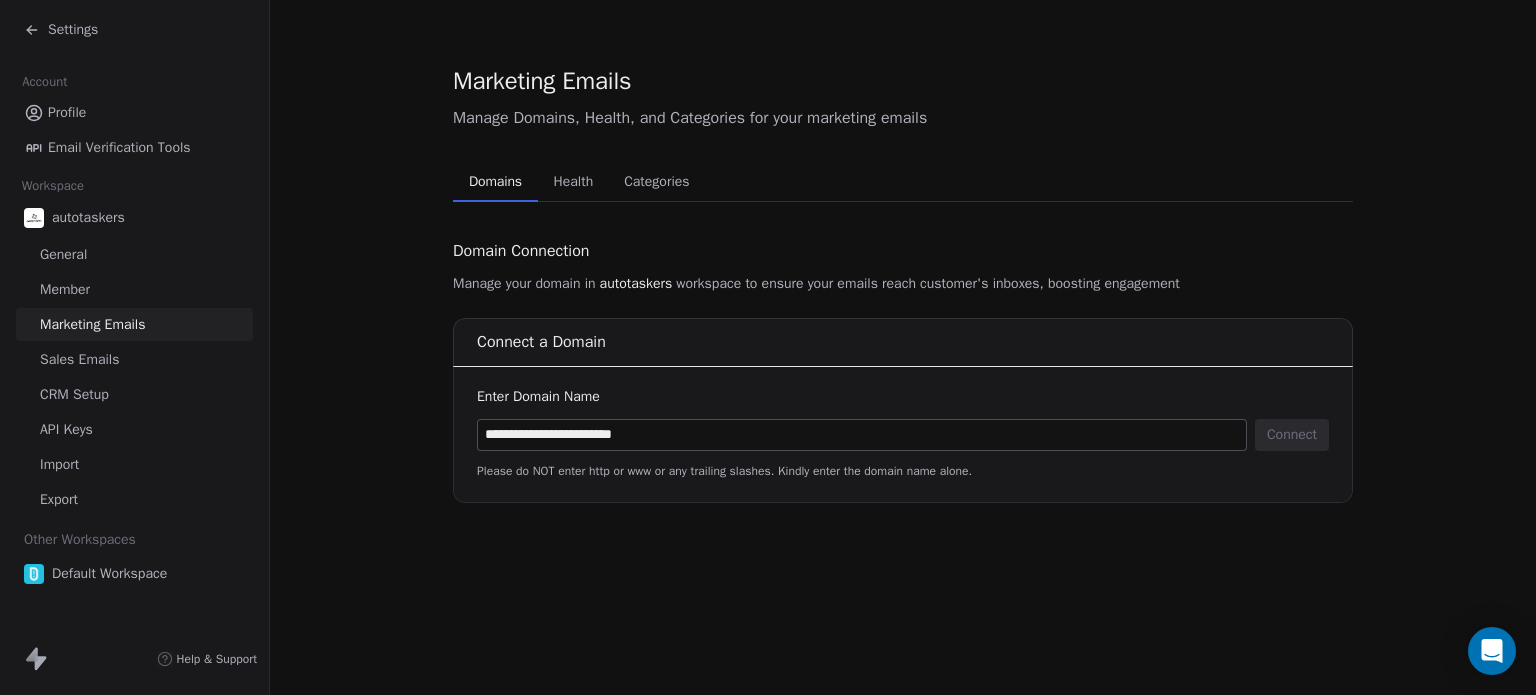 click on "**********" at bounding box center [903, 347] 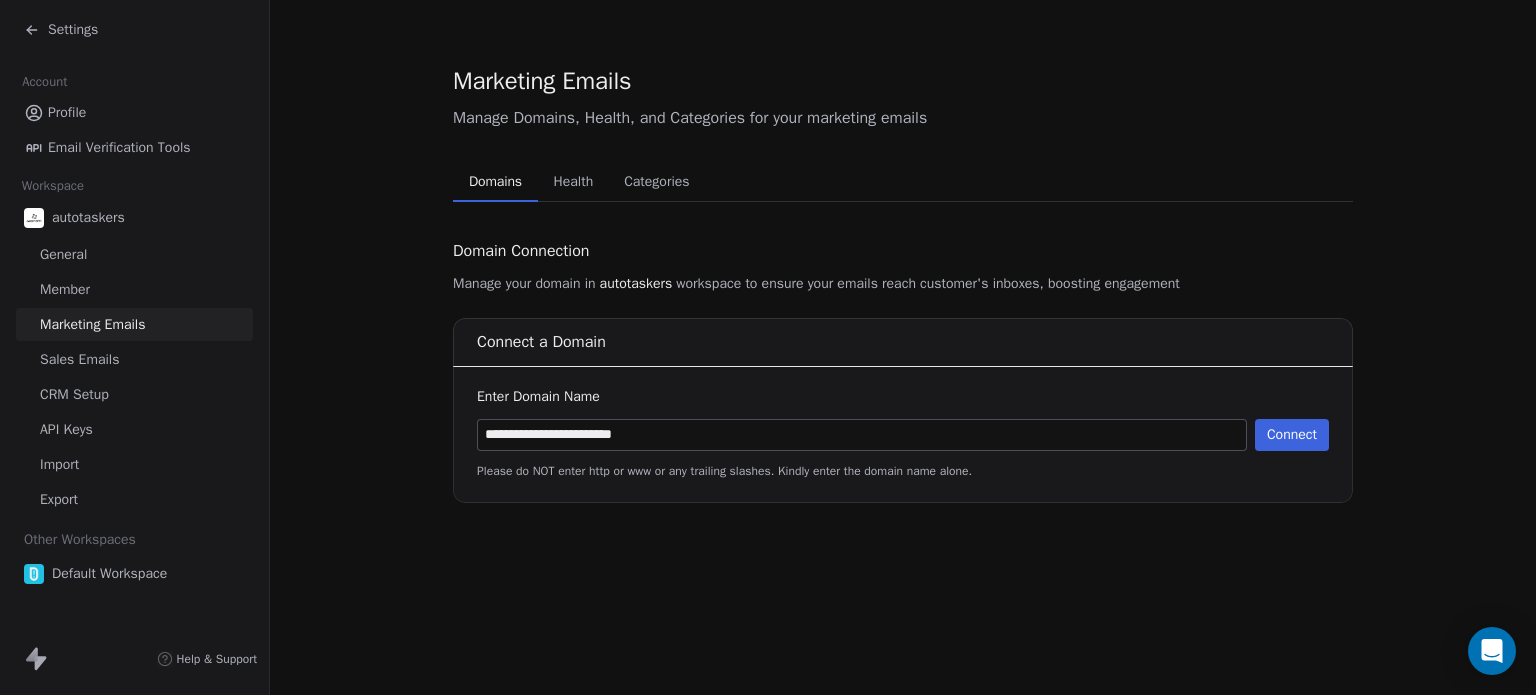 type on "**********" 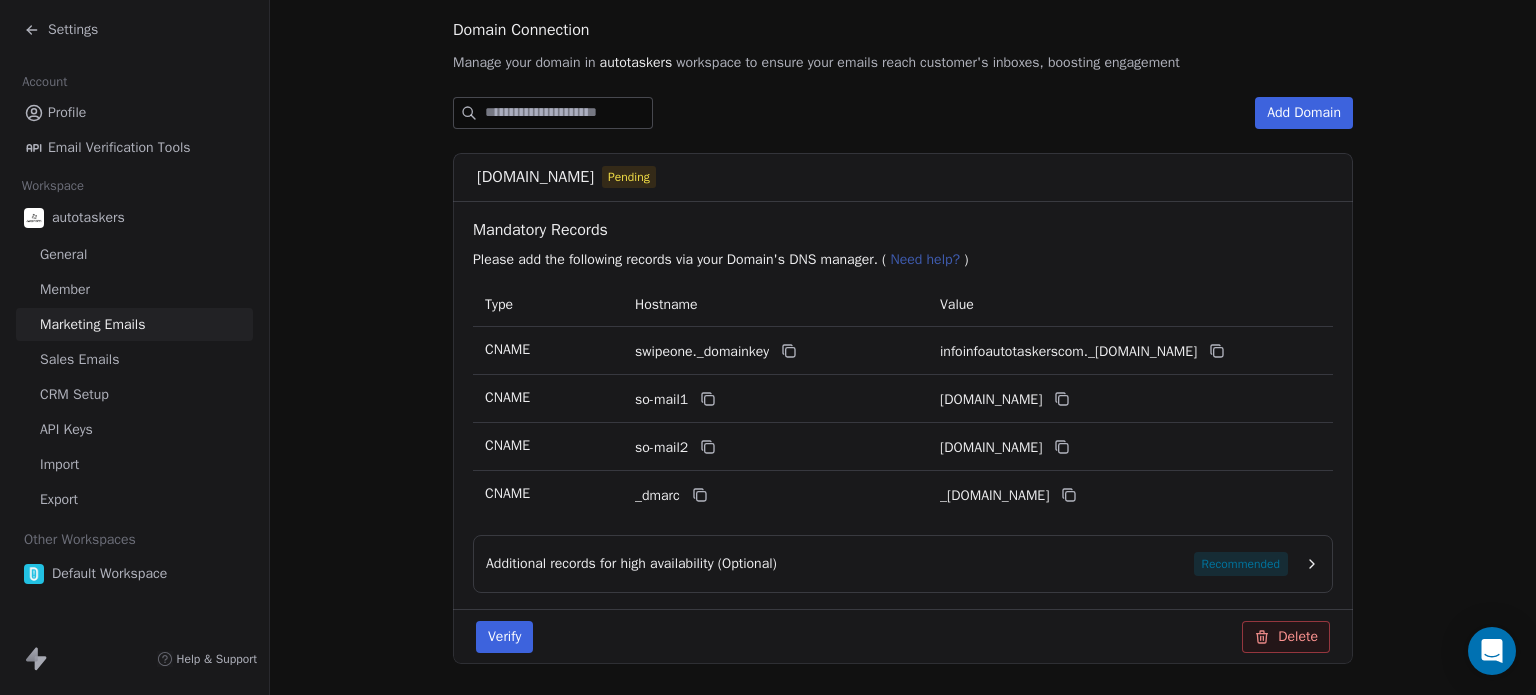 scroll, scrollTop: 284, scrollLeft: 0, axis: vertical 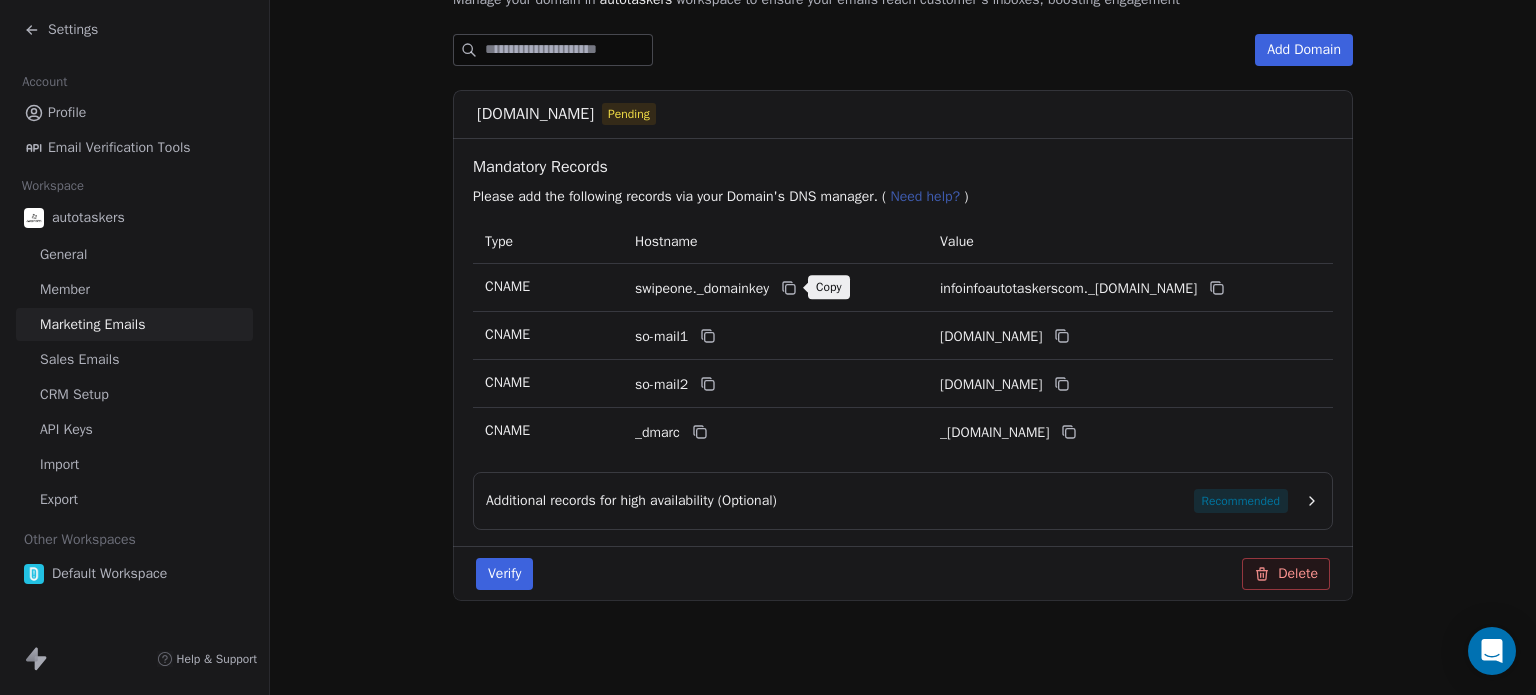 click 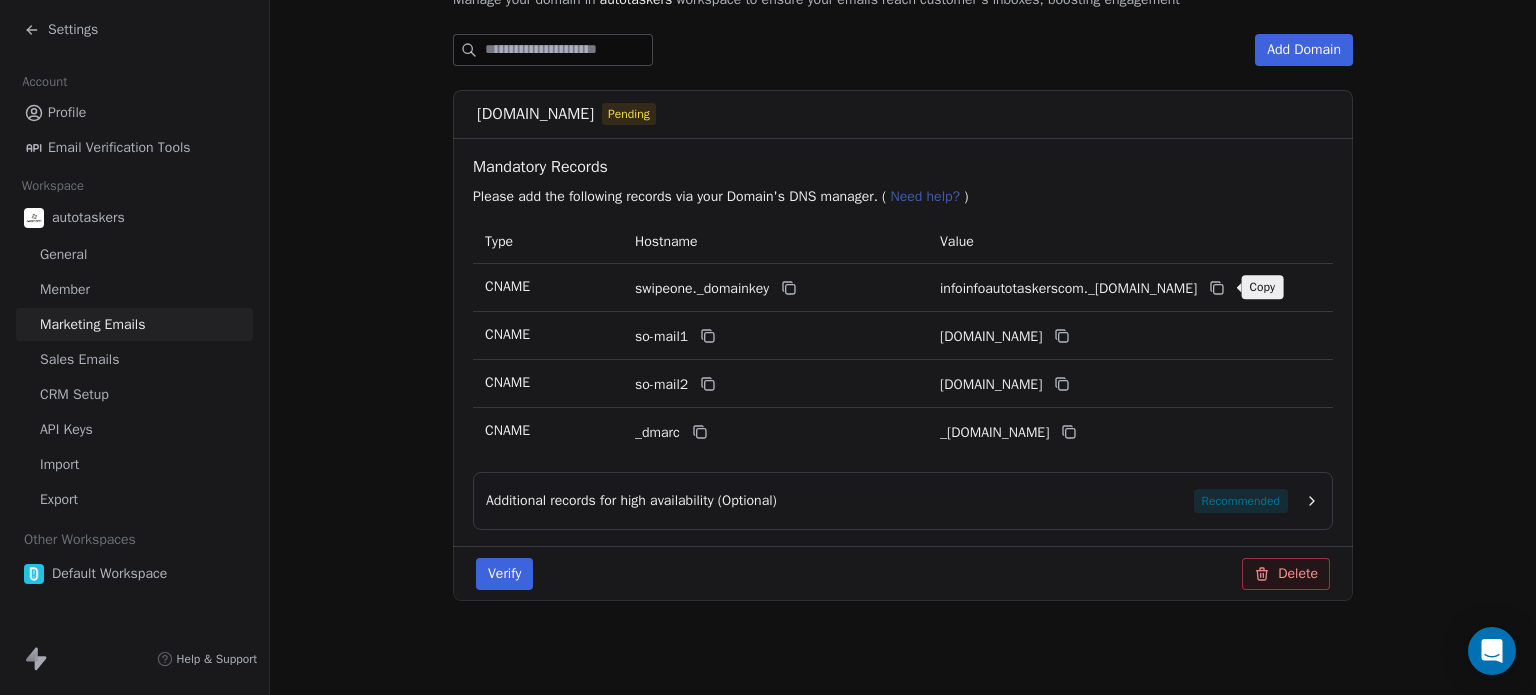 drag, startPoint x: 1220, startPoint y: 287, endPoint x: 1210, endPoint y: 285, distance: 10.198039 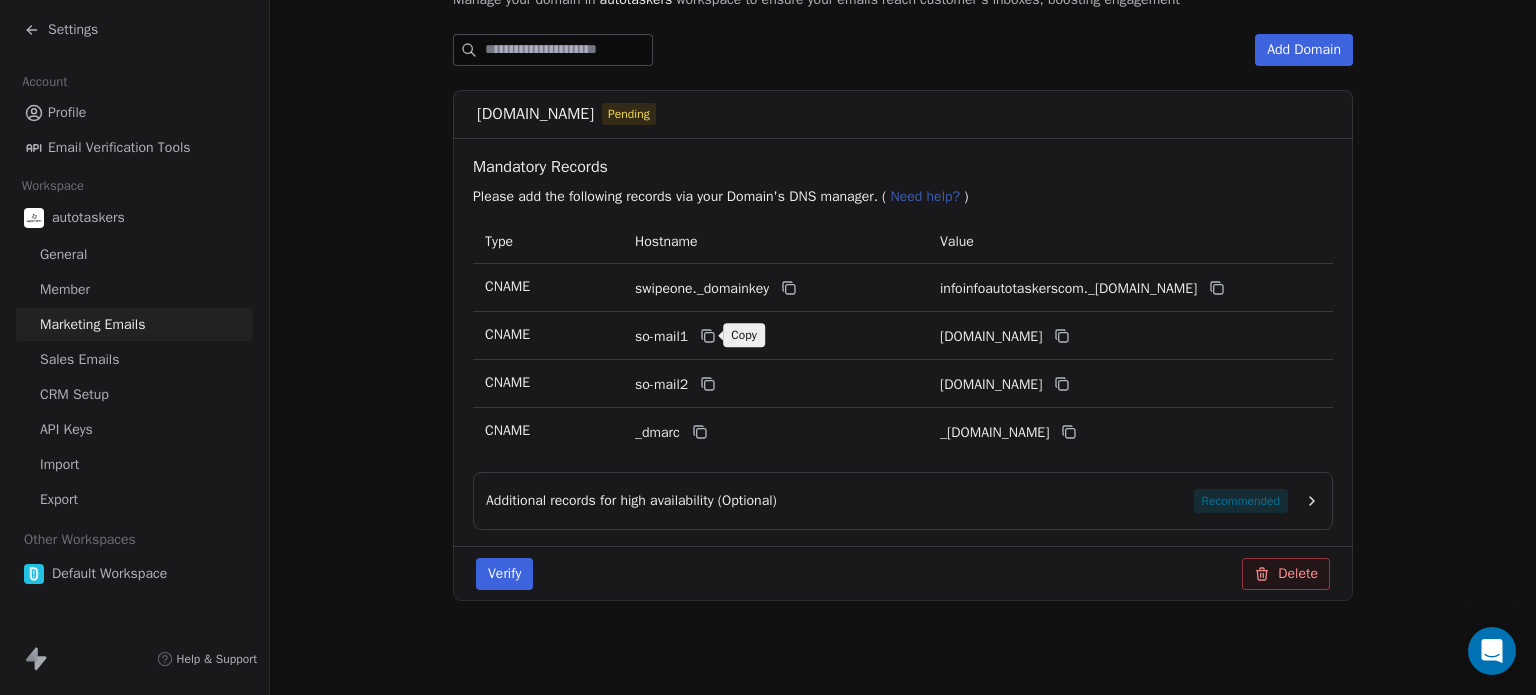 click at bounding box center [708, 336] 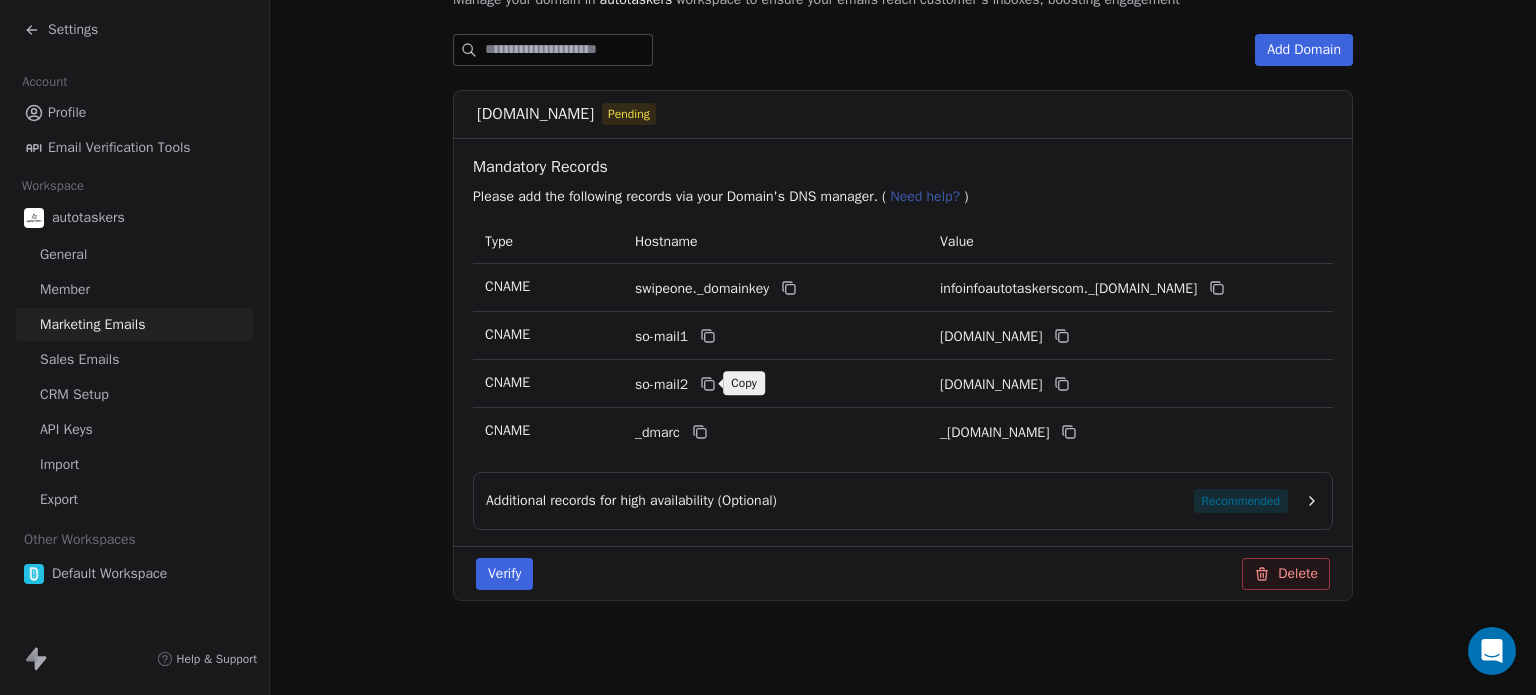 click 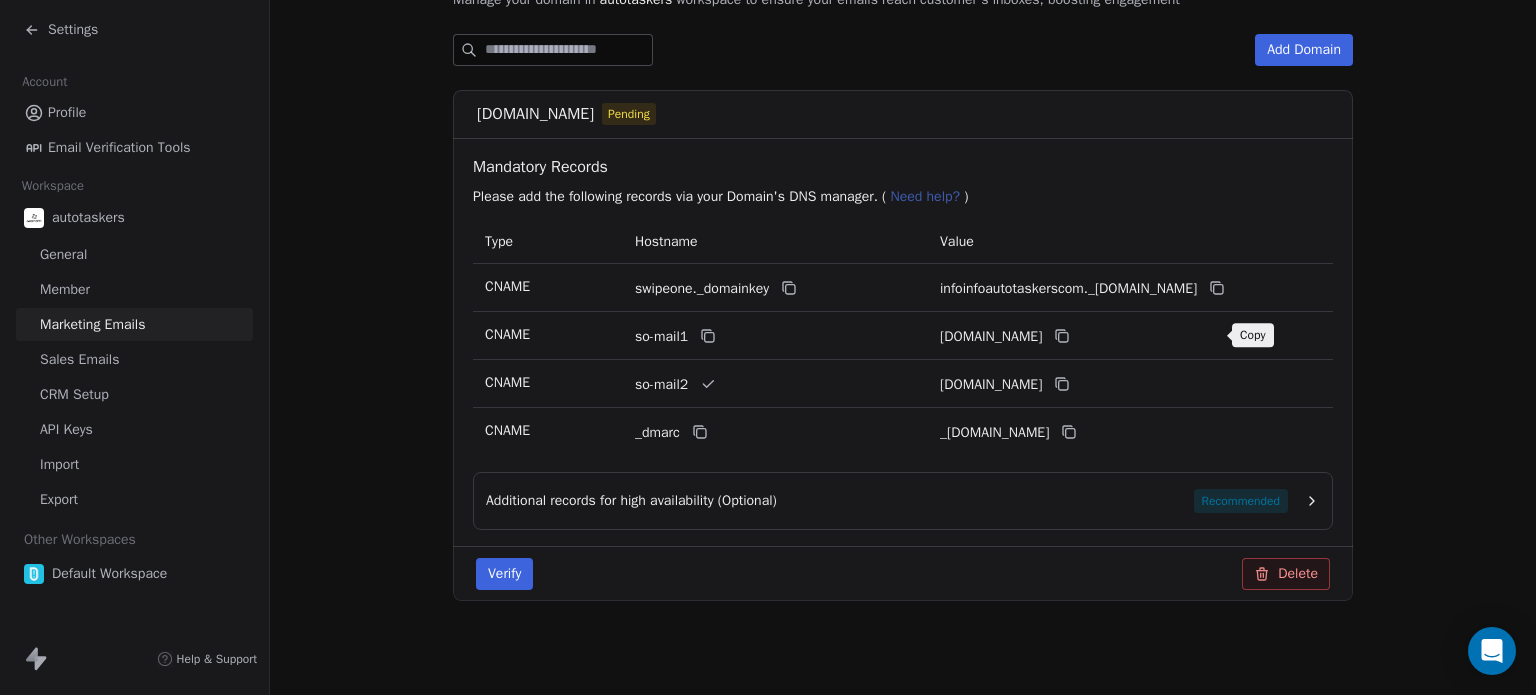click at bounding box center [1062, 336] 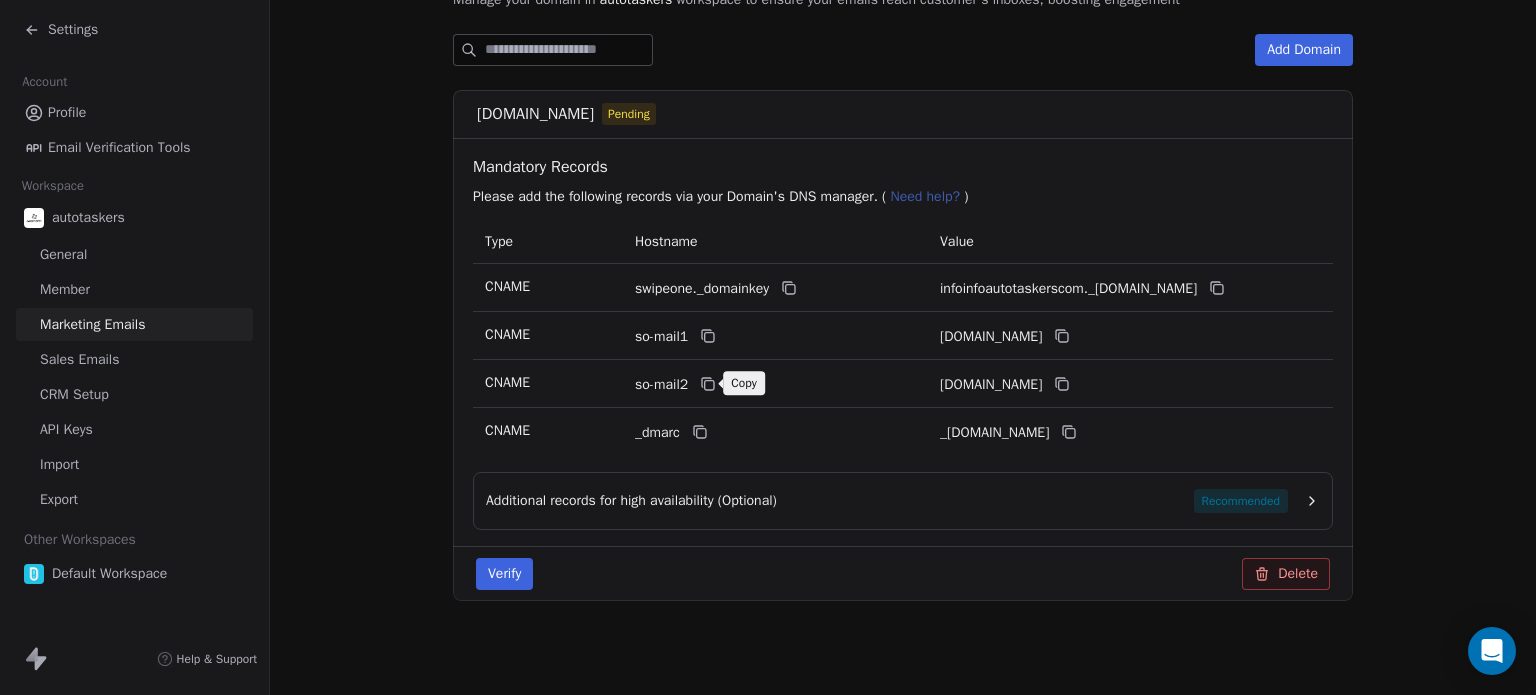 click 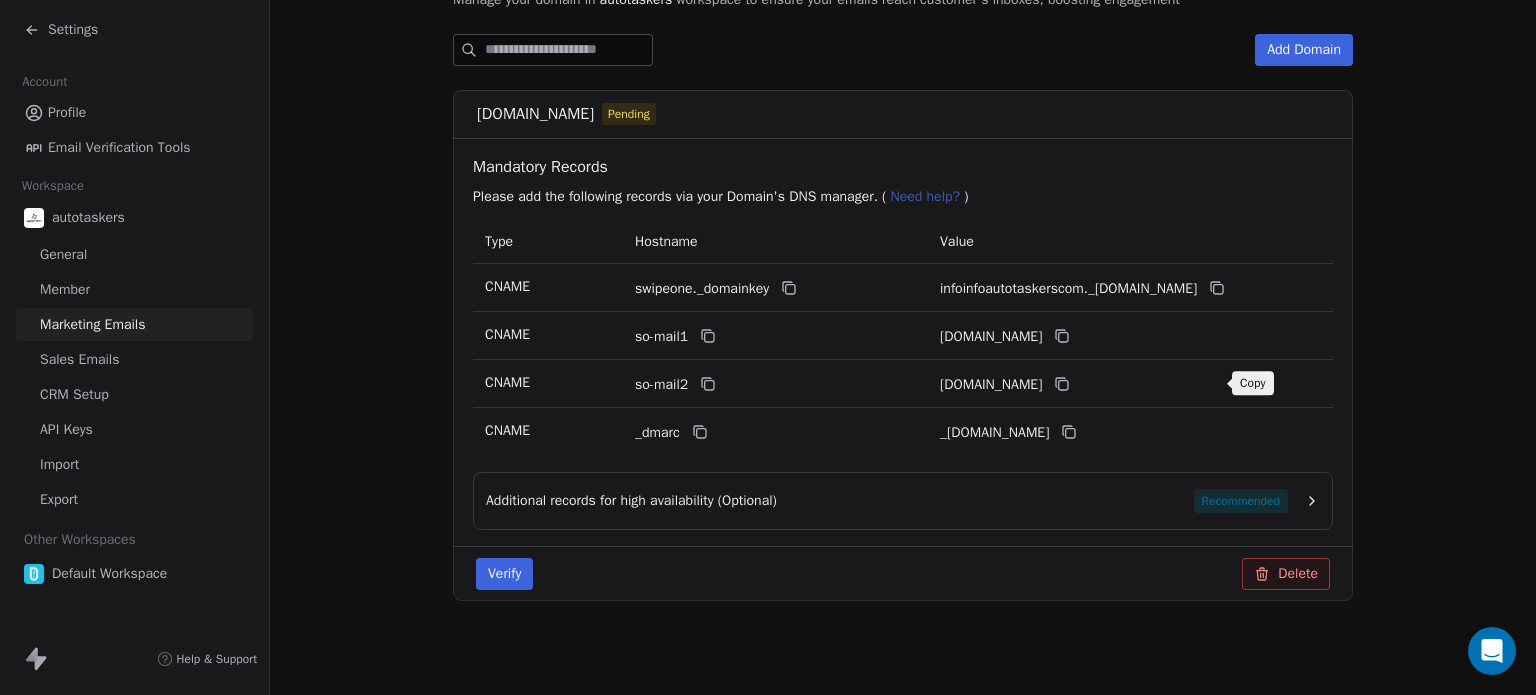 click 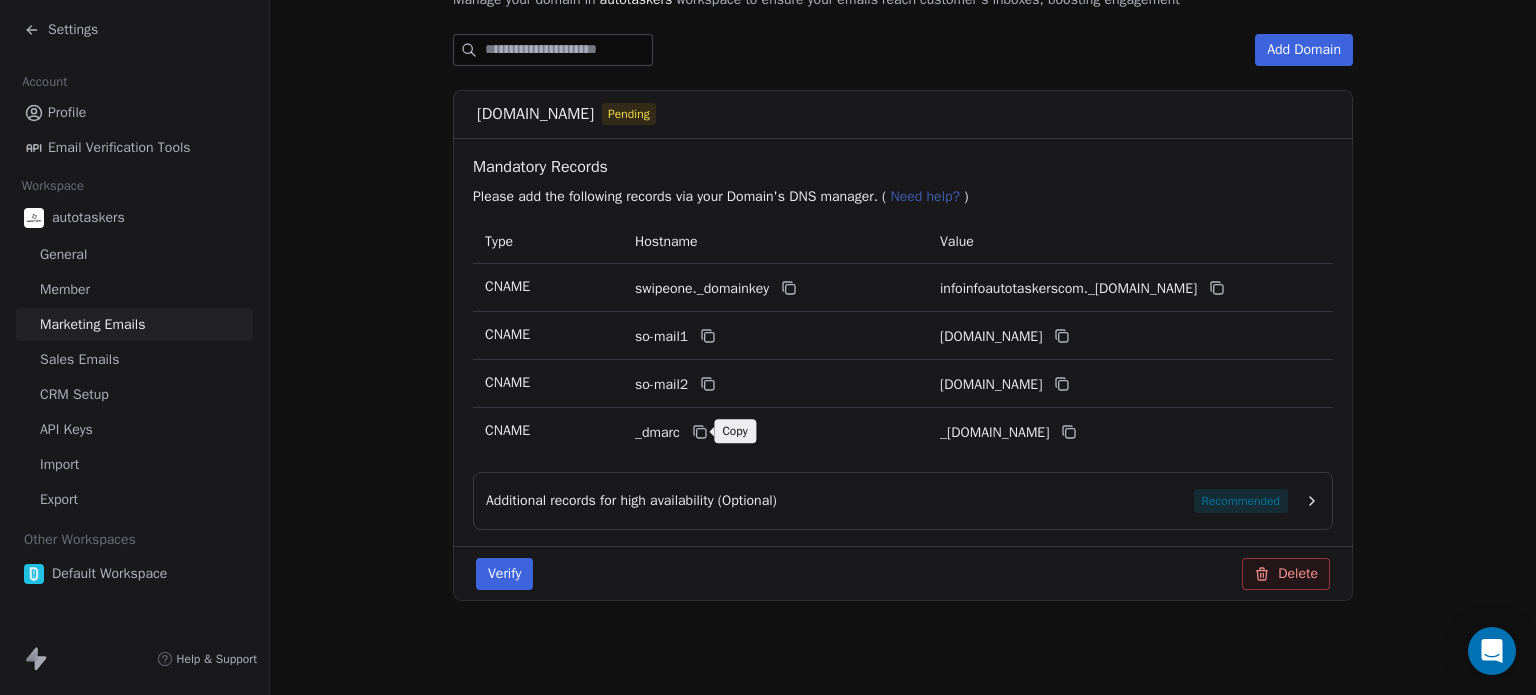 click 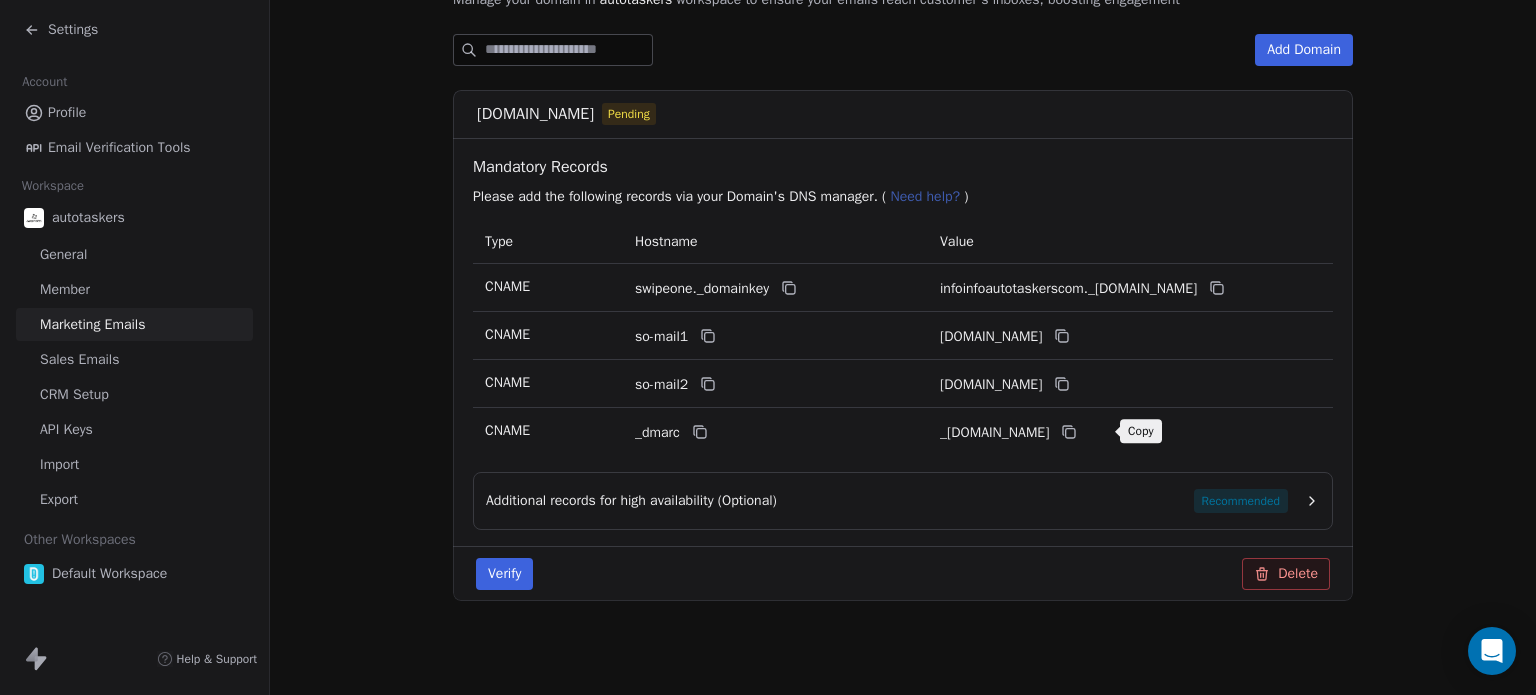 click 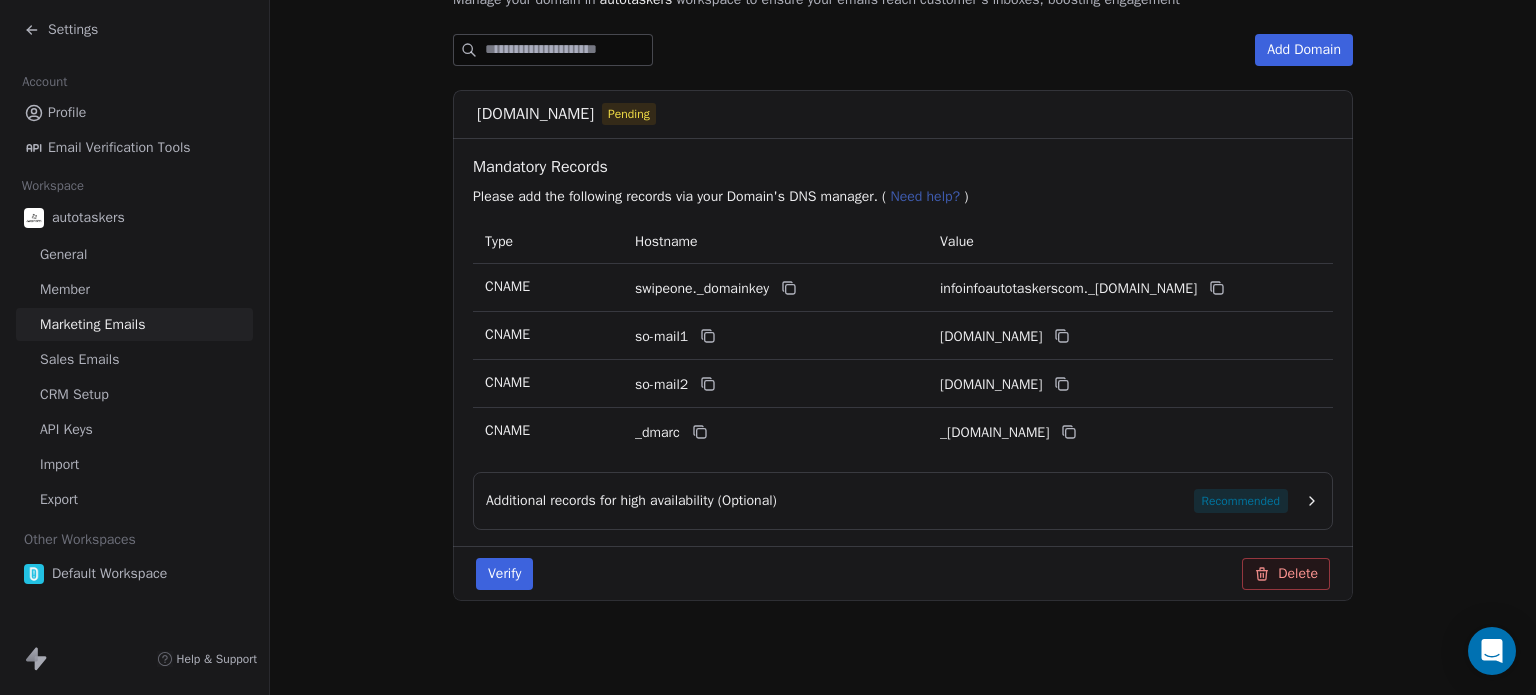 click on "Verify" at bounding box center (504, 574) 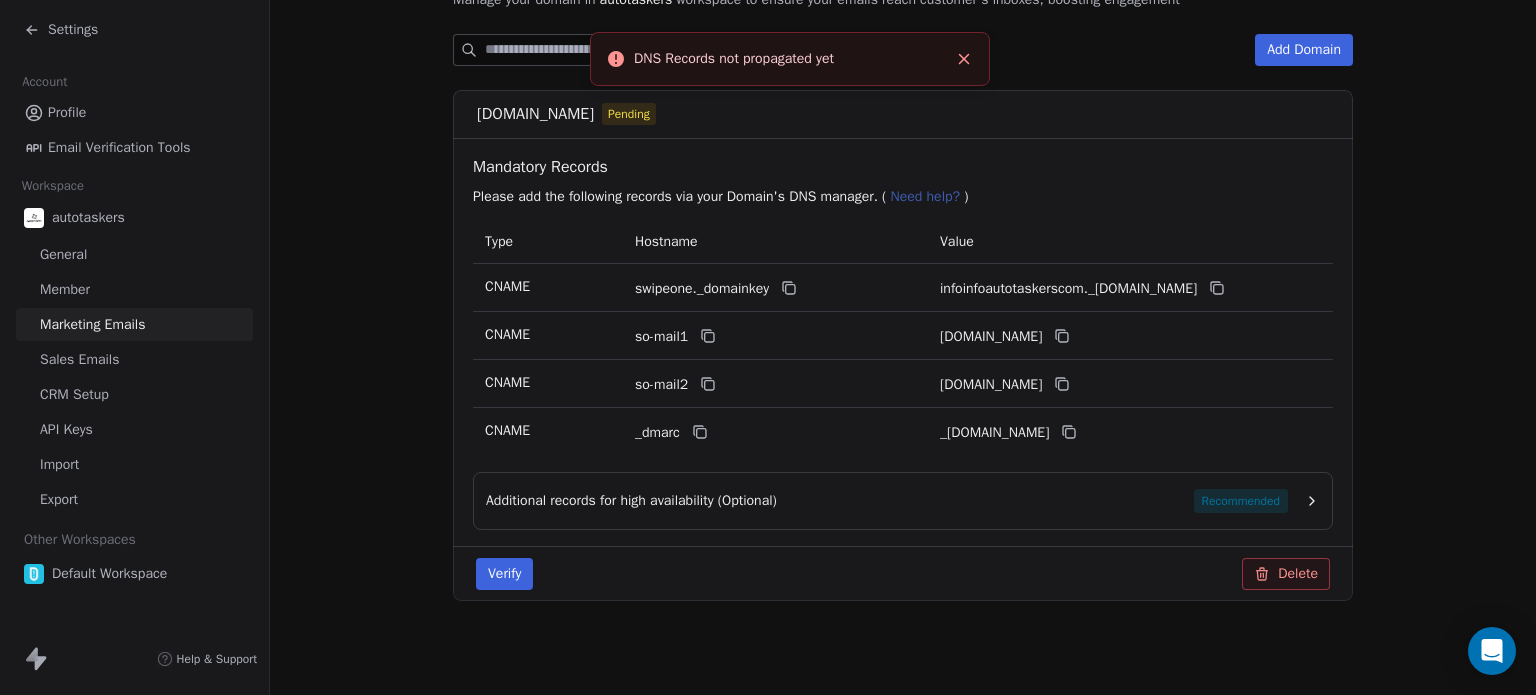 click 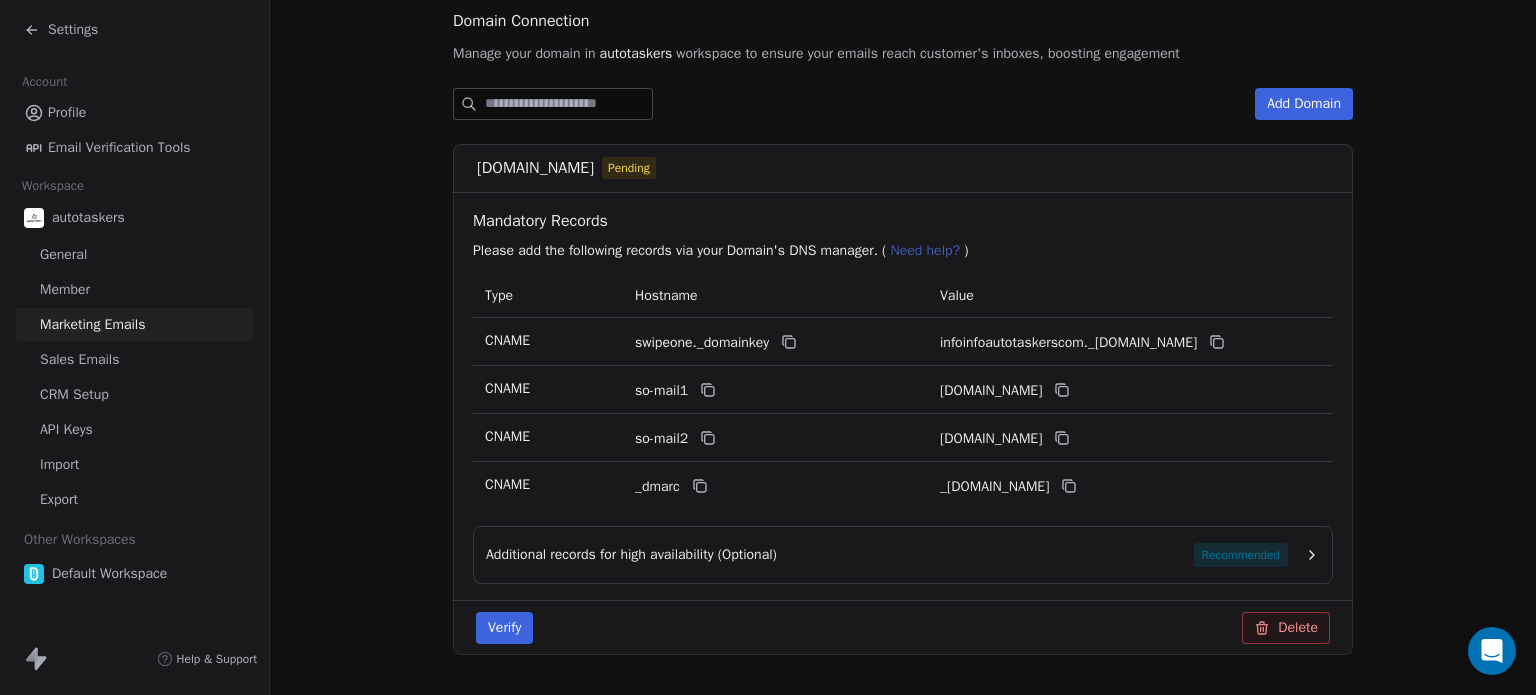 scroll, scrollTop: 284, scrollLeft: 0, axis: vertical 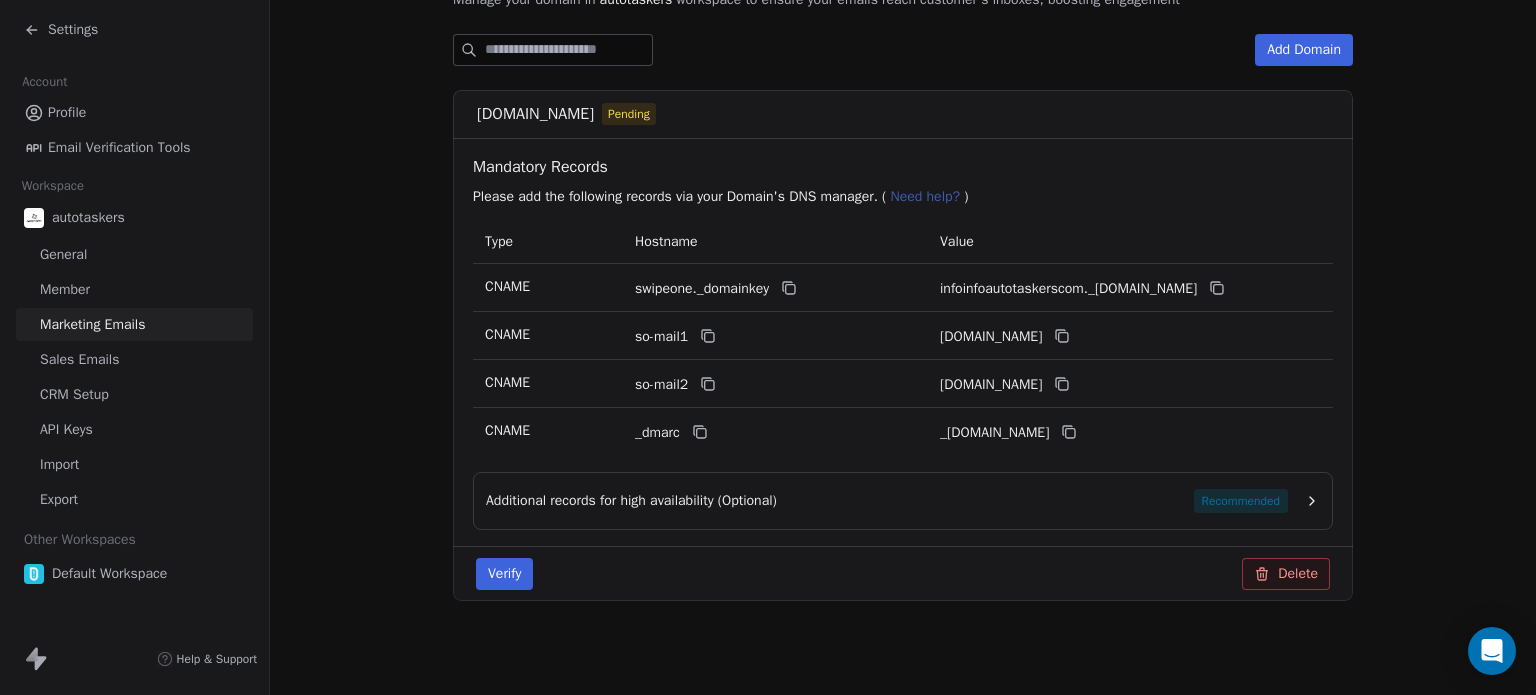 click on "Need help?" at bounding box center (925, 196) 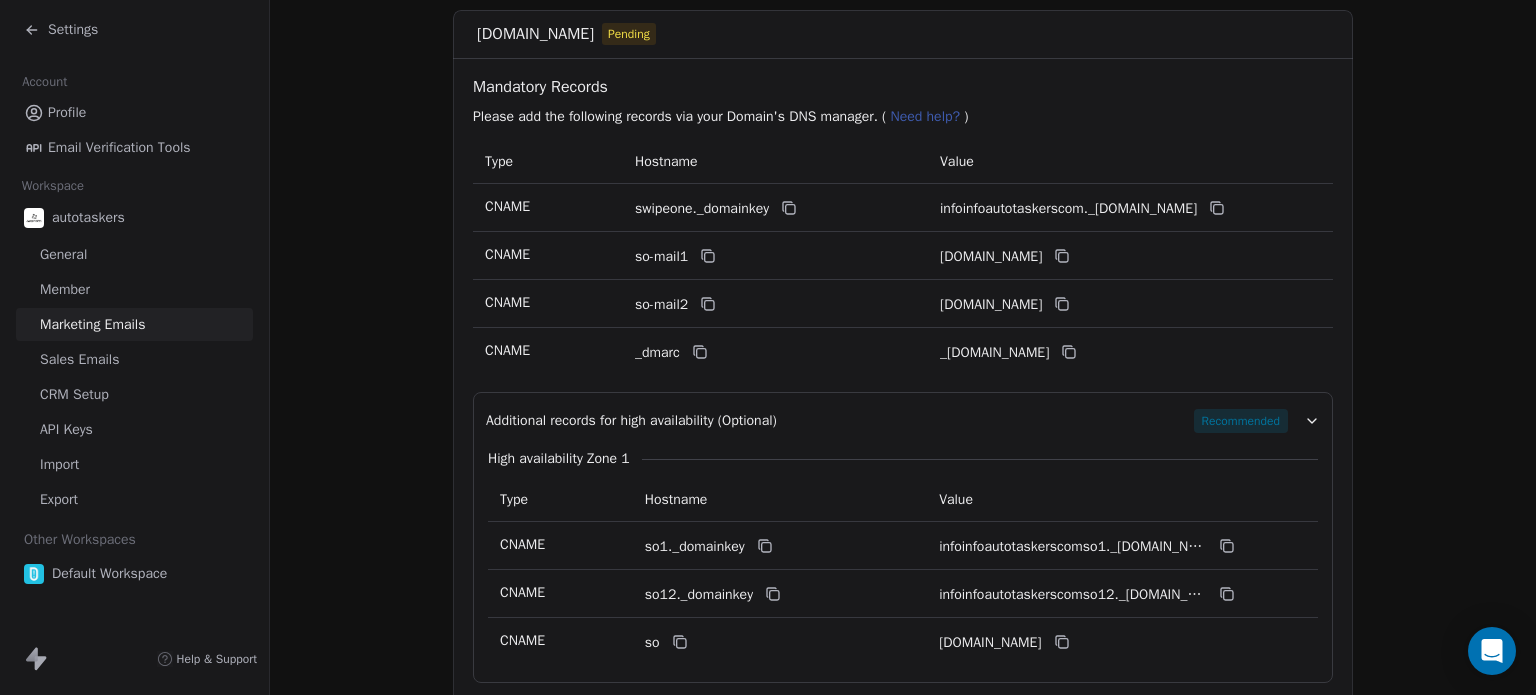 scroll, scrollTop: 384, scrollLeft: 0, axis: vertical 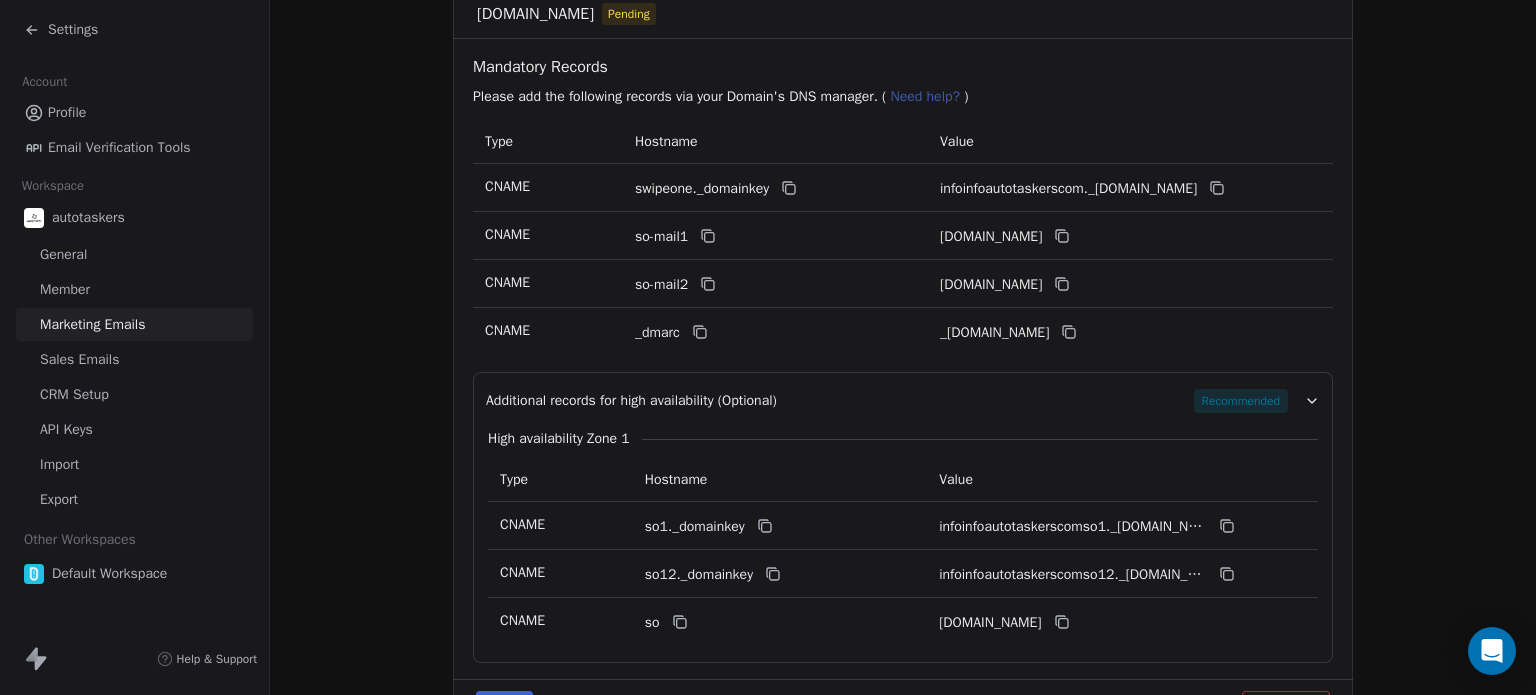 click 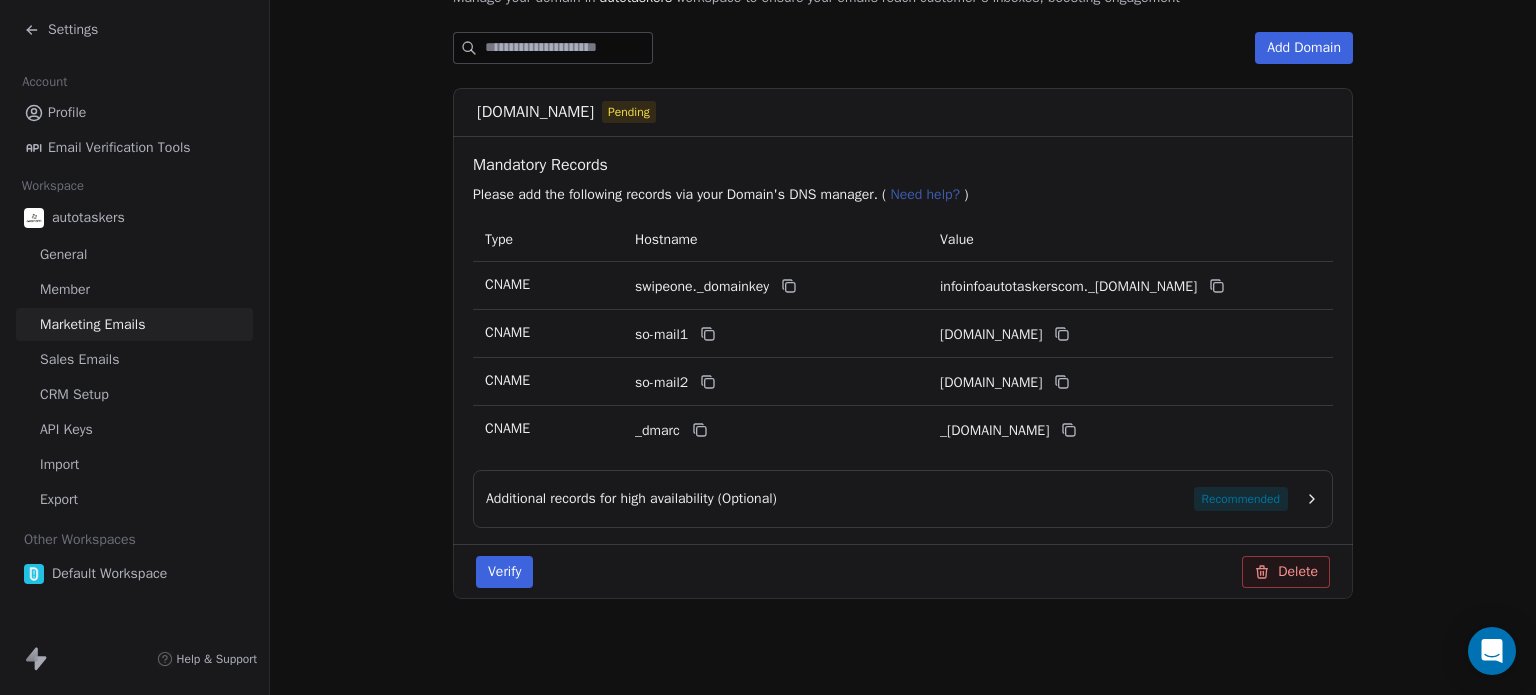 scroll, scrollTop: 284, scrollLeft: 0, axis: vertical 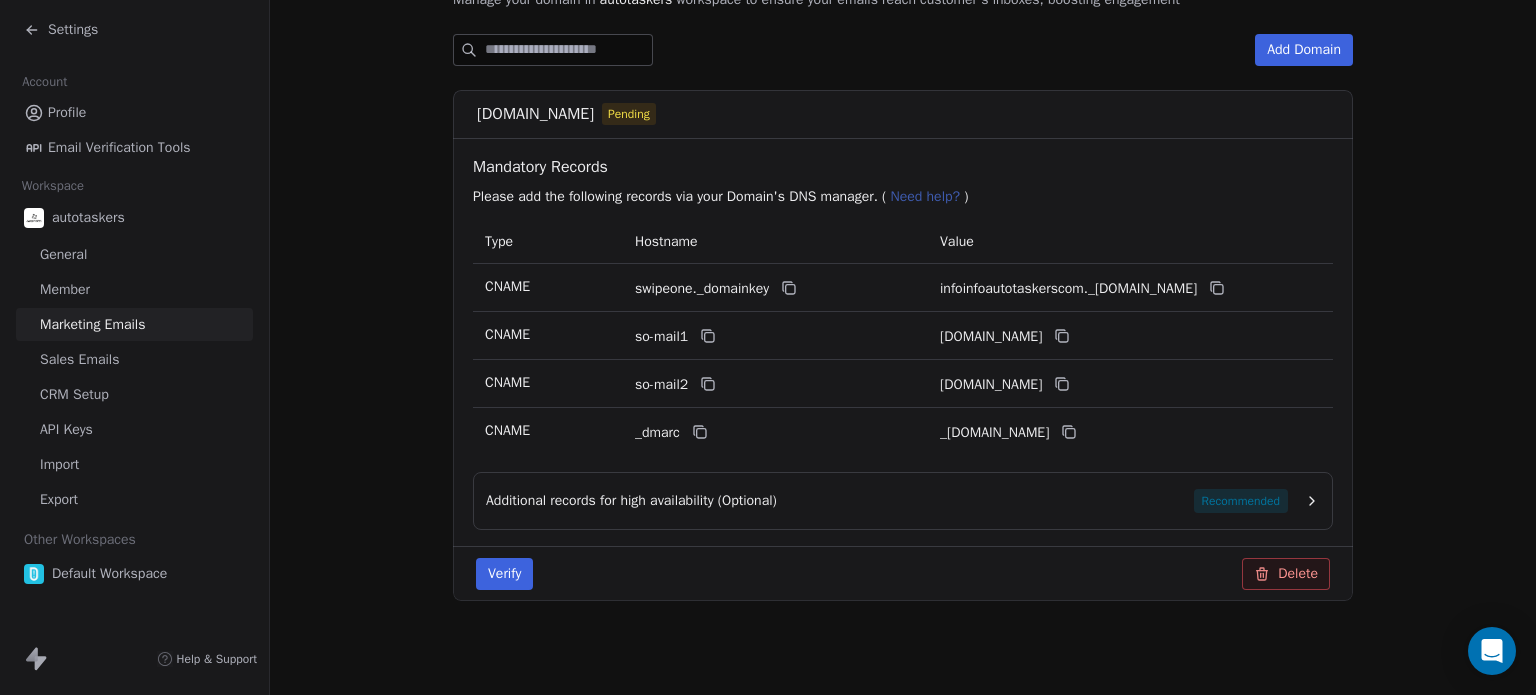 click on "Verify" at bounding box center (504, 574) 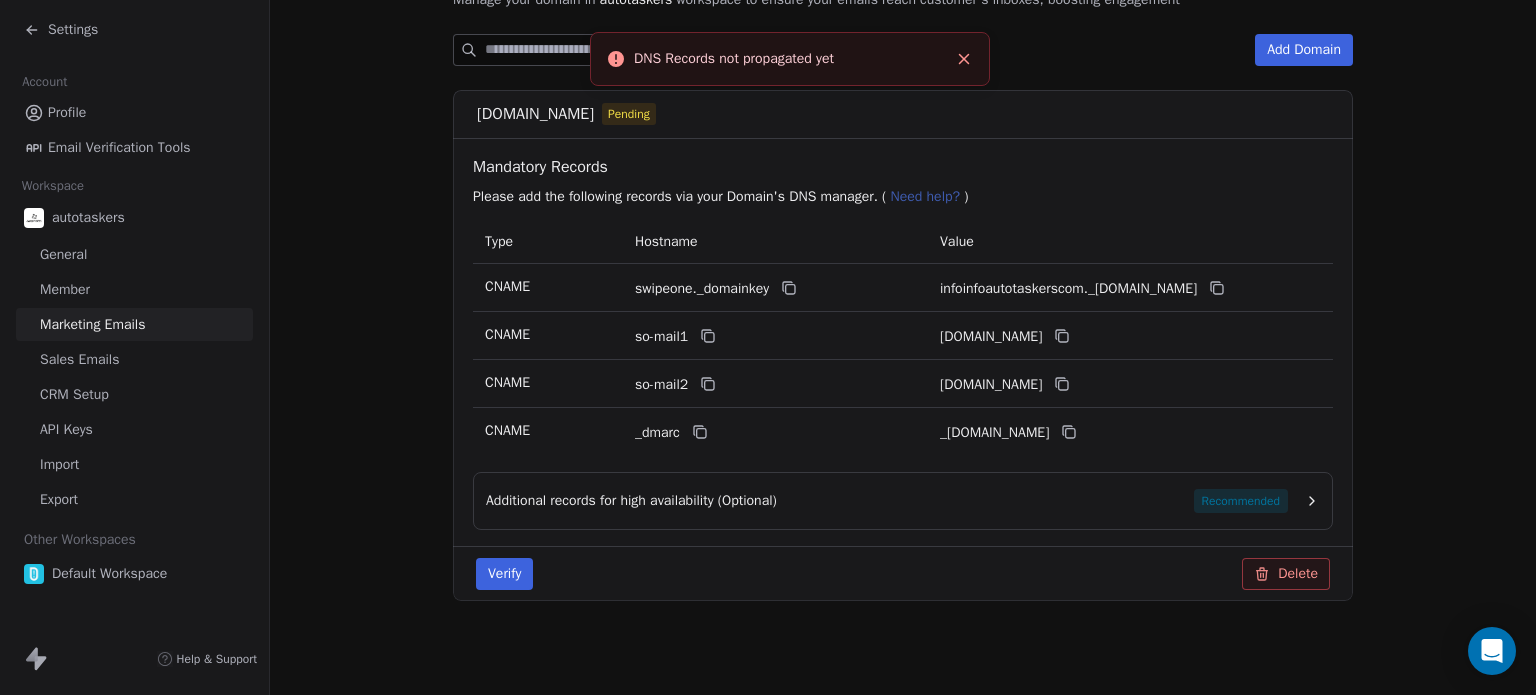 click 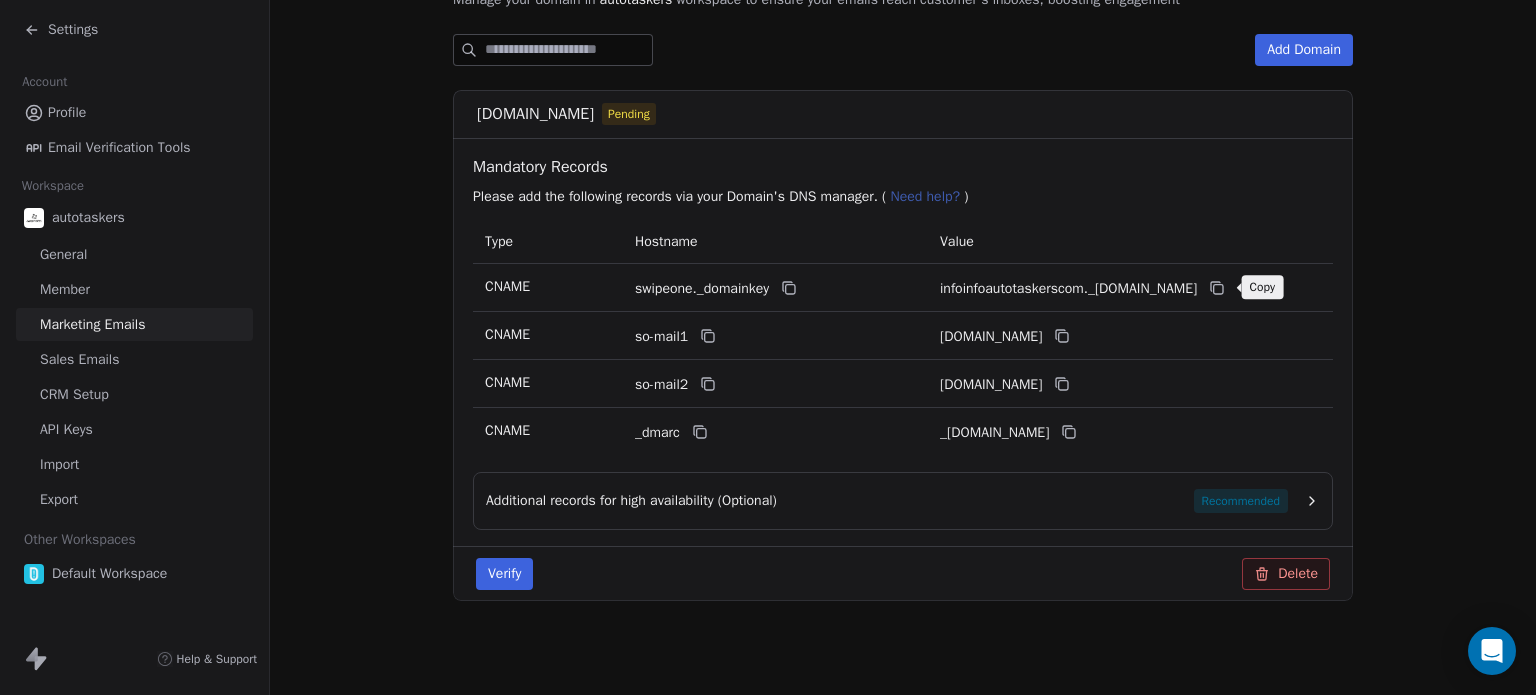 click 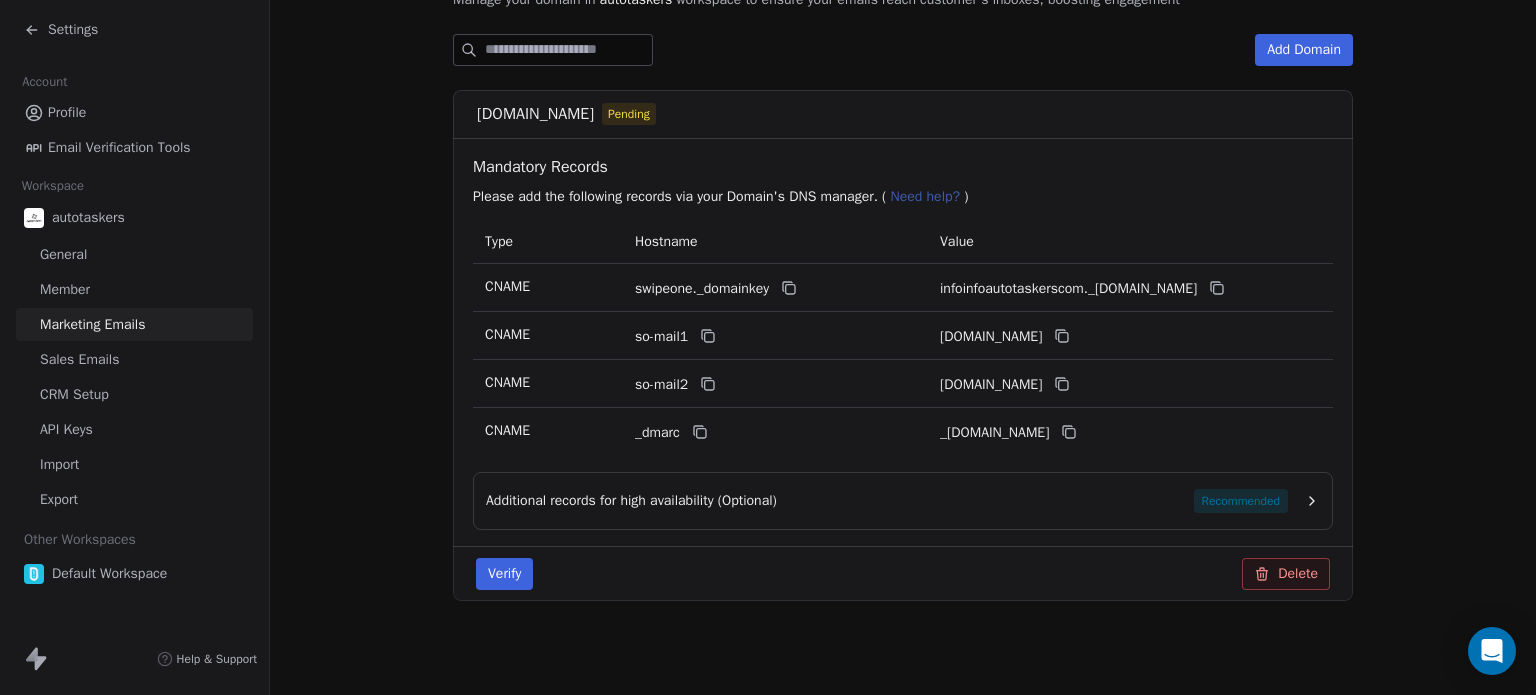 click on "Verify" at bounding box center (504, 574) 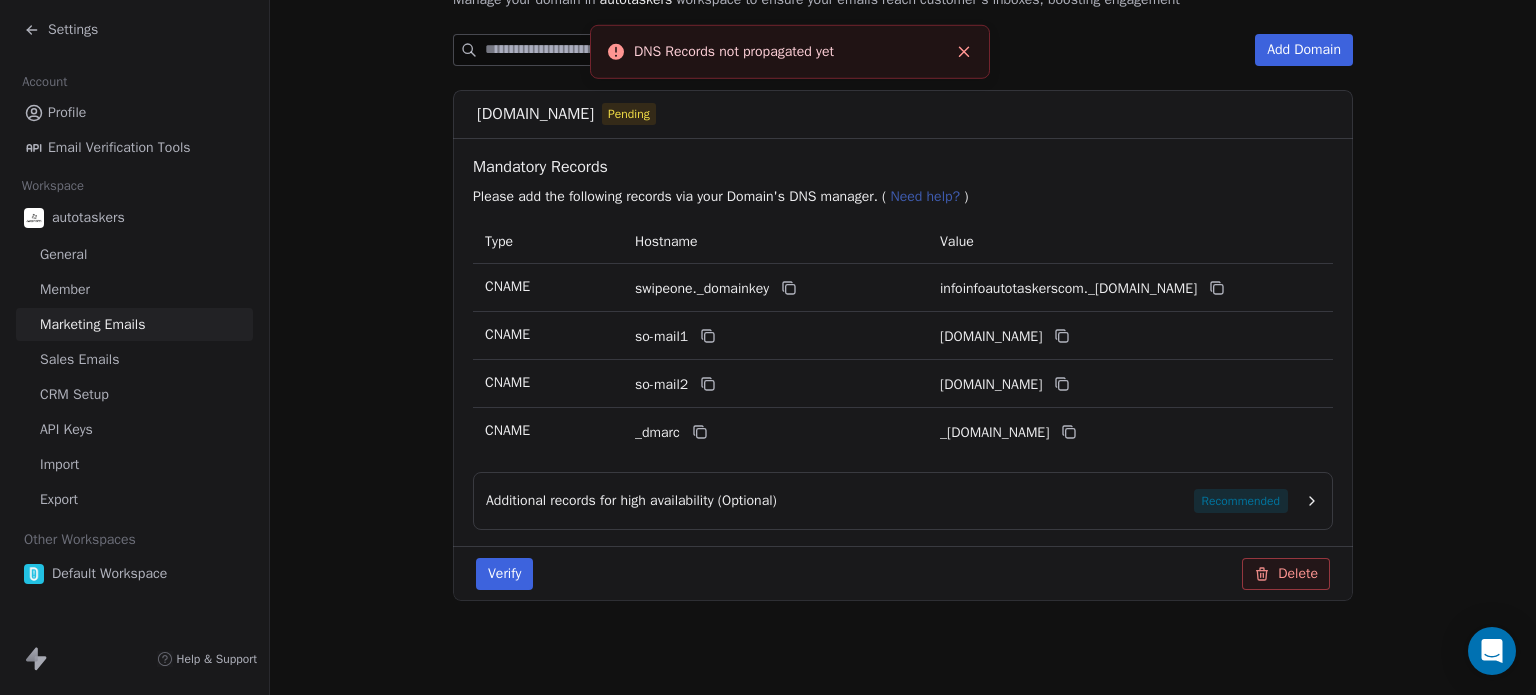 drag, startPoint x: 854, startPoint y: 51, endPoint x: 630, endPoint y: 44, distance: 224.10934 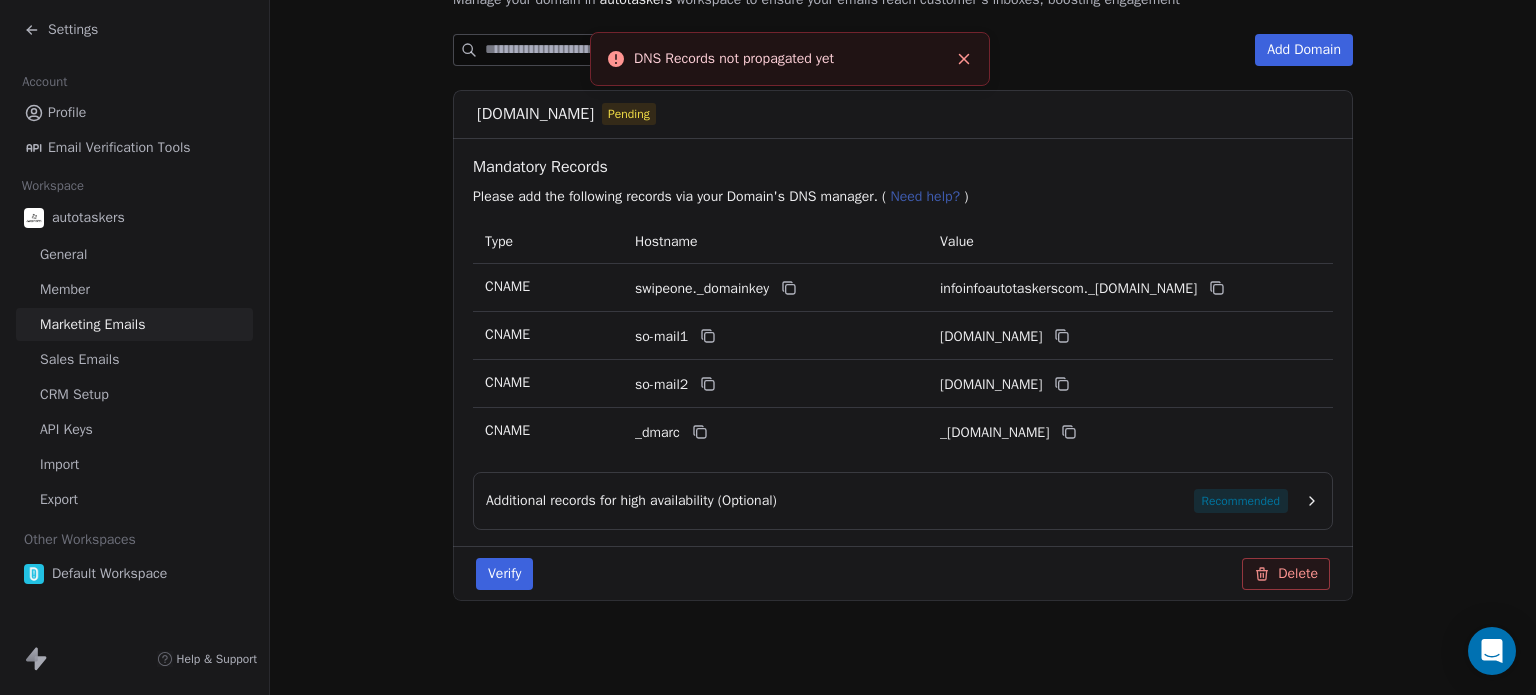 drag, startPoint x: 629, startPoint y: 57, endPoint x: 838, endPoint y: 55, distance: 209.00957 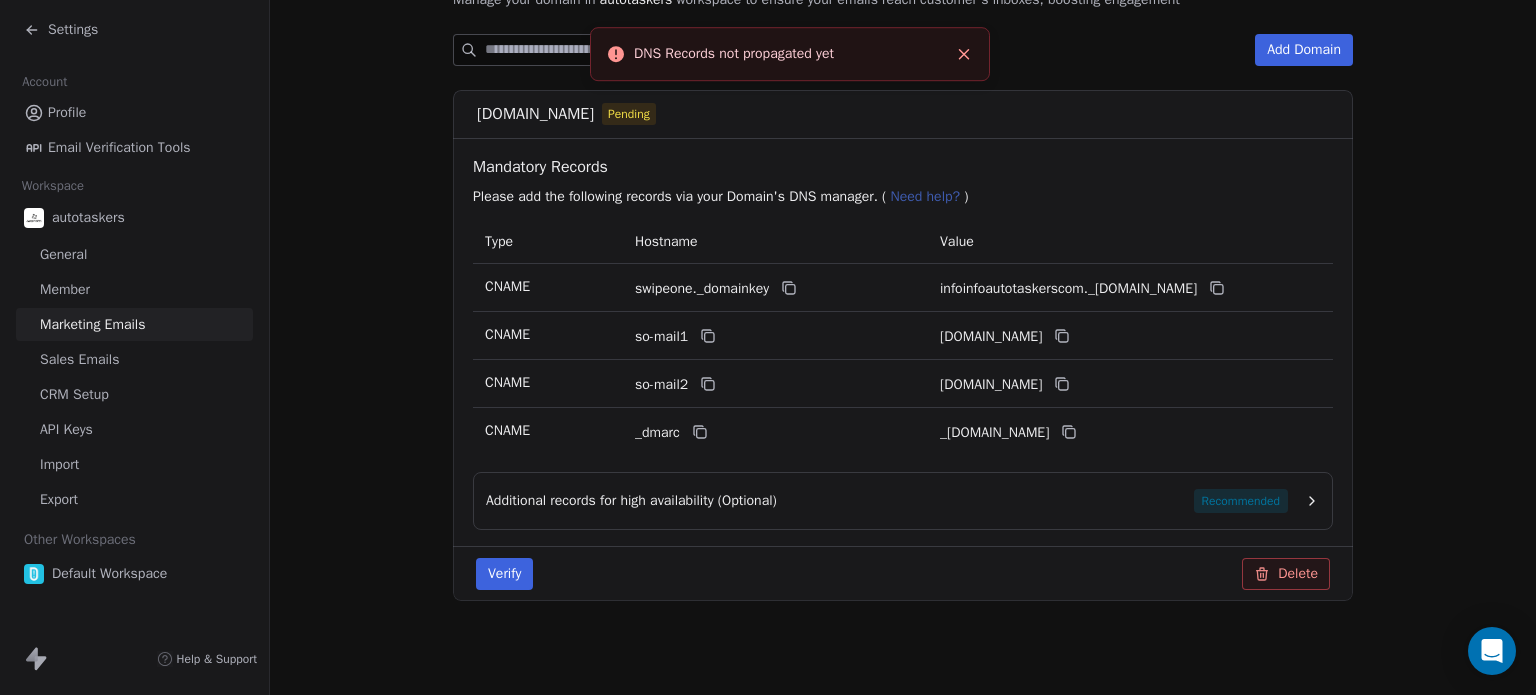 drag, startPoint x: 872, startPoint y: 61, endPoint x: 610, endPoint y: 48, distance: 262.32233 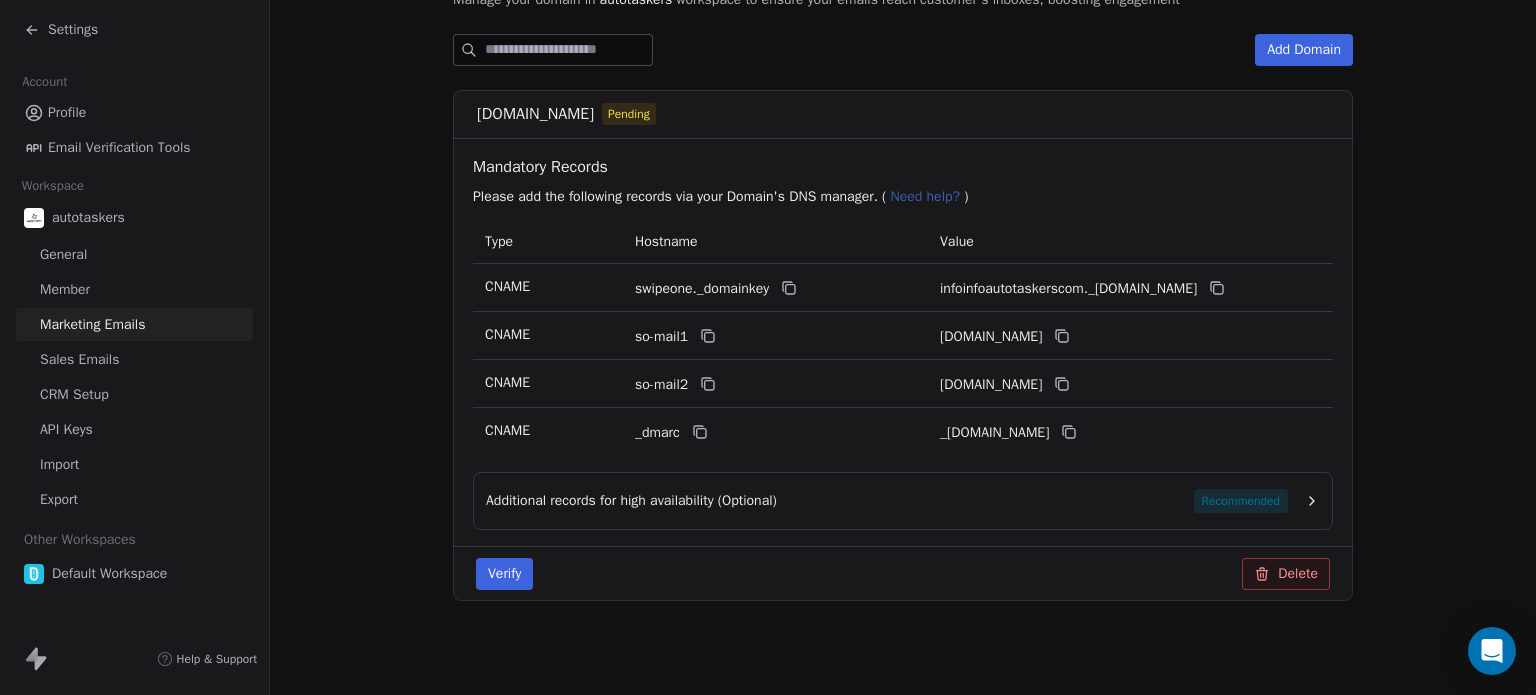 click on "Verify" at bounding box center [504, 574] 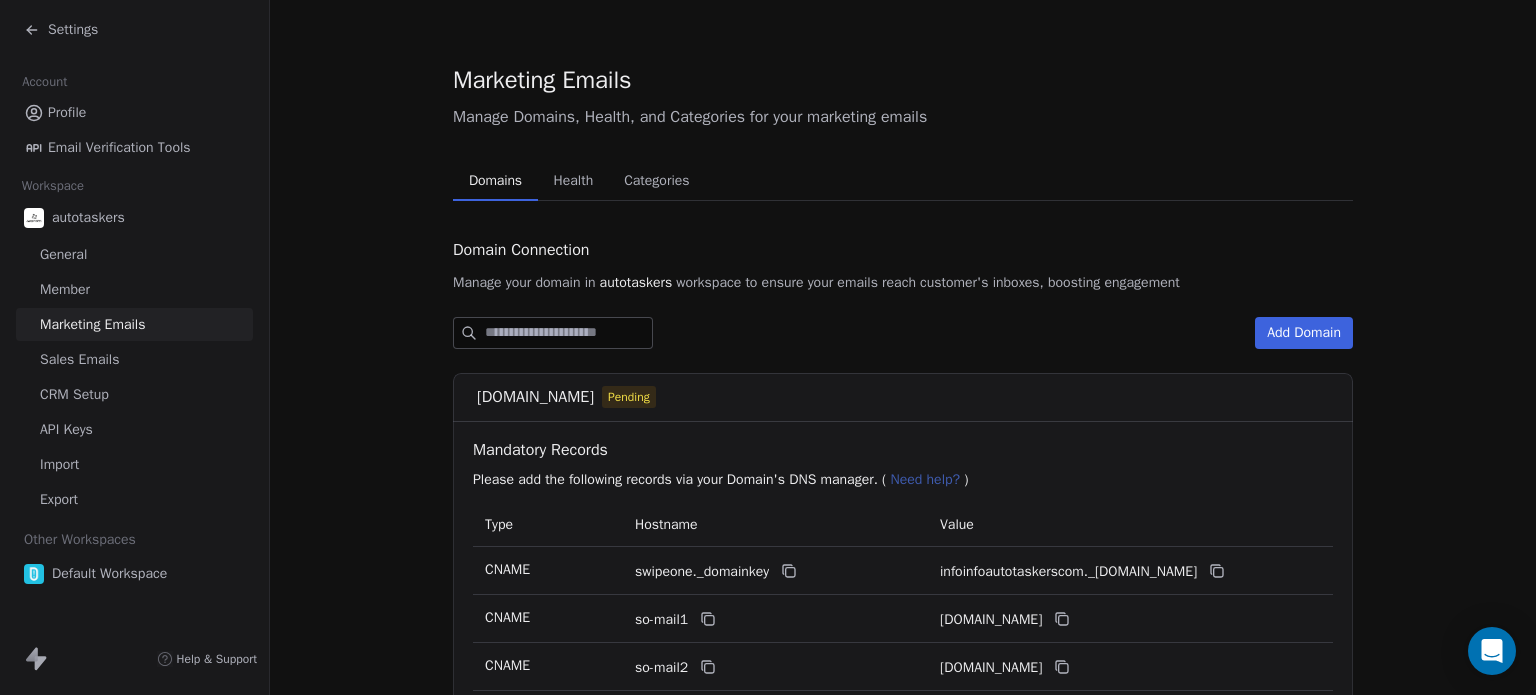 scroll, scrollTop: 0, scrollLeft: 0, axis: both 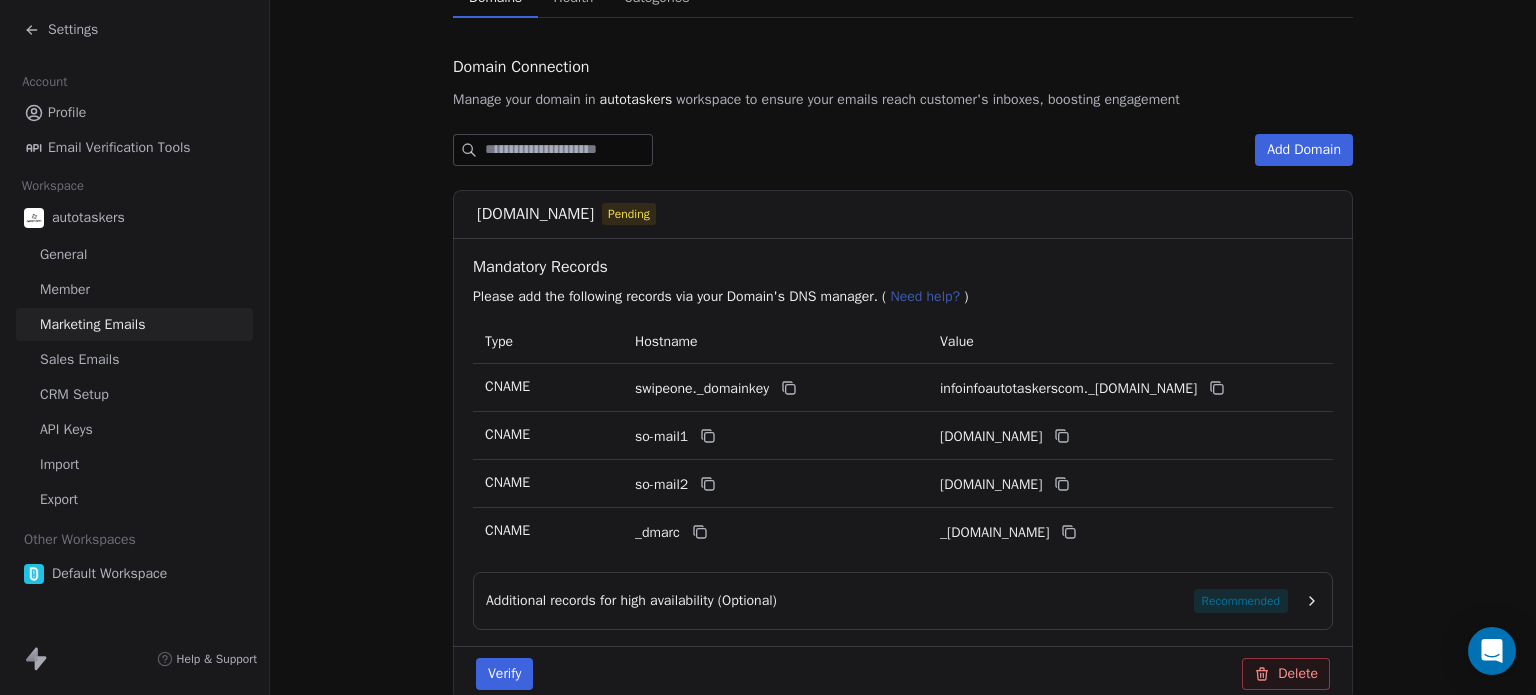 click on "Verify" at bounding box center (504, 674) 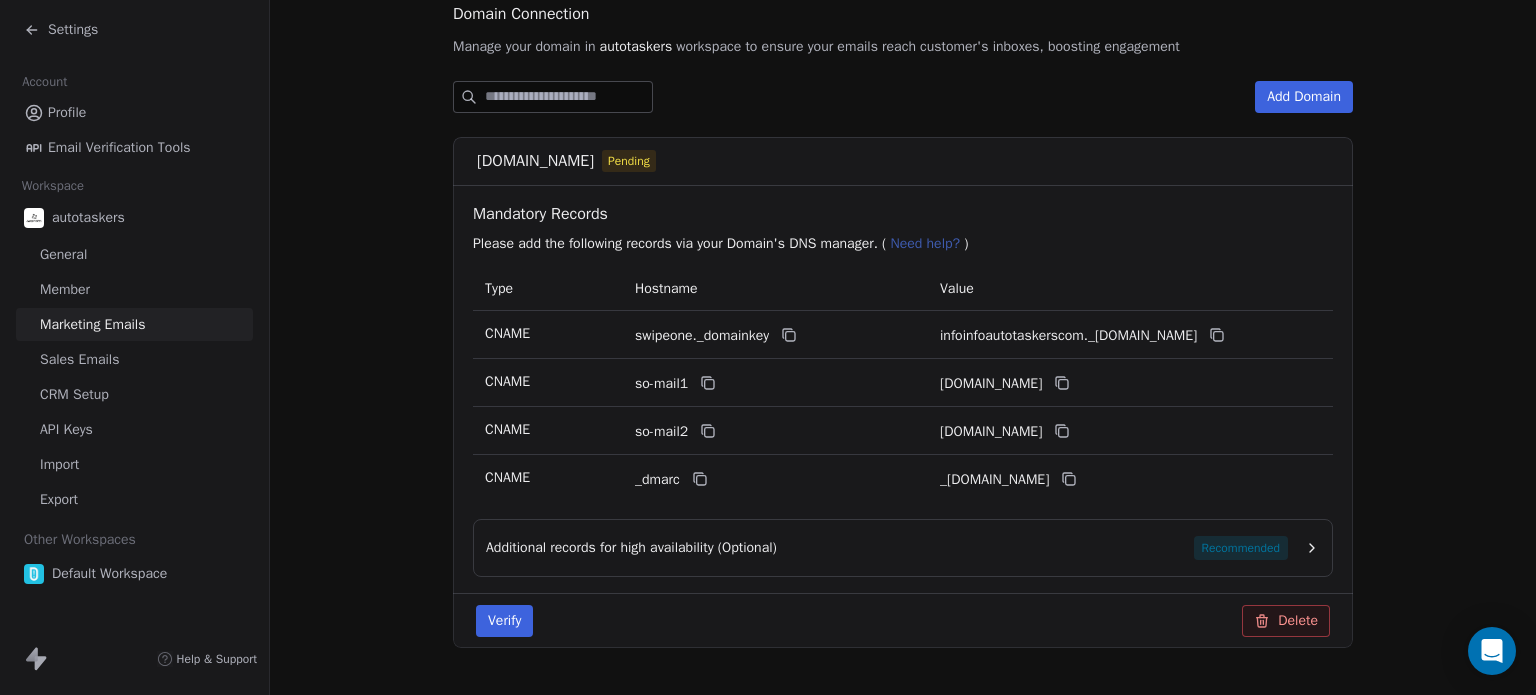 scroll, scrollTop: 184, scrollLeft: 0, axis: vertical 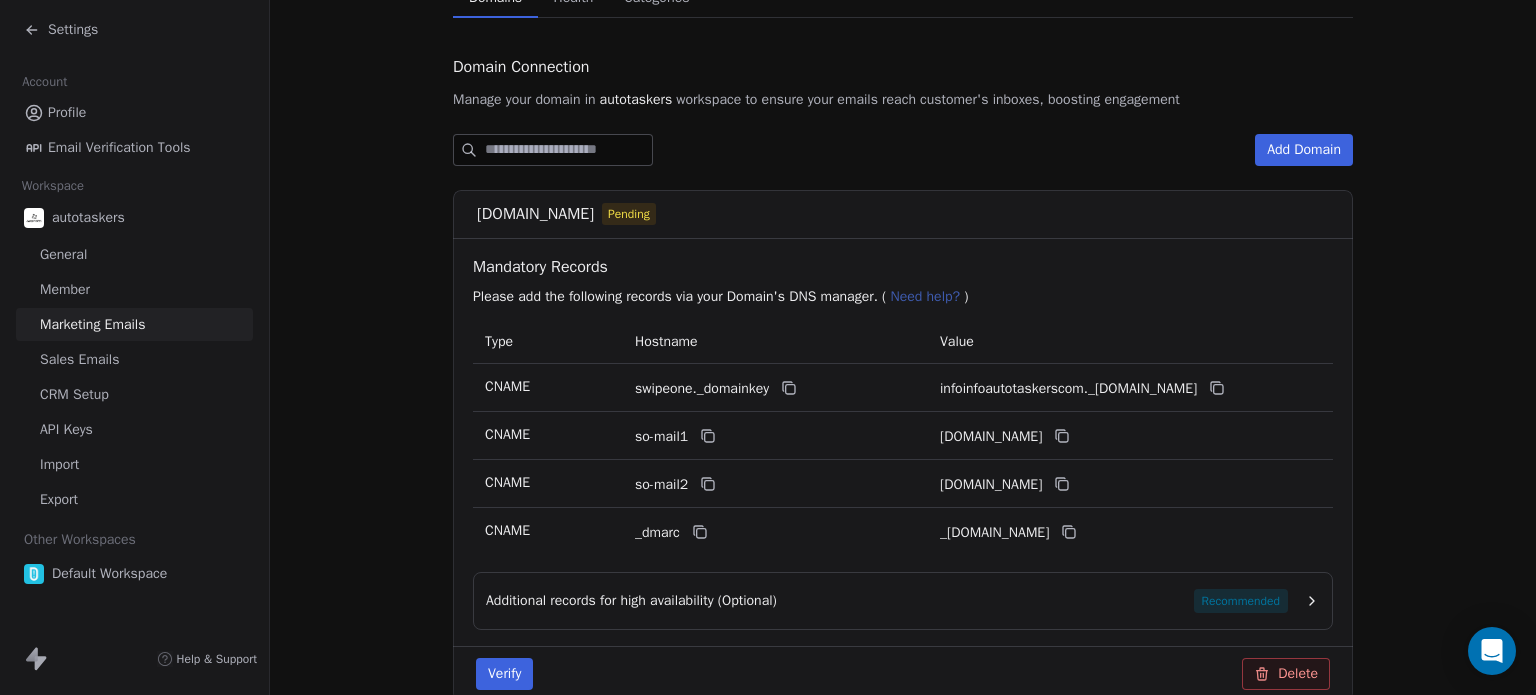 click on "Delete" at bounding box center (1286, 674) 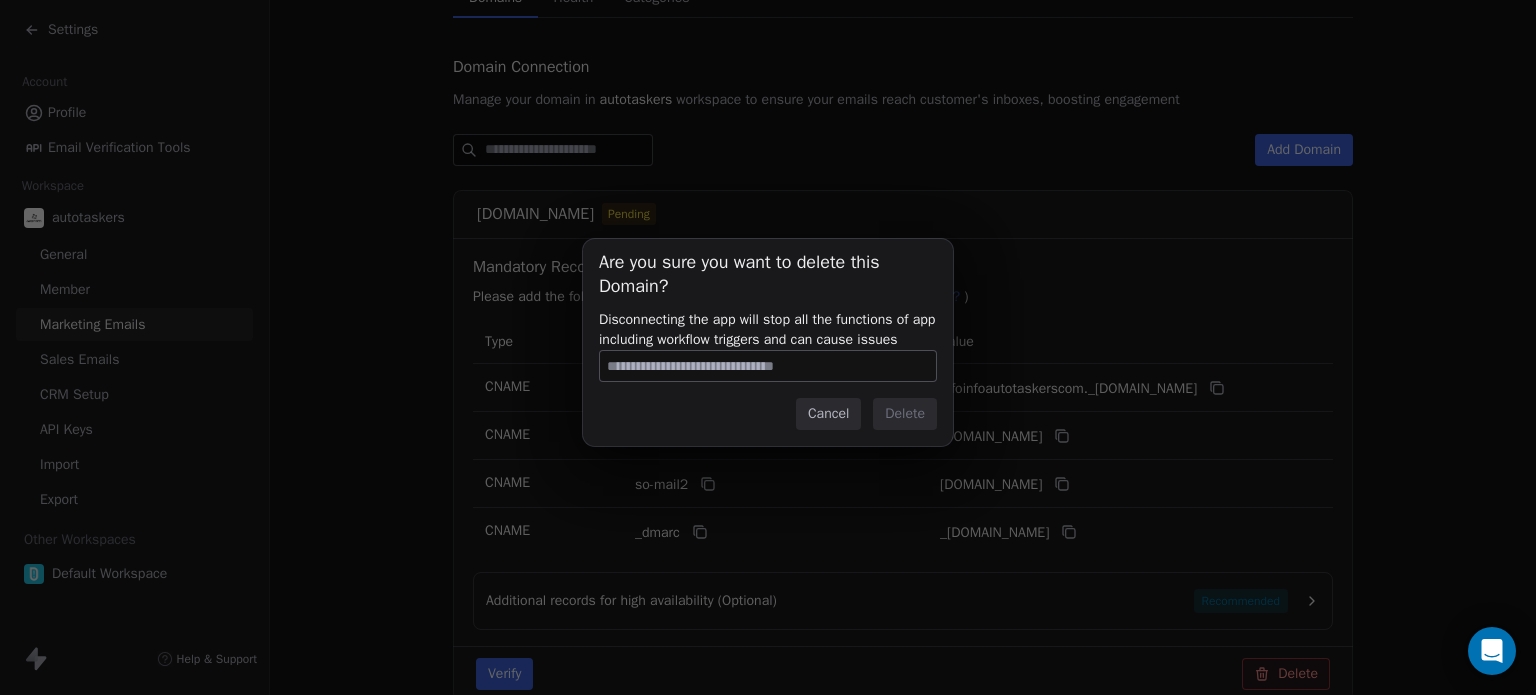 click at bounding box center [768, 366] 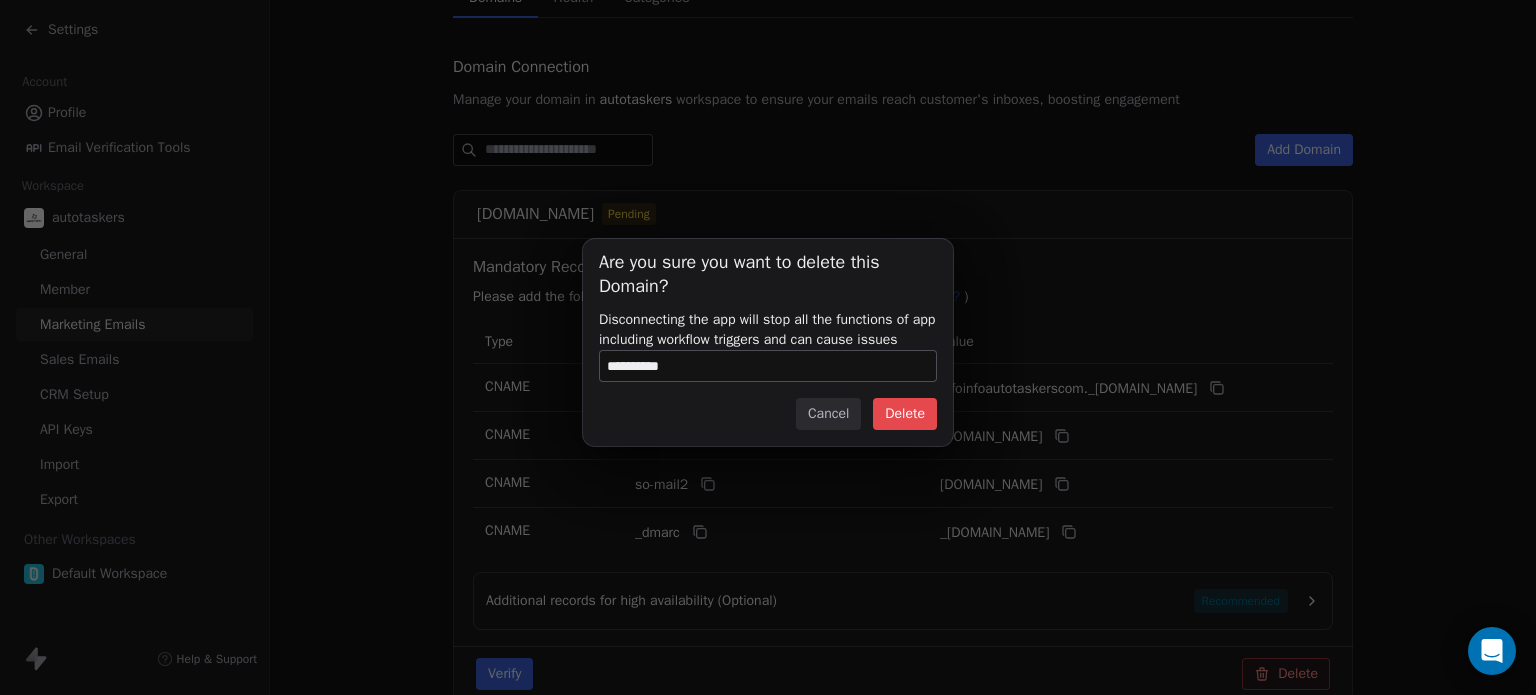 type on "**********" 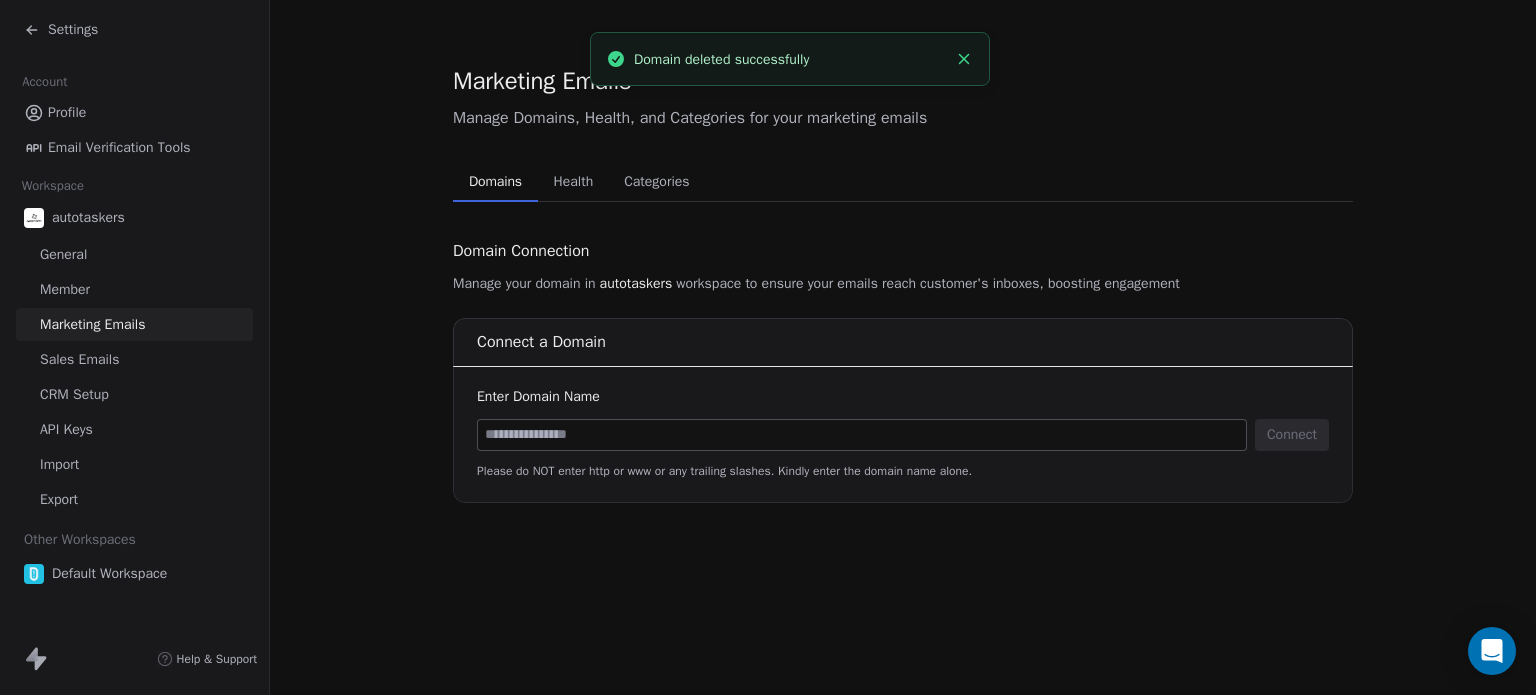 scroll, scrollTop: 0, scrollLeft: 0, axis: both 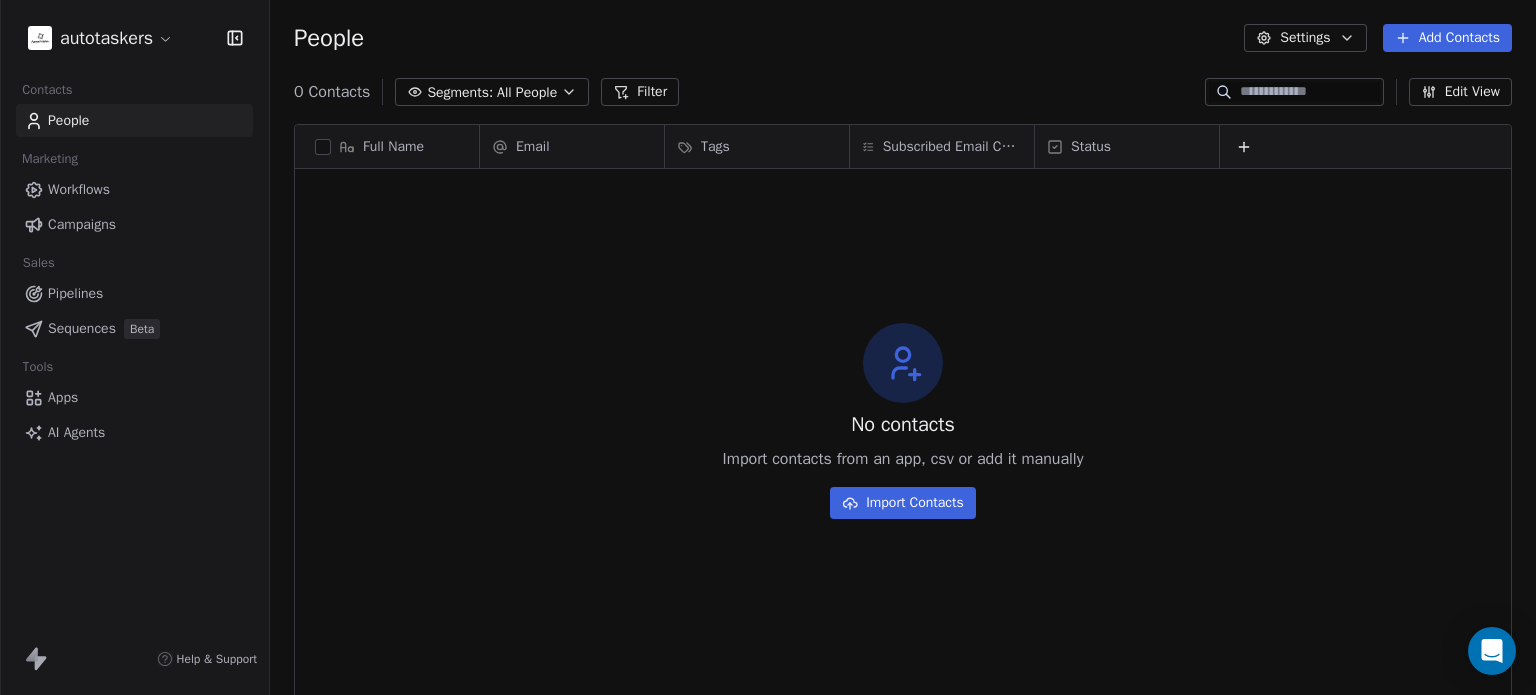 click on "autotaskers Contacts People Marketing Workflows Campaigns Sales Pipelines Sequences Beta Tools Apps AI Agents Help & Support People Settings  Add Contacts 0 Contacts Segments: All People Filter  Edit View Tag Add to Sequence Export Full Name Email Tags Subscribed Email Categories Status
To pick up a draggable item, press the space bar.
While dragging, use the arrow keys to move the item.
Press space again to drop the item in its new position, or press escape to cancel.
No contacts Import contacts from an app, csv or add it manually   Import Contacts" at bounding box center (768, 347) 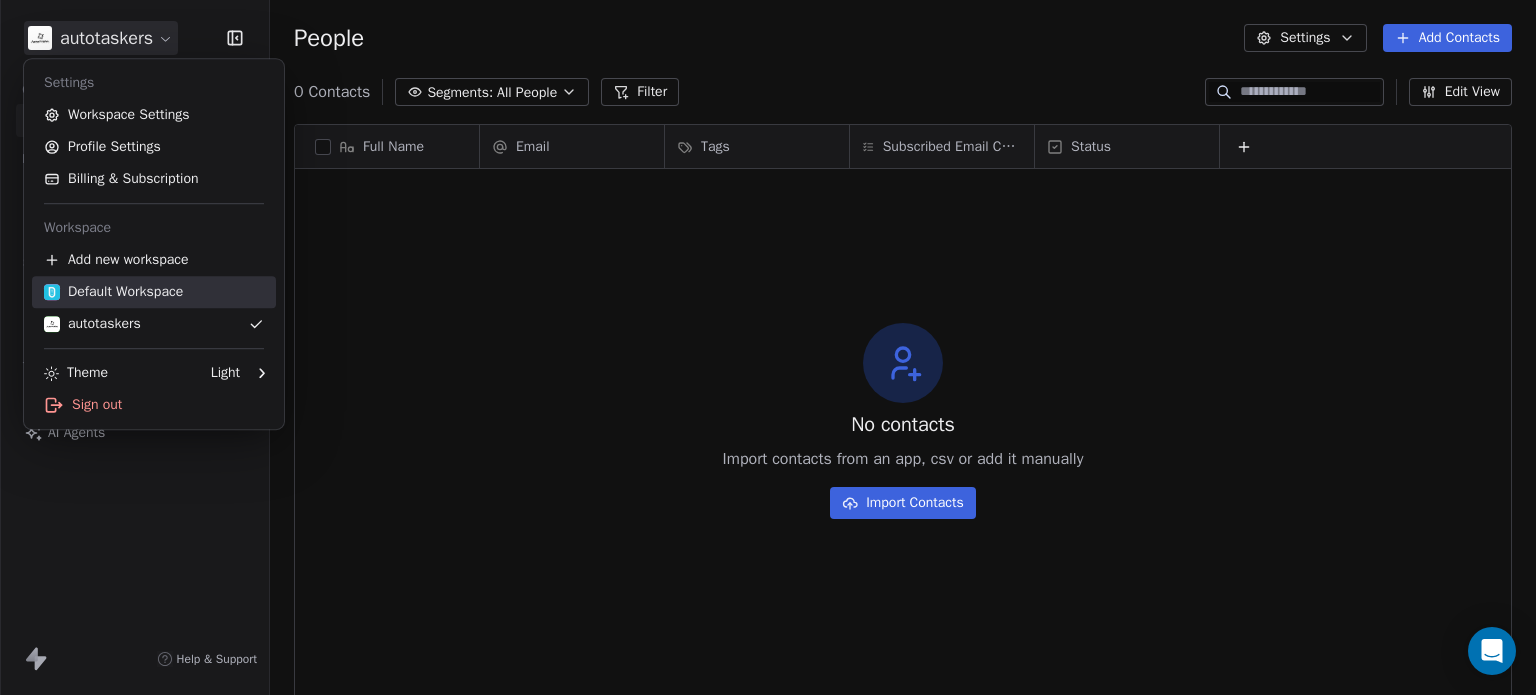 click on "Default Workspace" at bounding box center [113, 292] 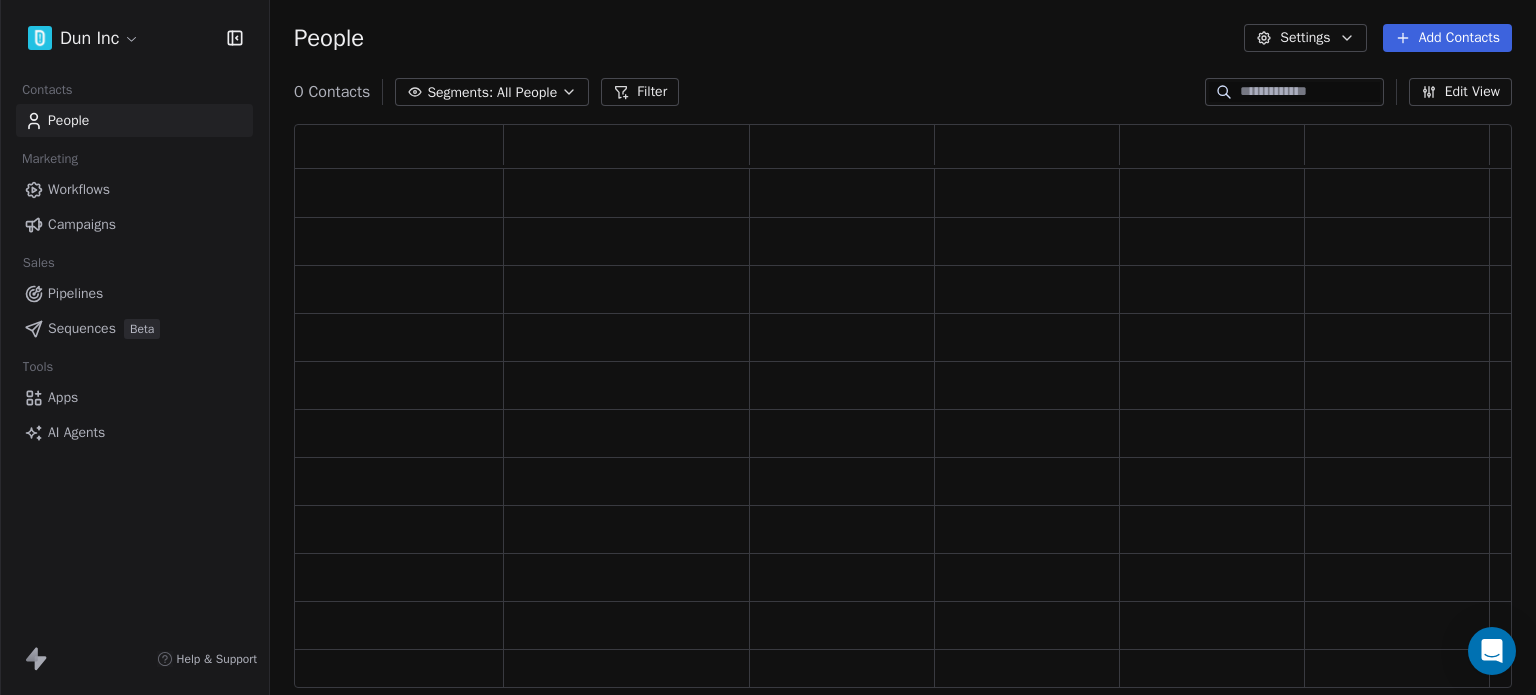 scroll, scrollTop: 16, scrollLeft: 16, axis: both 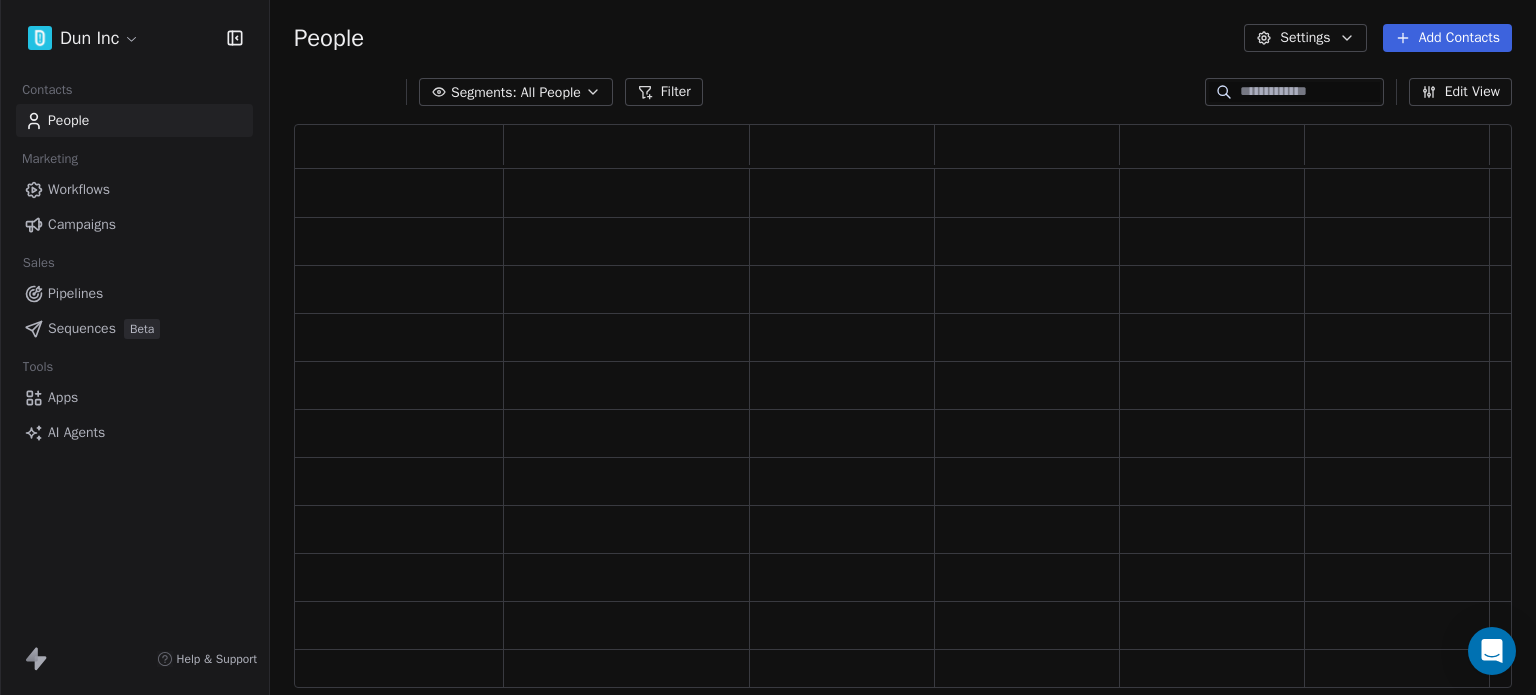 click on "Dun Inc Contacts People Marketing Workflows Campaigns Sales Pipelines Sequences Beta Tools Apps AI Agents Help & Support People Settings  Add Contacts Segments: All People Filter  Edit View Tag Add to Sequence Export" at bounding box center [768, 347] 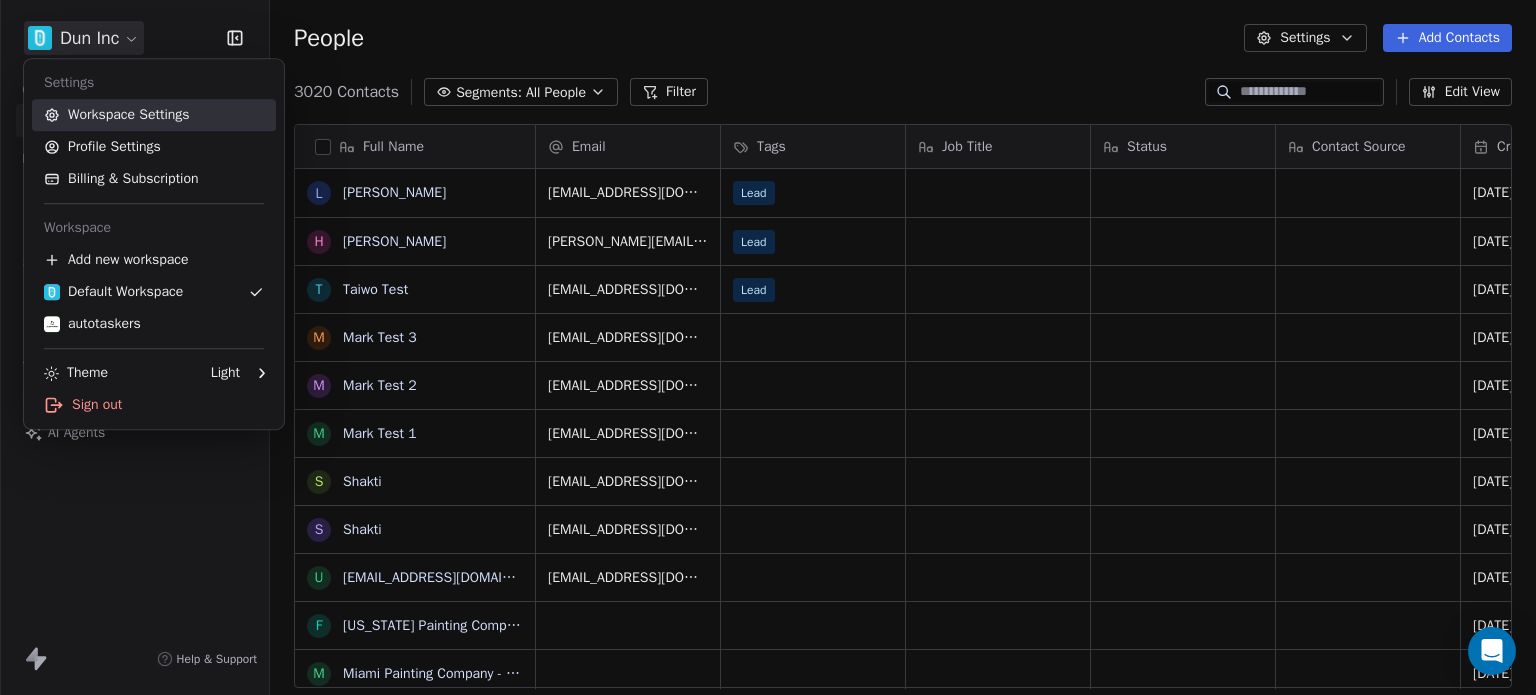 scroll, scrollTop: 16, scrollLeft: 16, axis: both 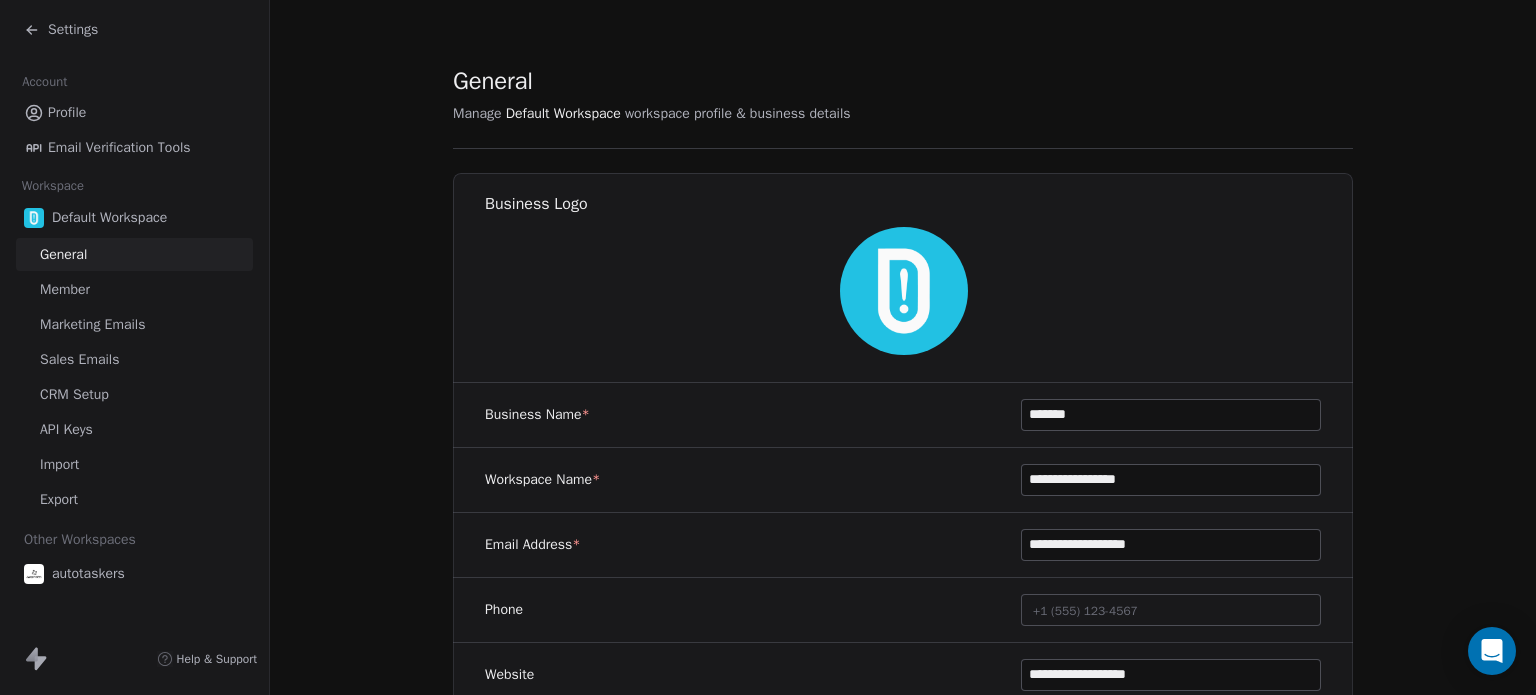 click on "Marketing Emails" at bounding box center [134, 324] 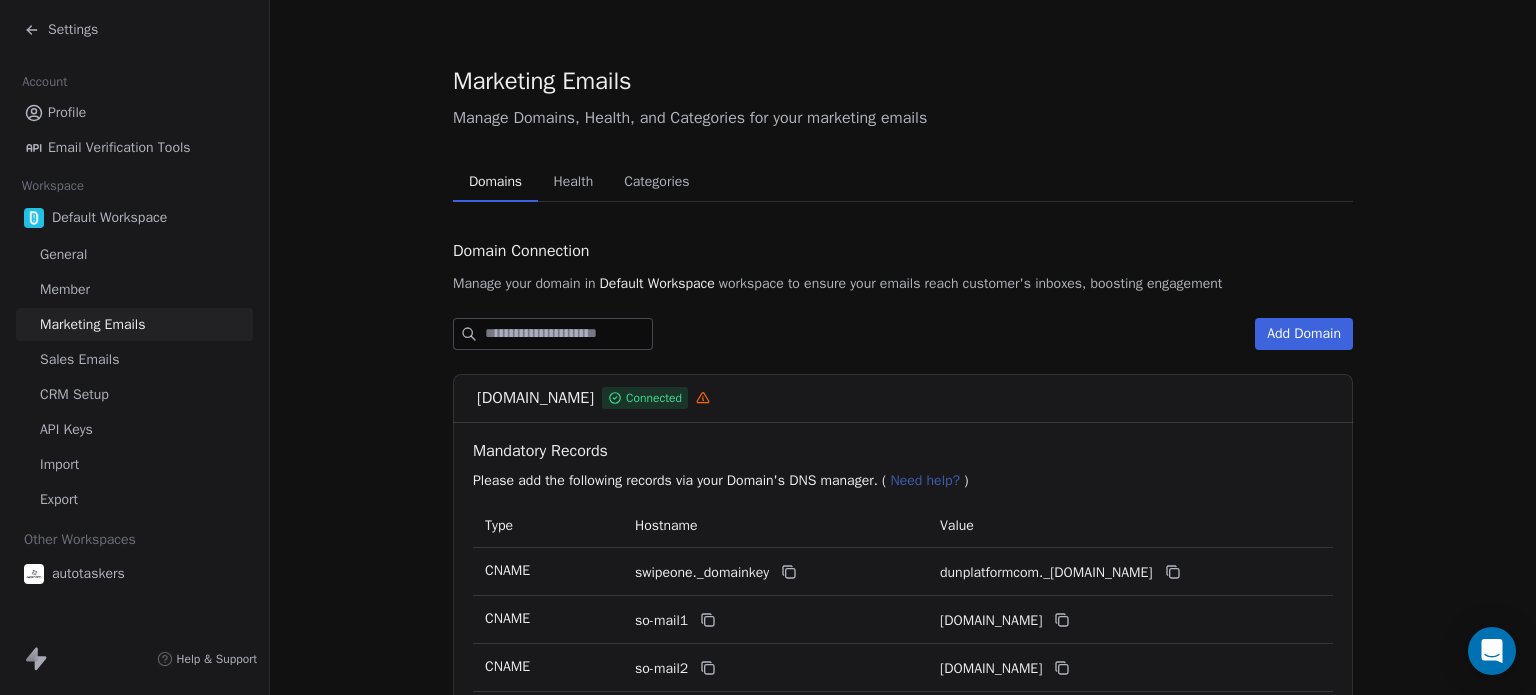 click on "Sales Emails" at bounding box center (134, 359) 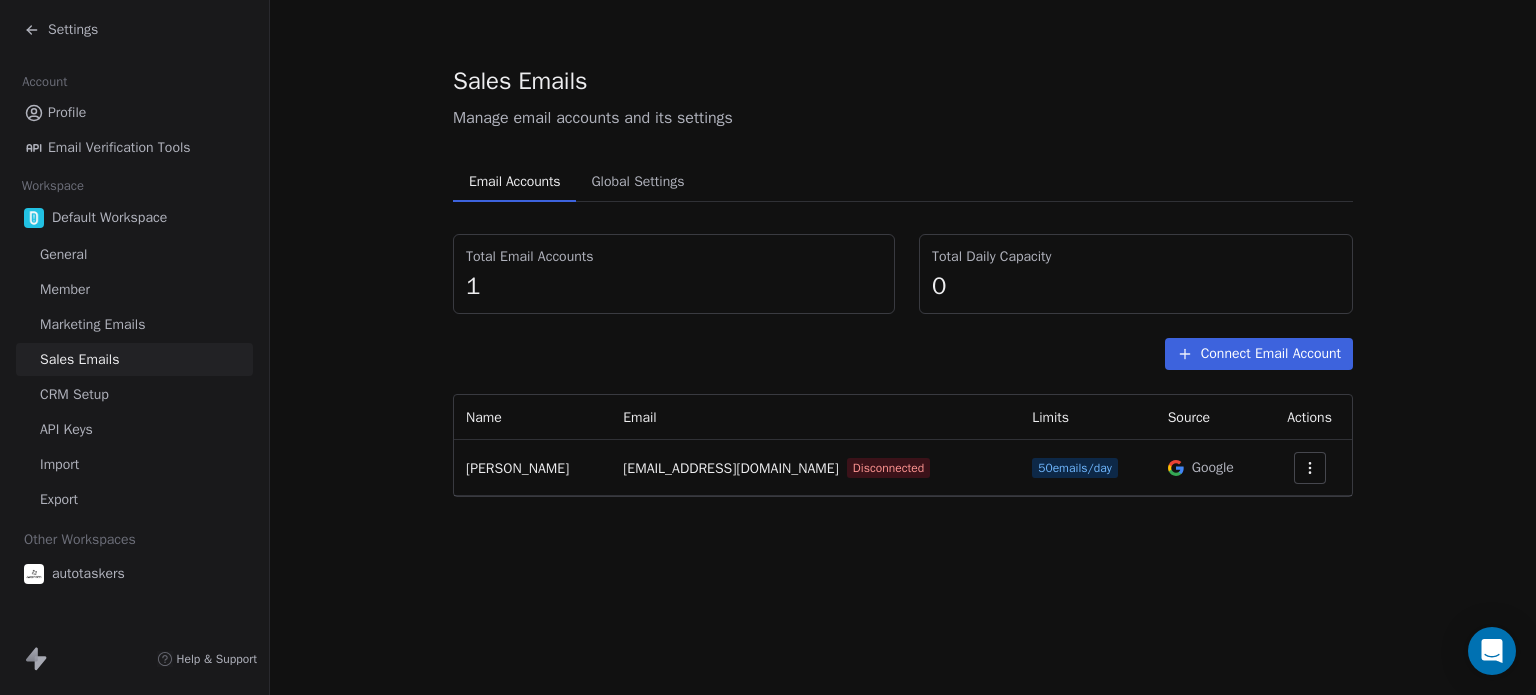 click on "Marketing Emails" at bounding box center [134, 324] 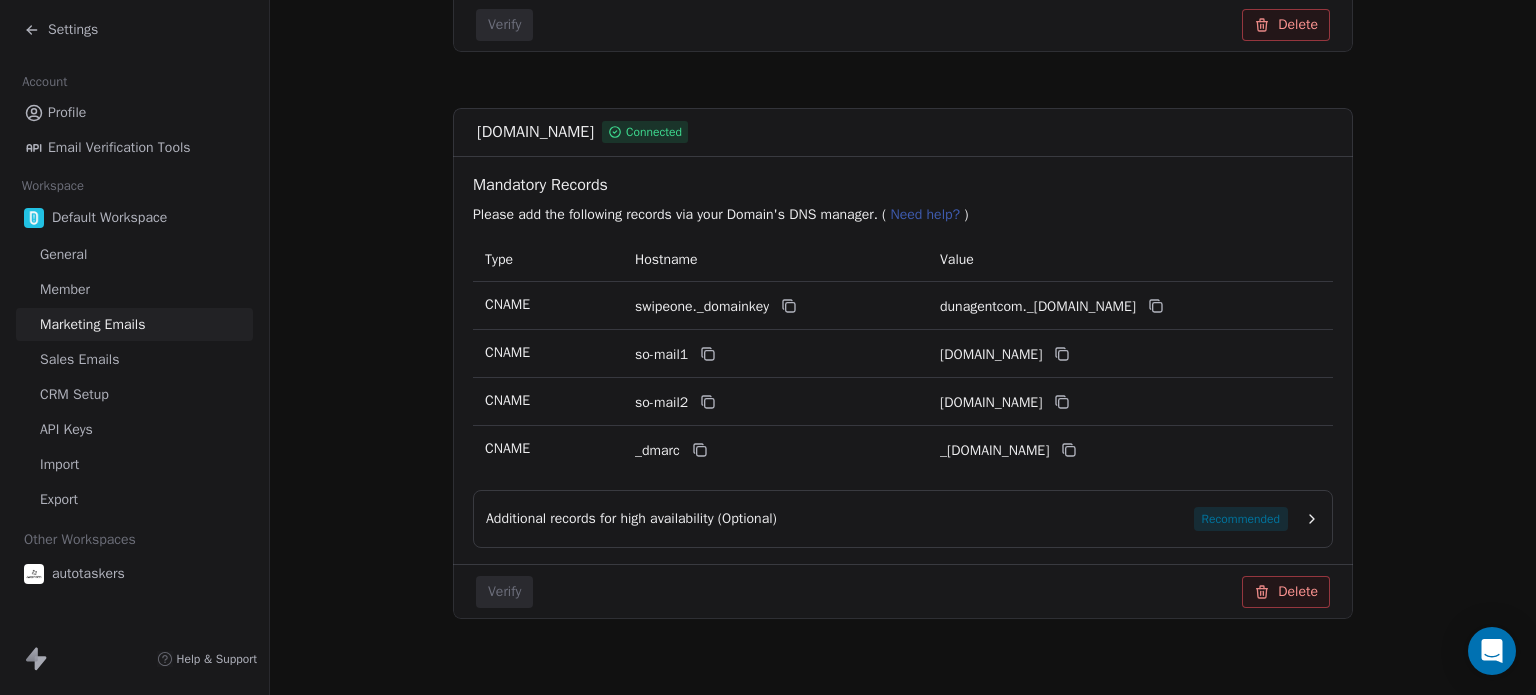 scroll, scrollTop: 1417, scrollLeft: 0, axis: vertical 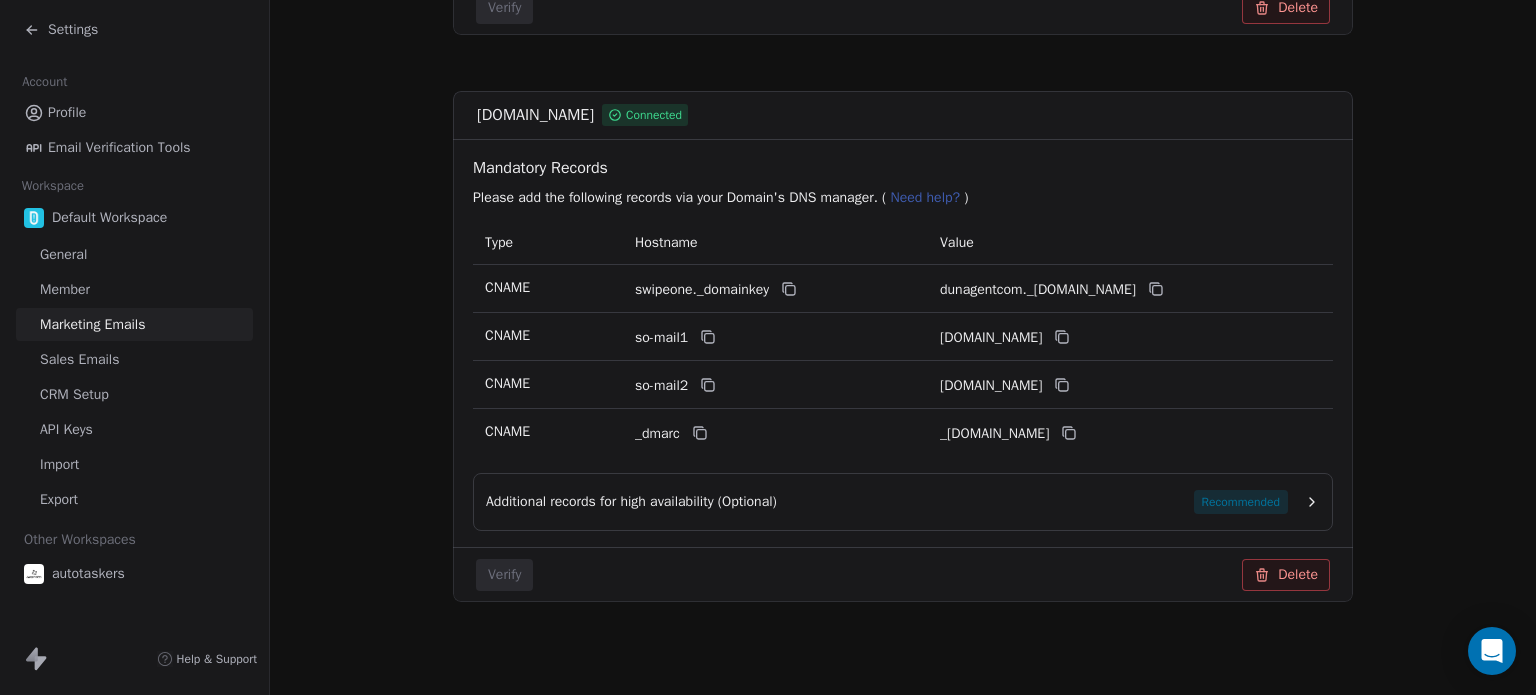 click on "Sales Emails" at bounding box center [134, 359] 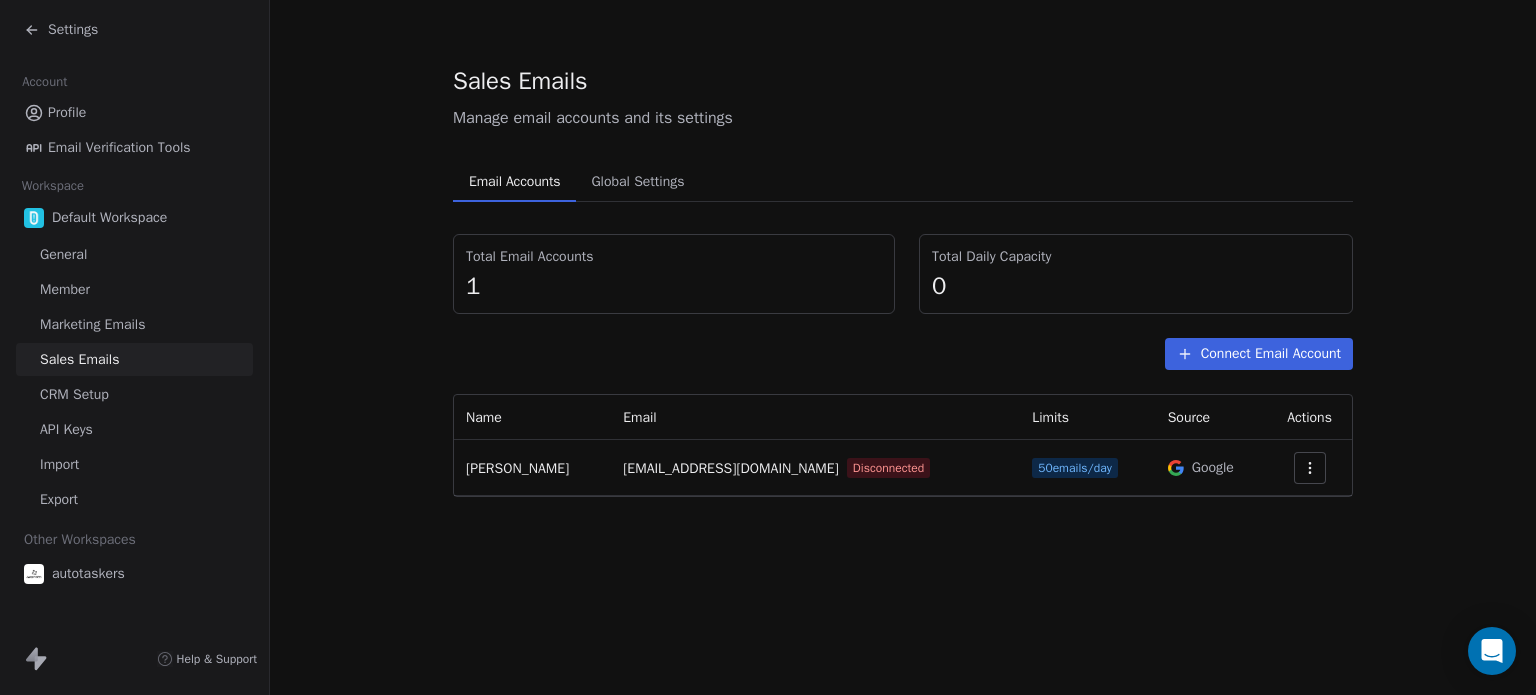 click on "Marketing Emails" at bounding box center [92, 324] 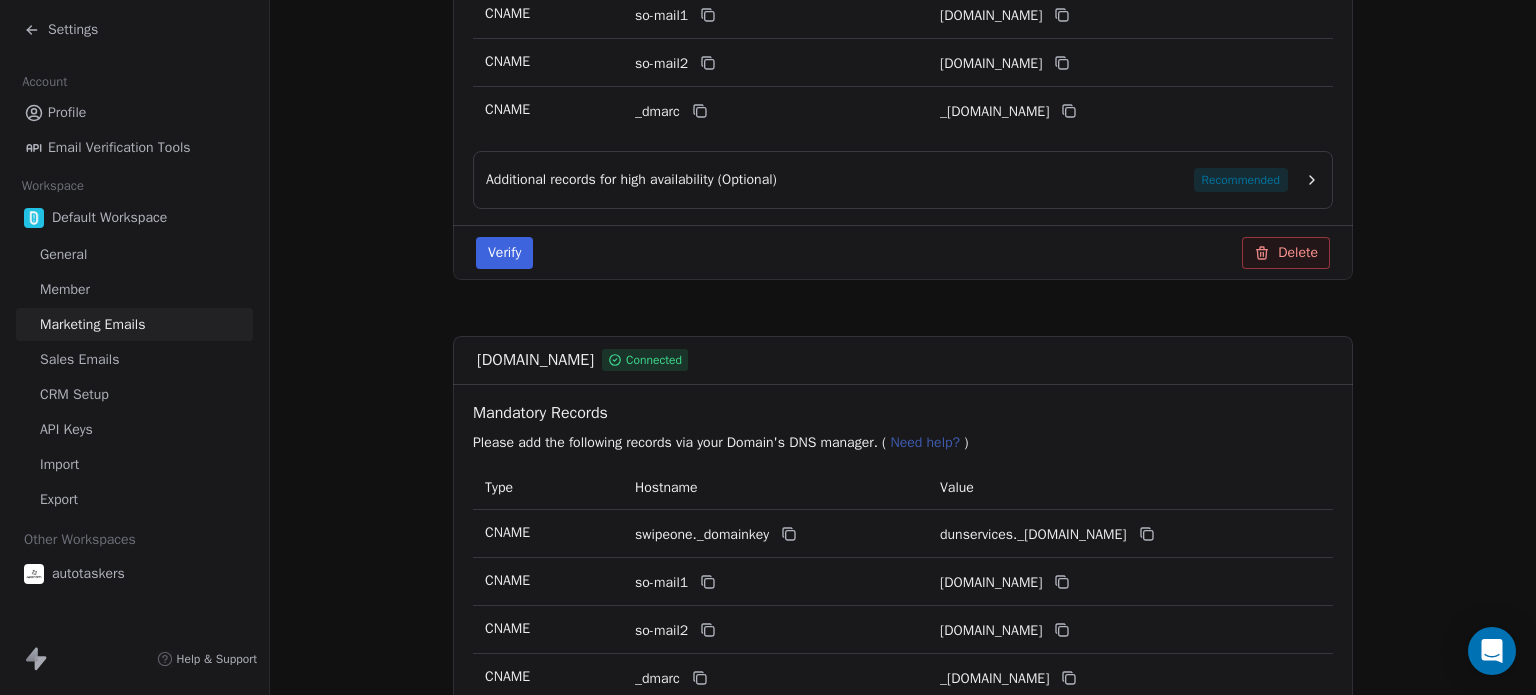 scroll, scrollTop: 600, scrollLeft: 0, axis: vertical 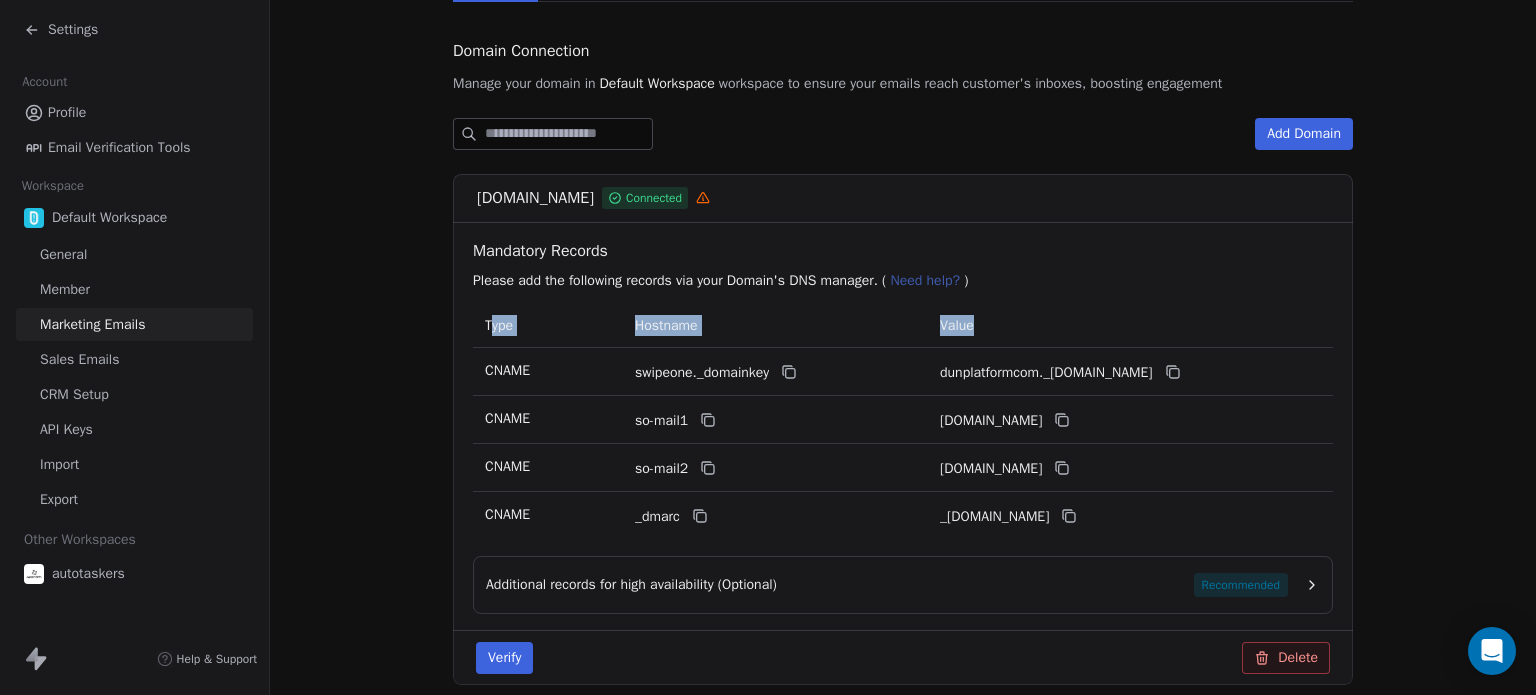 drag, startPoint x: 481, startPoint y: 323, endPoint x: 992, endPoint y: 323, distance: 511 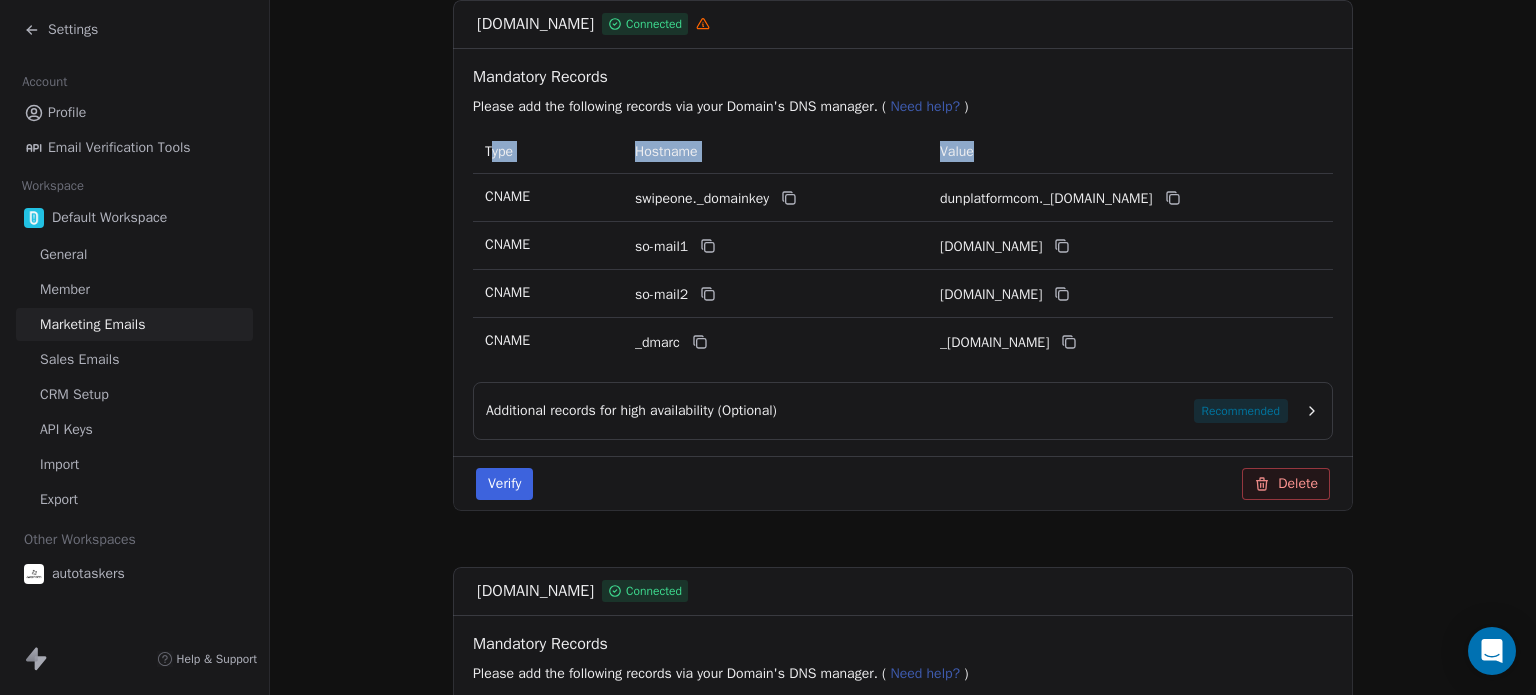 scroll, scrollTop: 300, scrollLeft: 0, axis: vertical 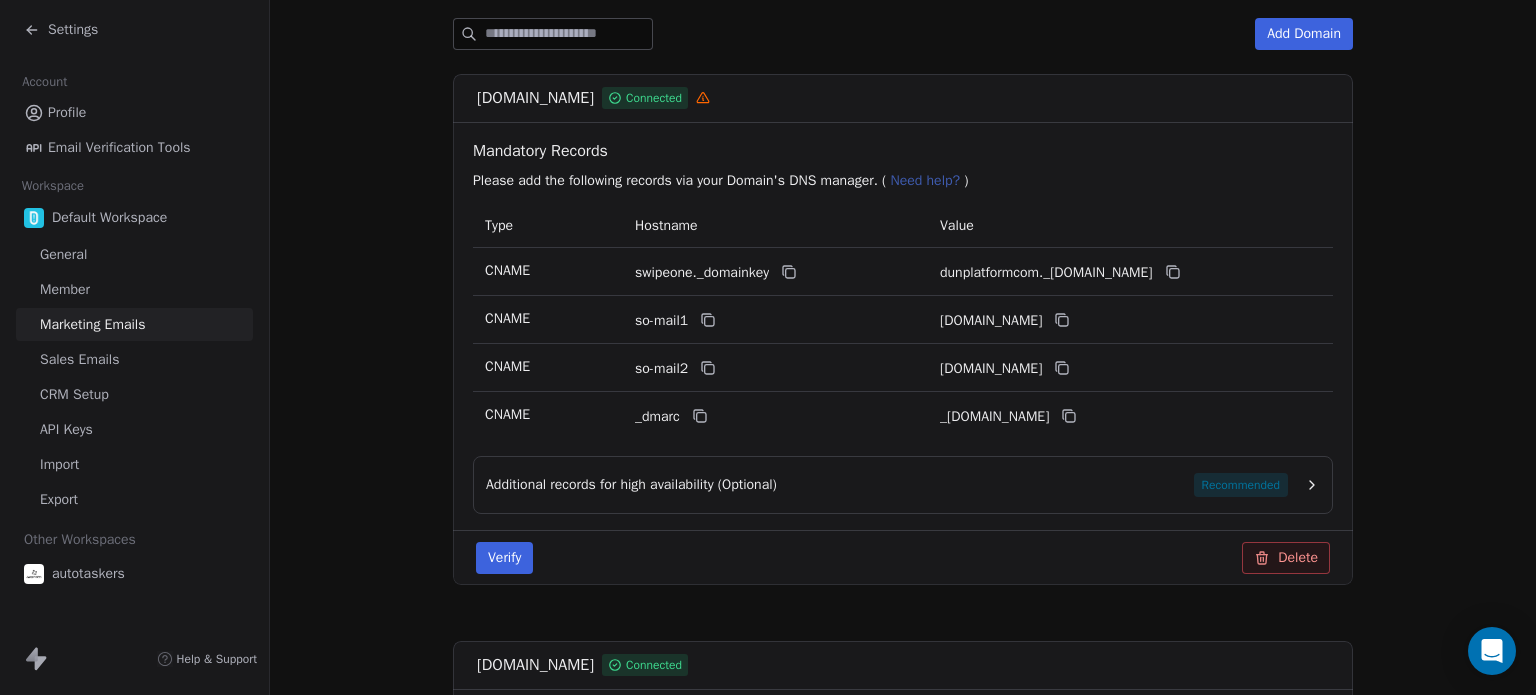 click on "Mandatory Records Please add the following records via your Domain's DNS manager. (   Need help?   )" at bounding box center (903, 163) 